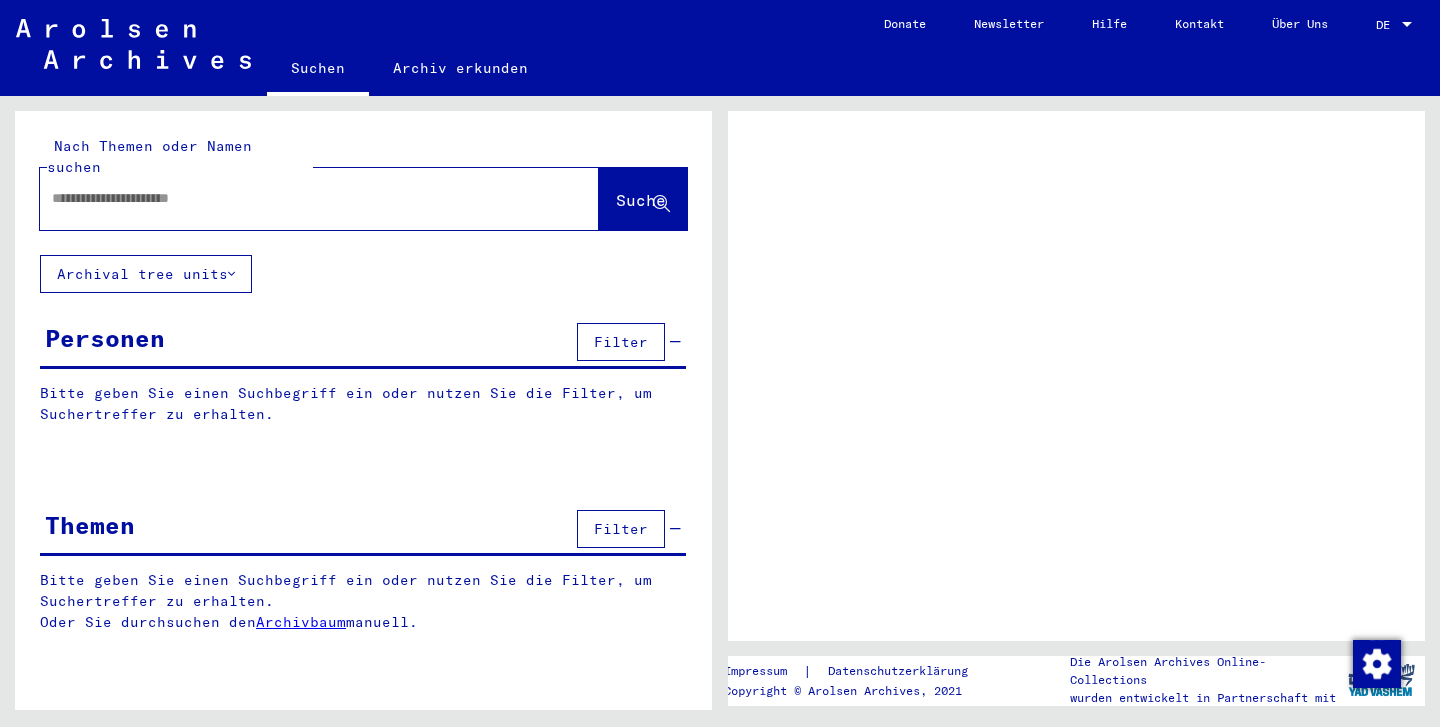 scroll, scrollTop: 0, scrollLeft: 0, axis: both 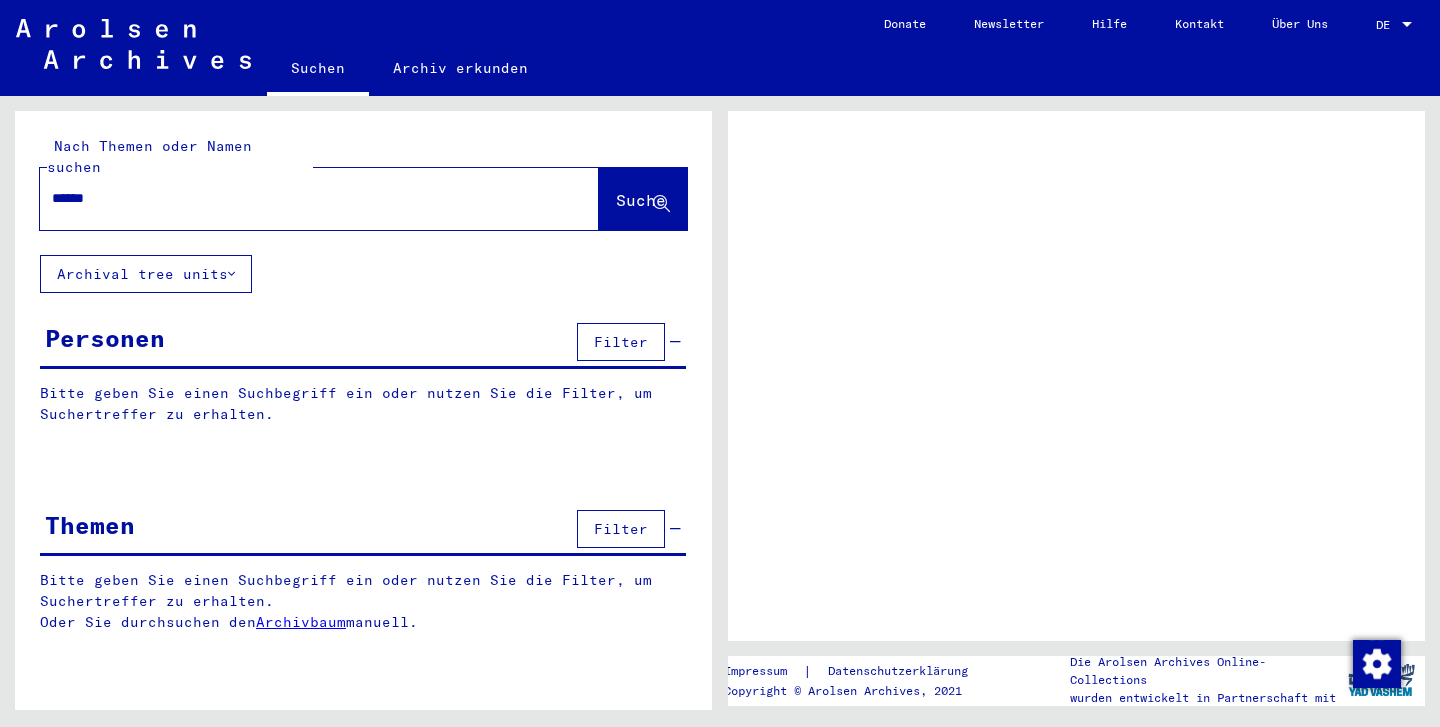 type on "*****" 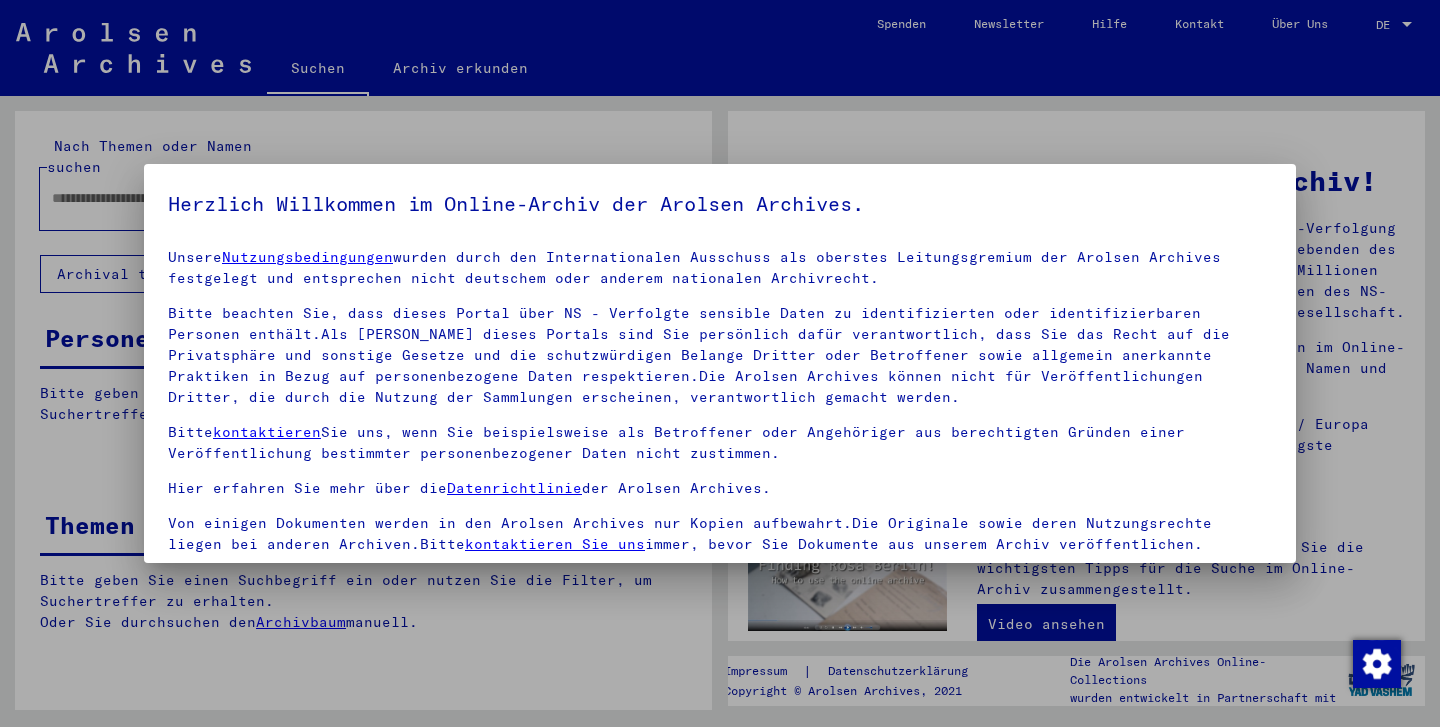 scroll, scrollTop: 7, scrollLeft: 0, axis: vertical 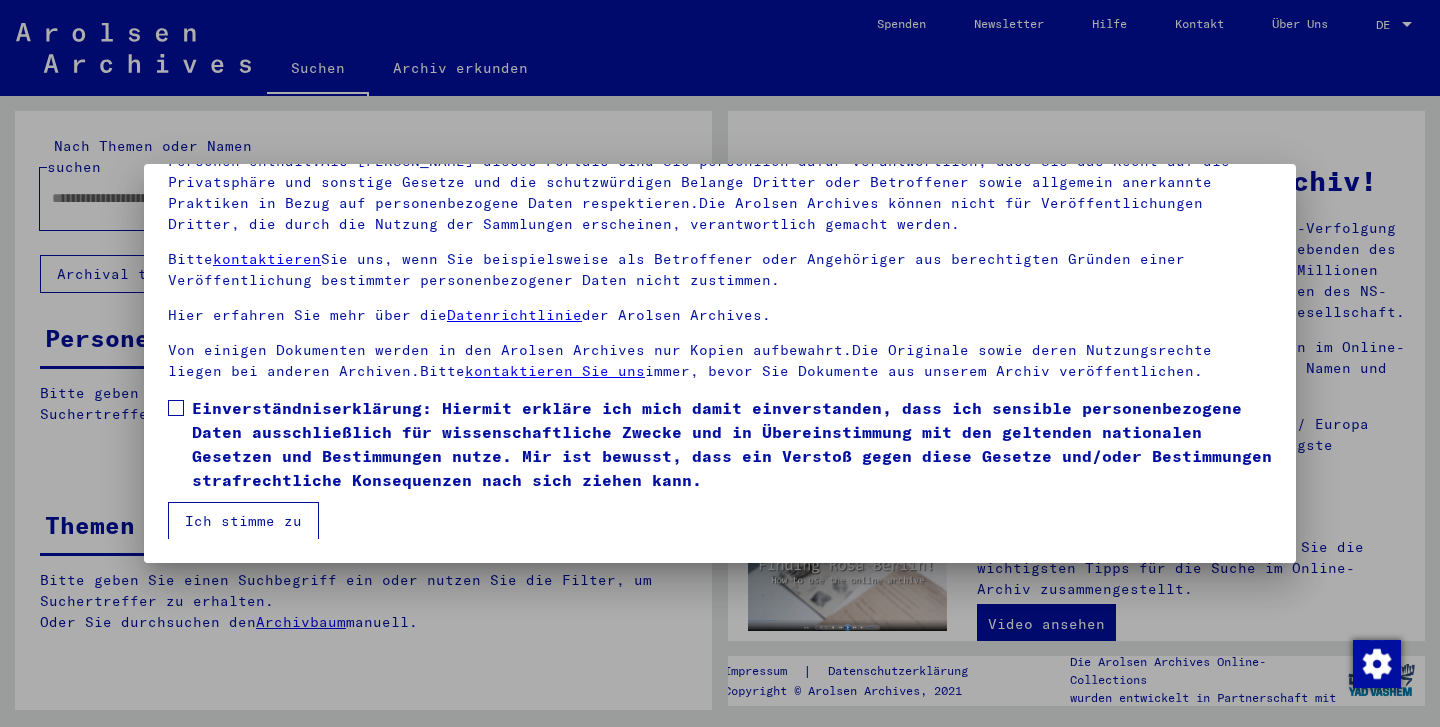 click on "Ich stimme zu" at bounding box center [243, 521] 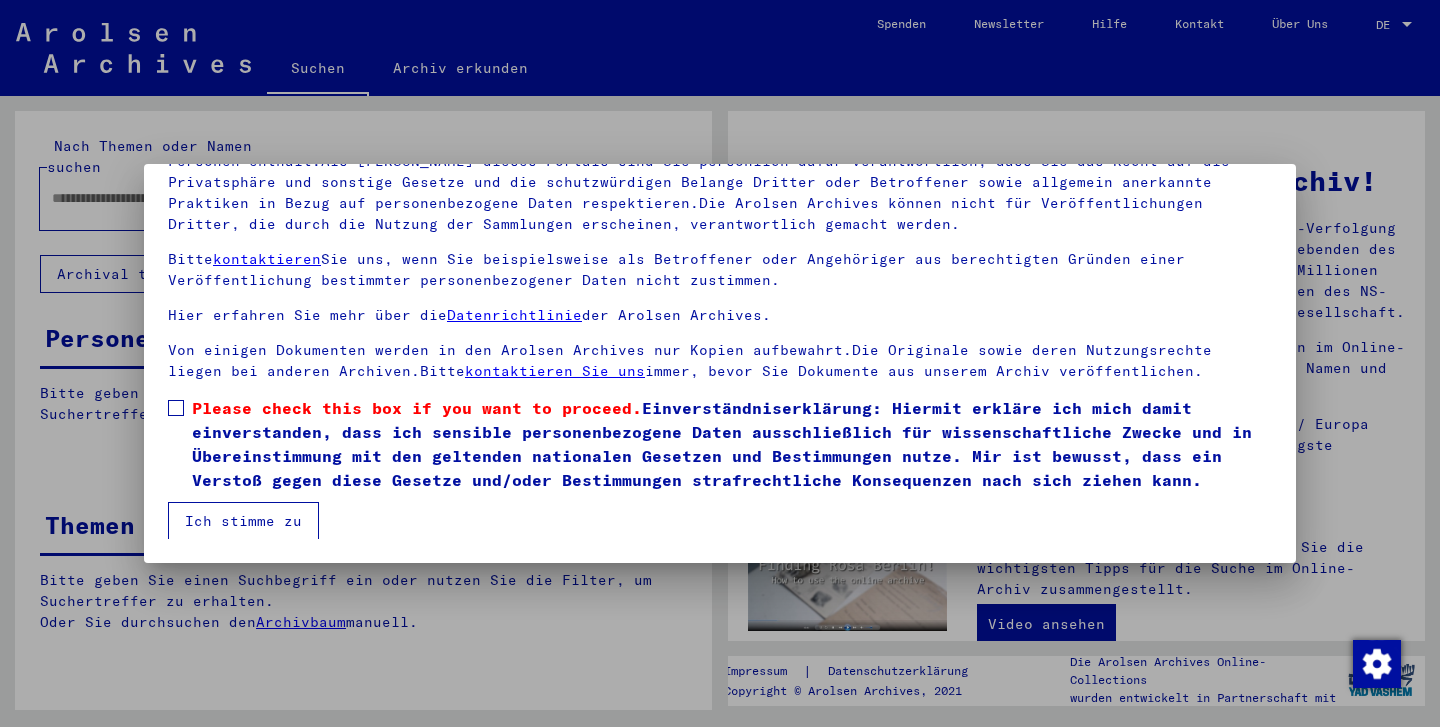 click at bounding box center (176, 408) 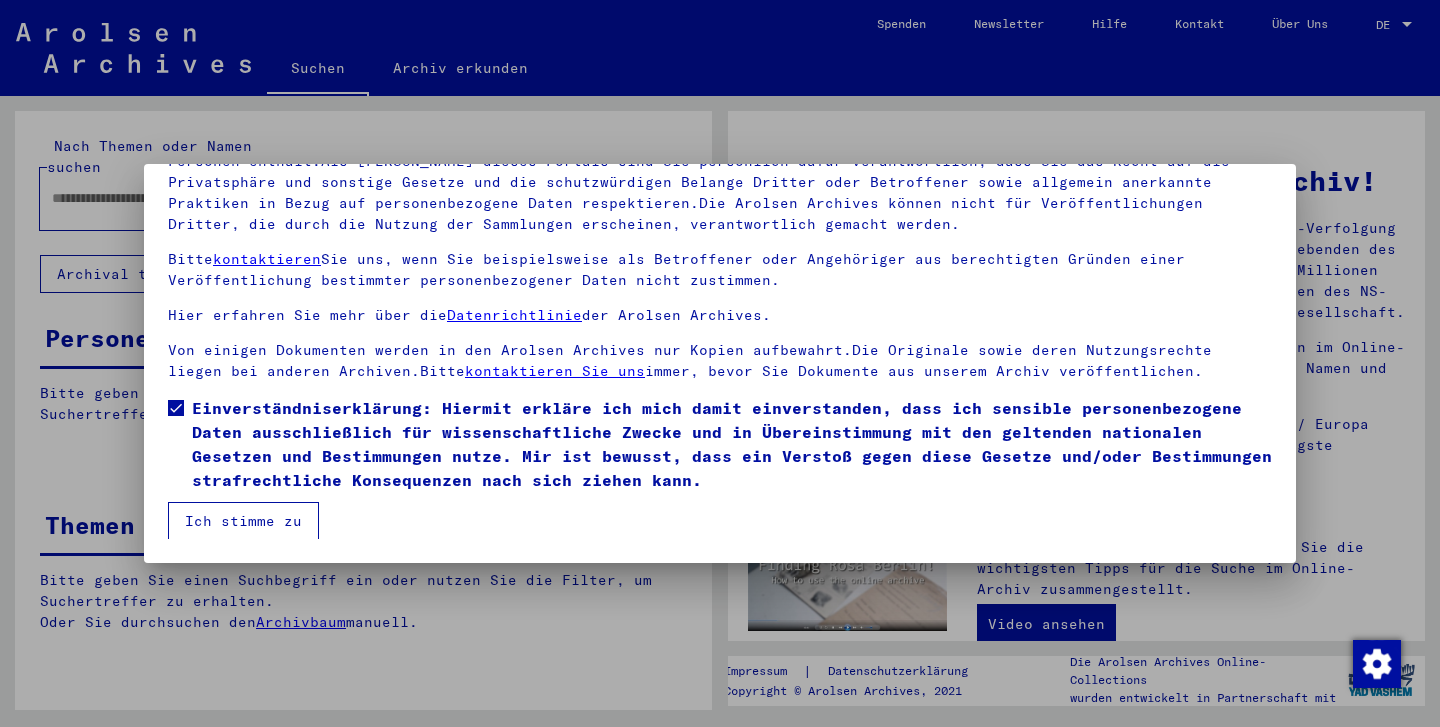 click on "Ich stimme zu" at bounding box center [243, 521] 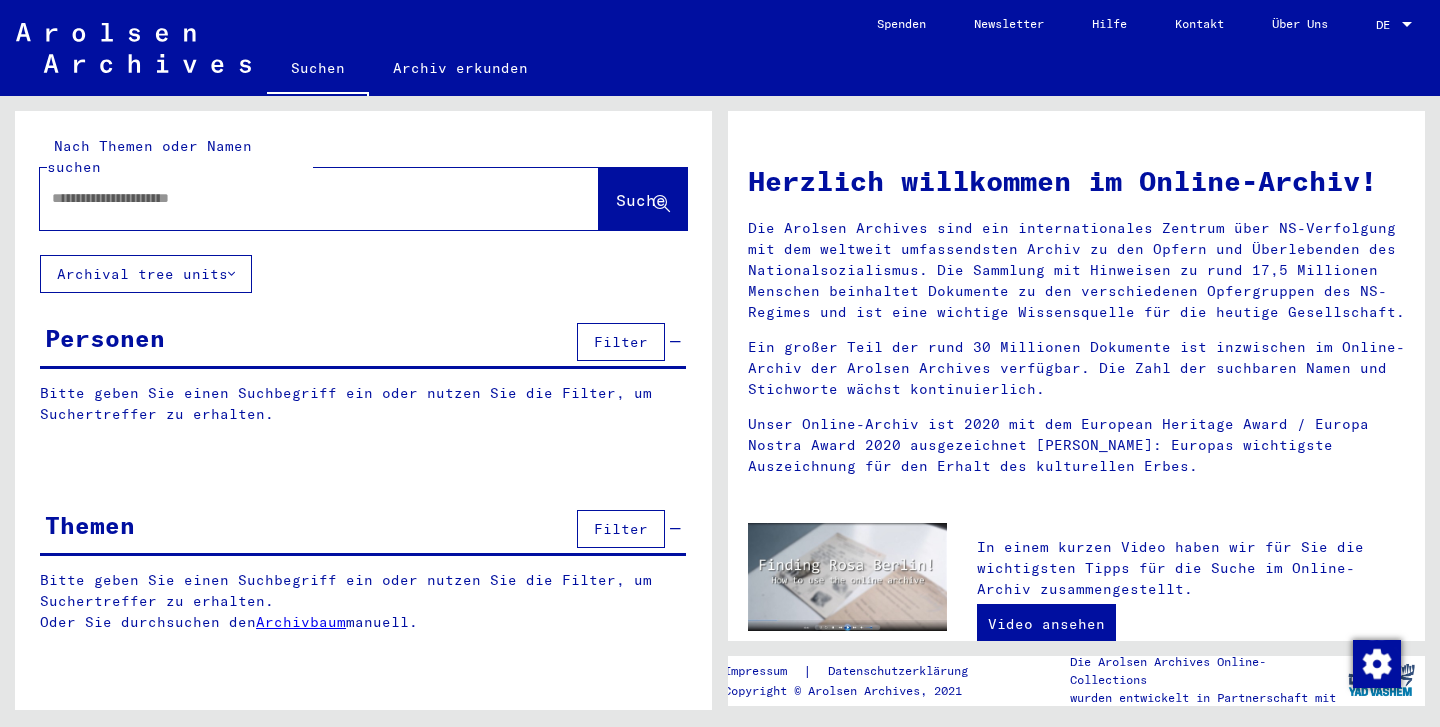 click at bounding box center [295, 198] 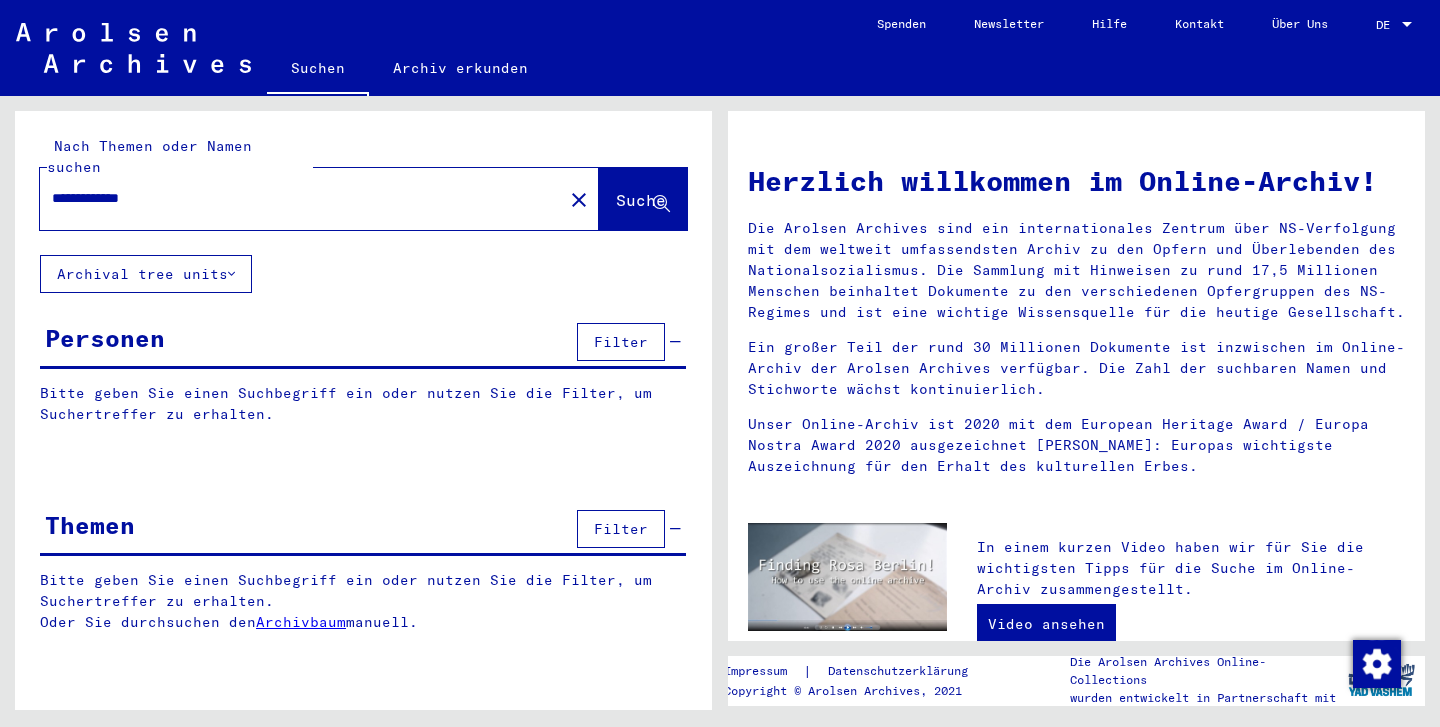 type on "**********" 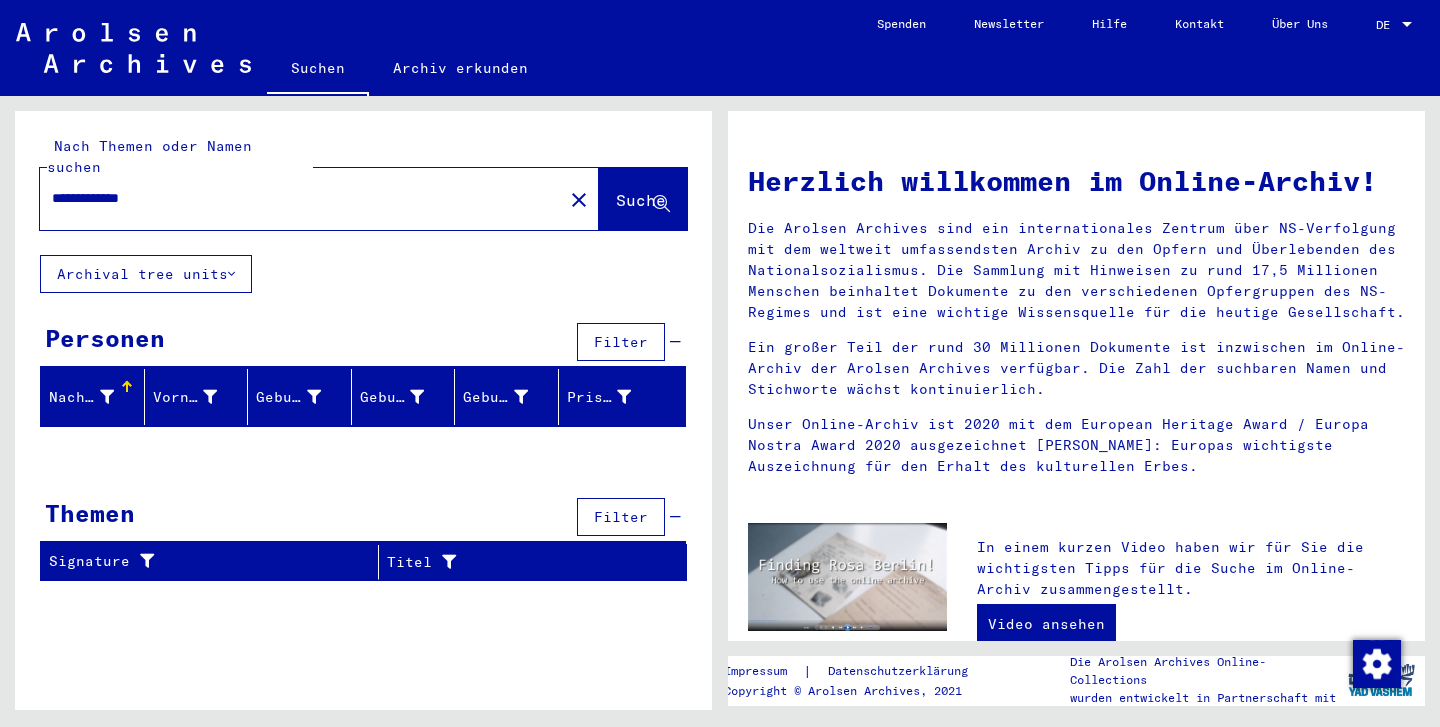 scroll, scrollTop: 0, scrollLeft: 0, axis: both 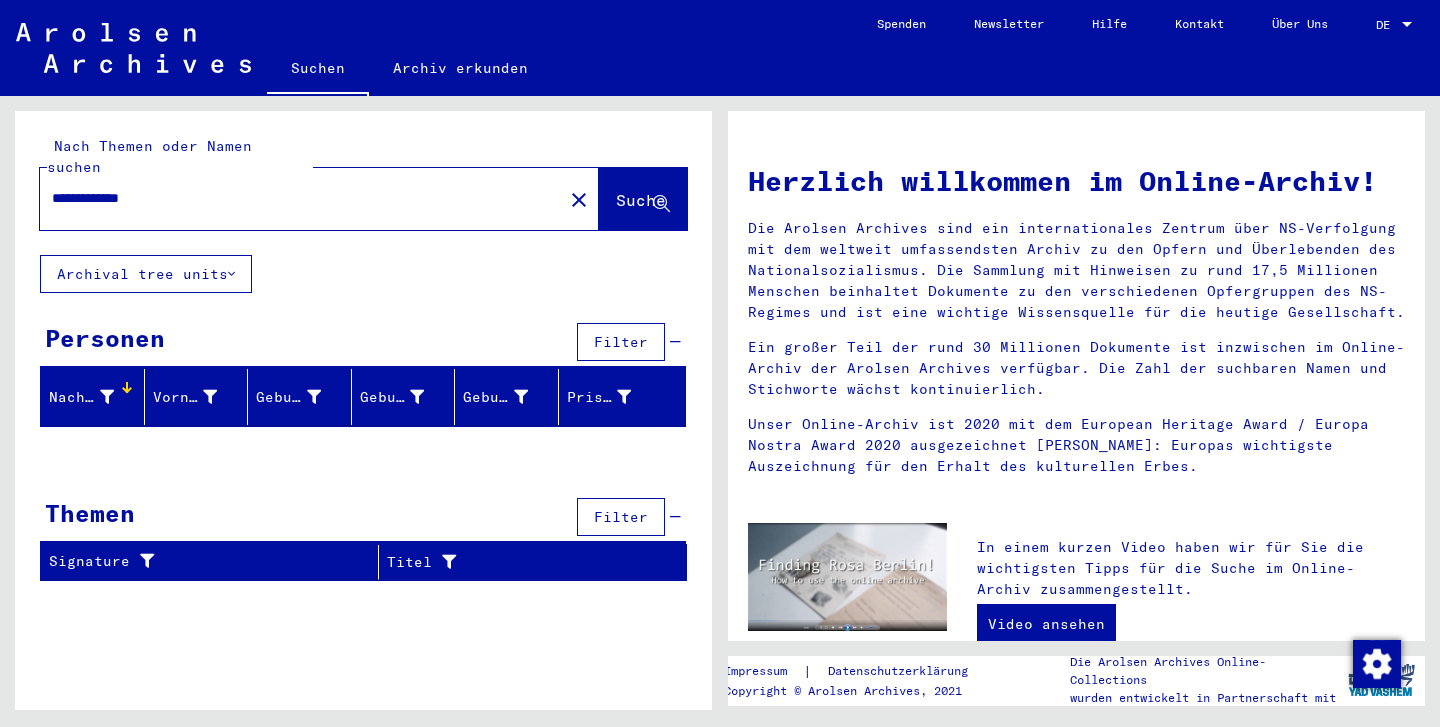 click on "**********" at bounding box center [295, 198] 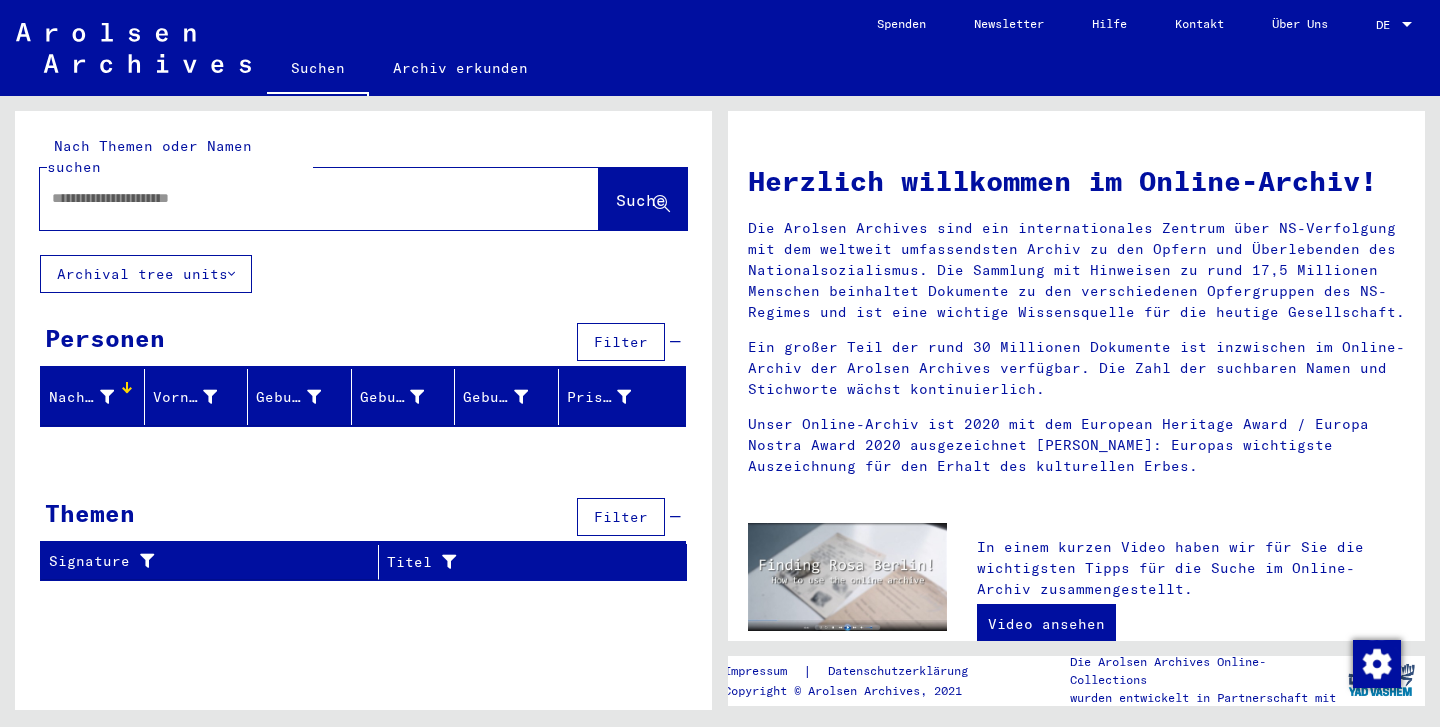 type on "*" 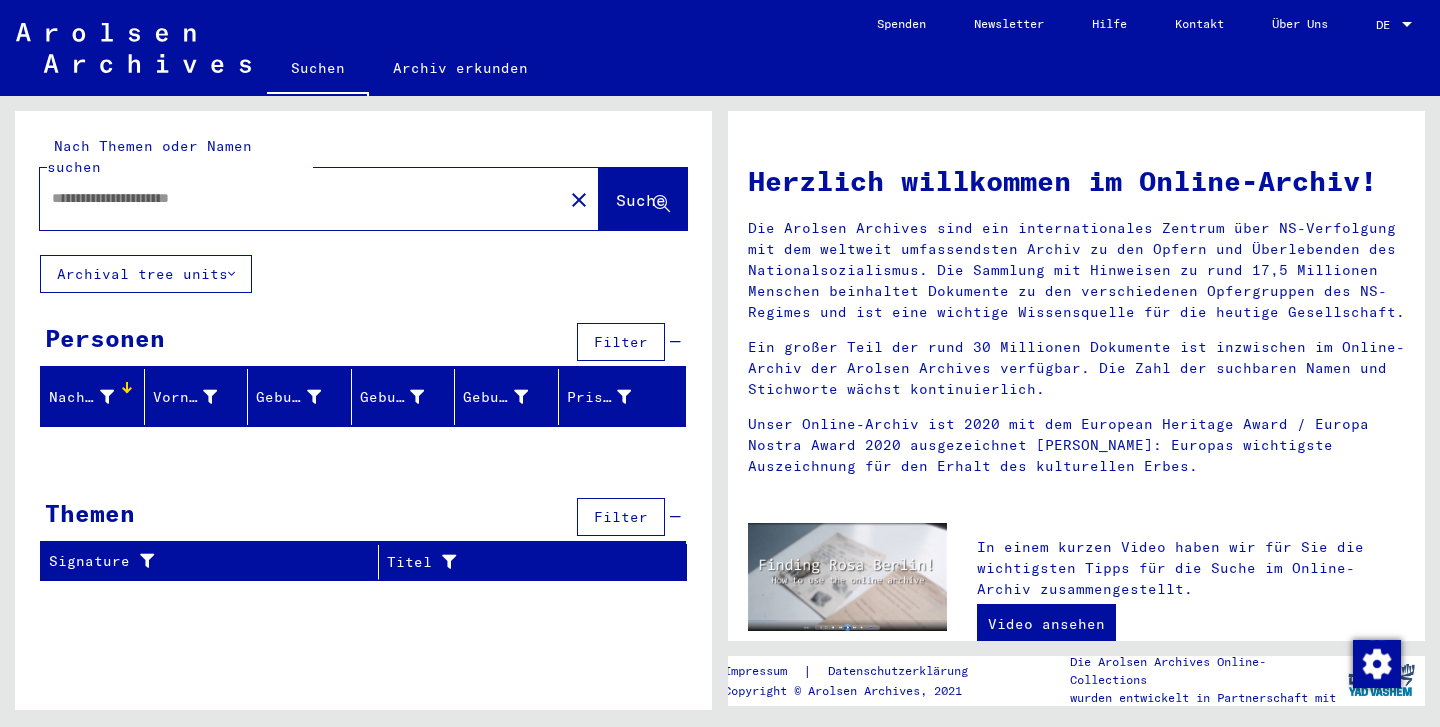 type on "*" 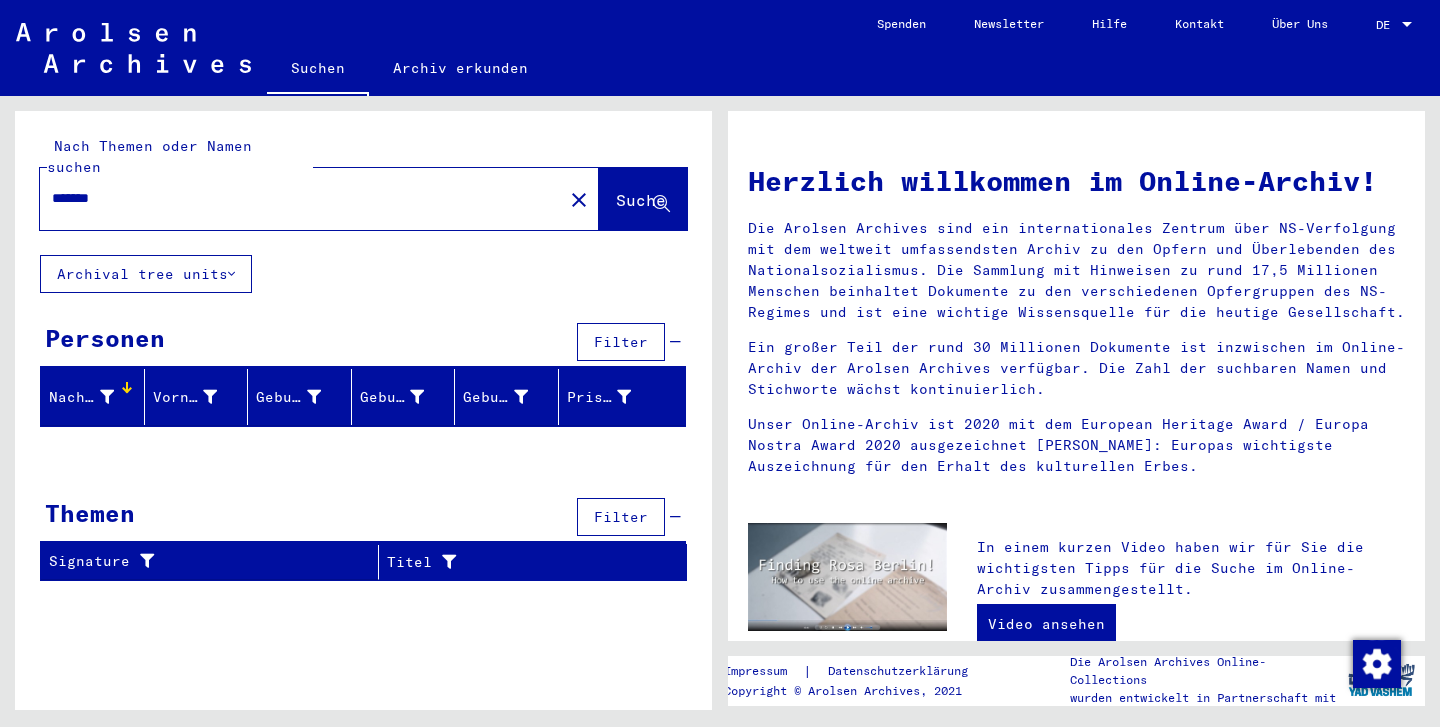 type on "*******" 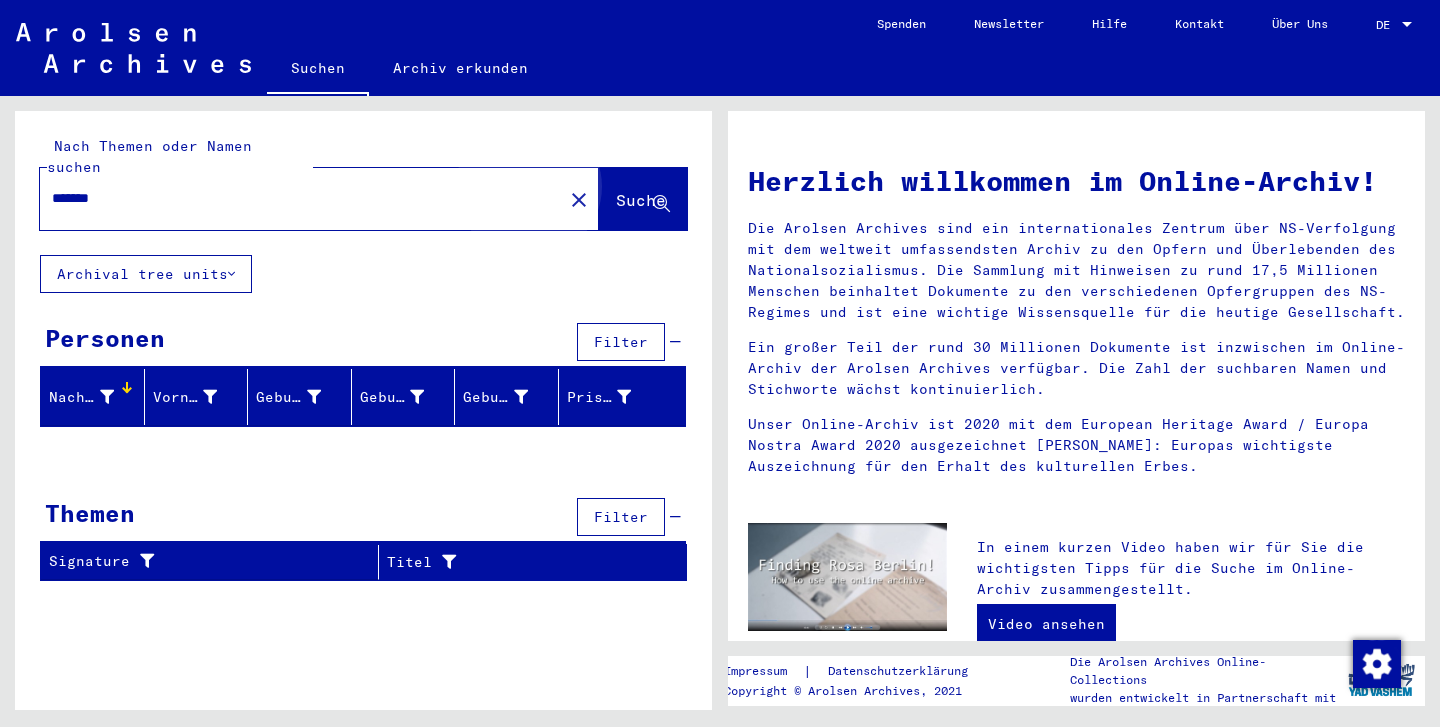 click on "Suche" 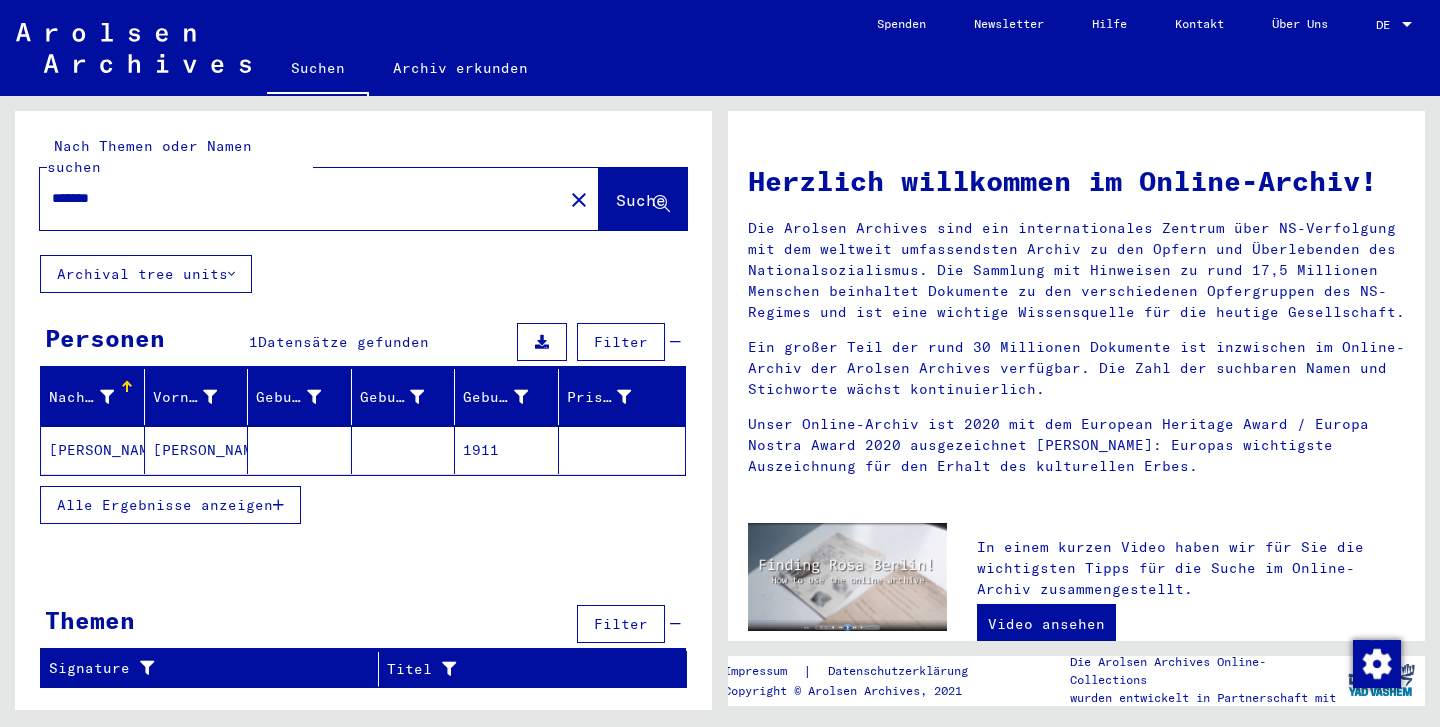 click on "[PERSON_NAME]" 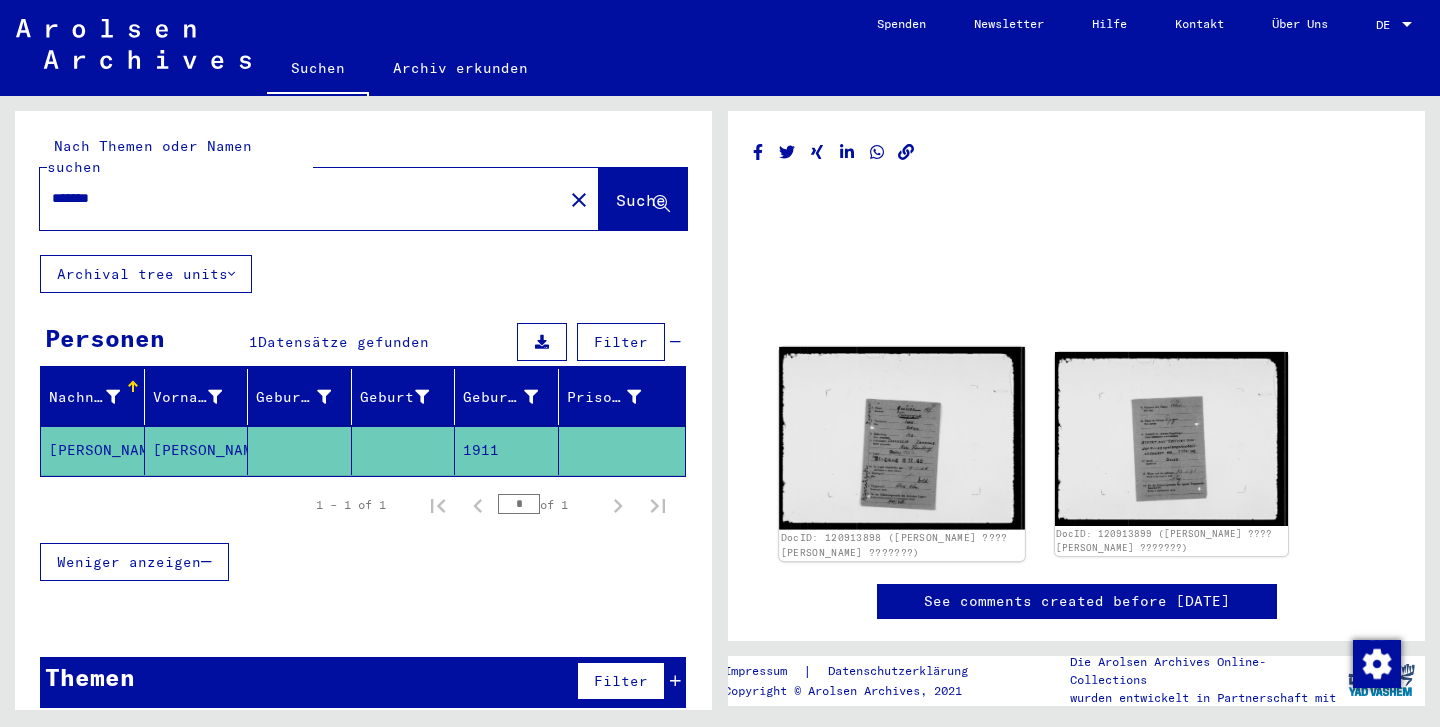 scroll, scrollTop: 0, scrollLeft: 0, axis: both 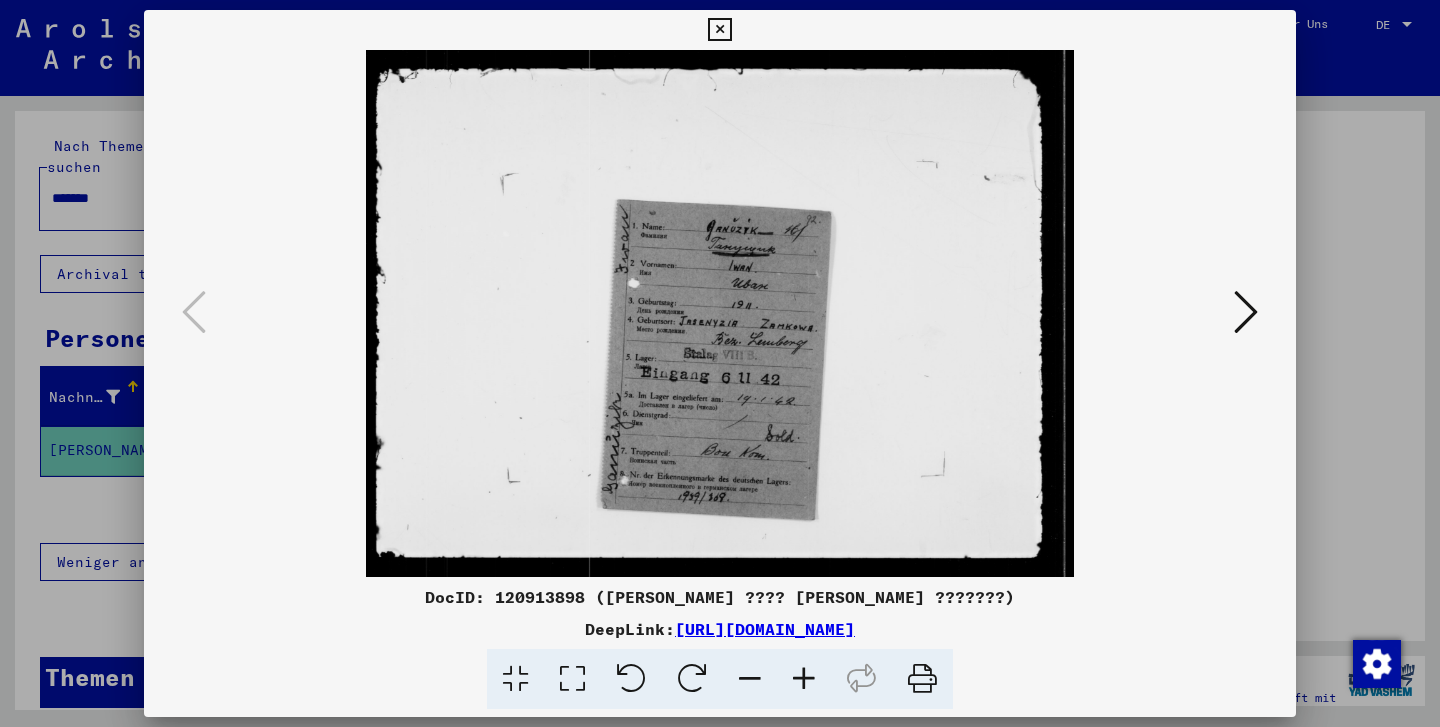 click at bounding box center (1246, 312) 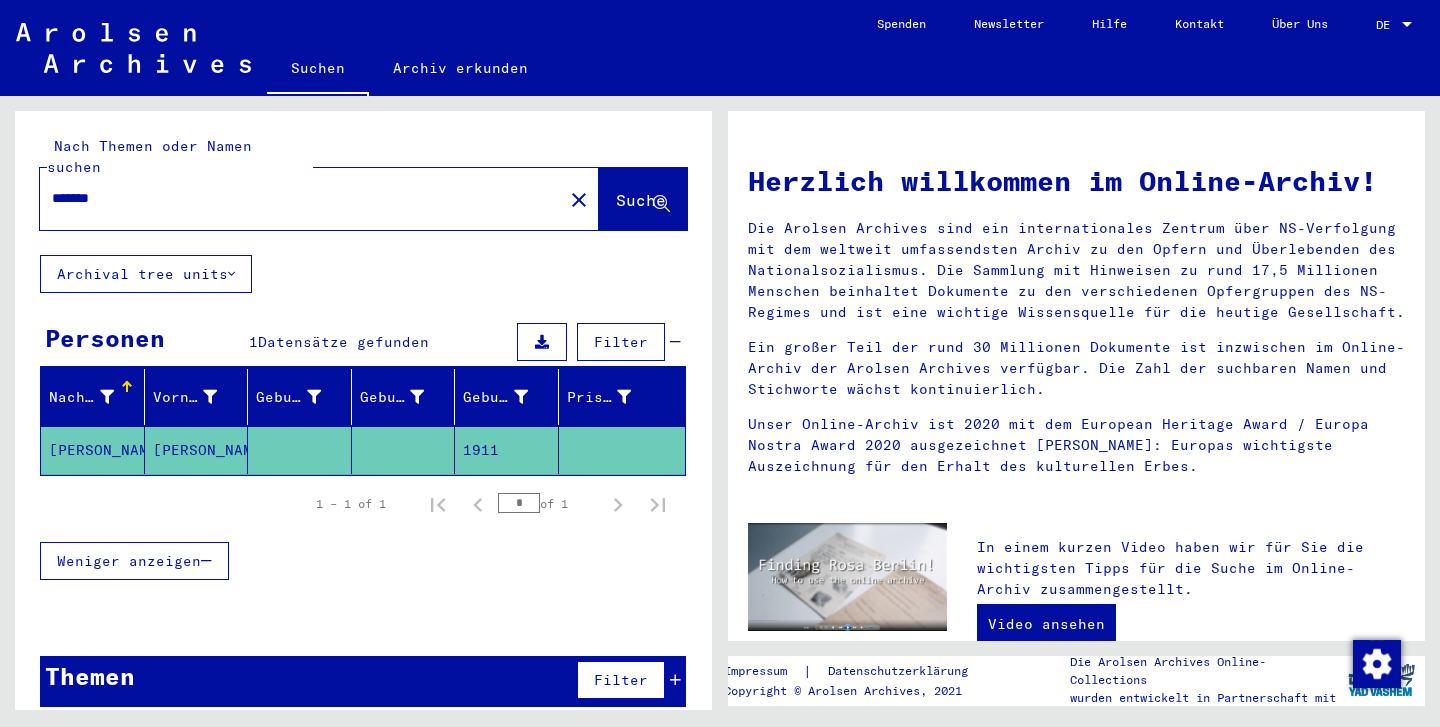 scroll, scrollTop: 0, scrollLeft: 0, axis: both 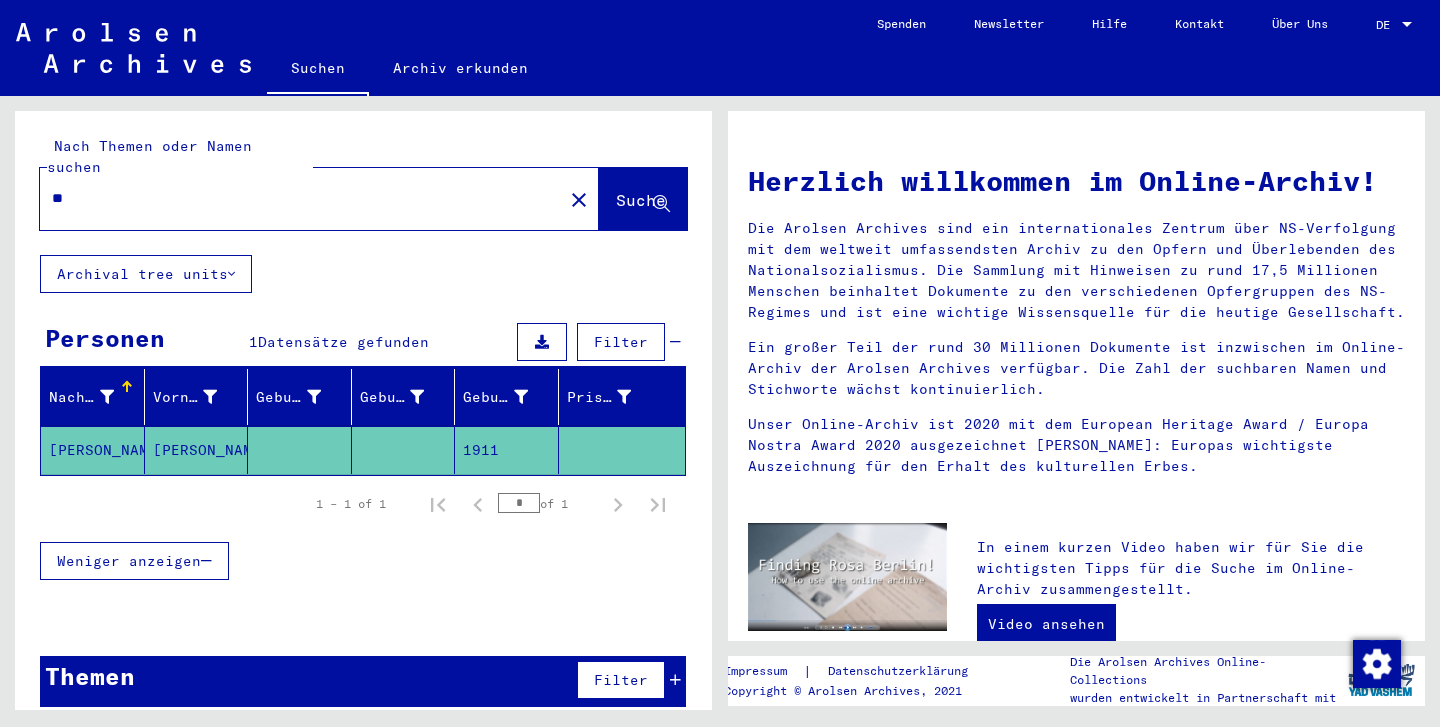 type on "*" 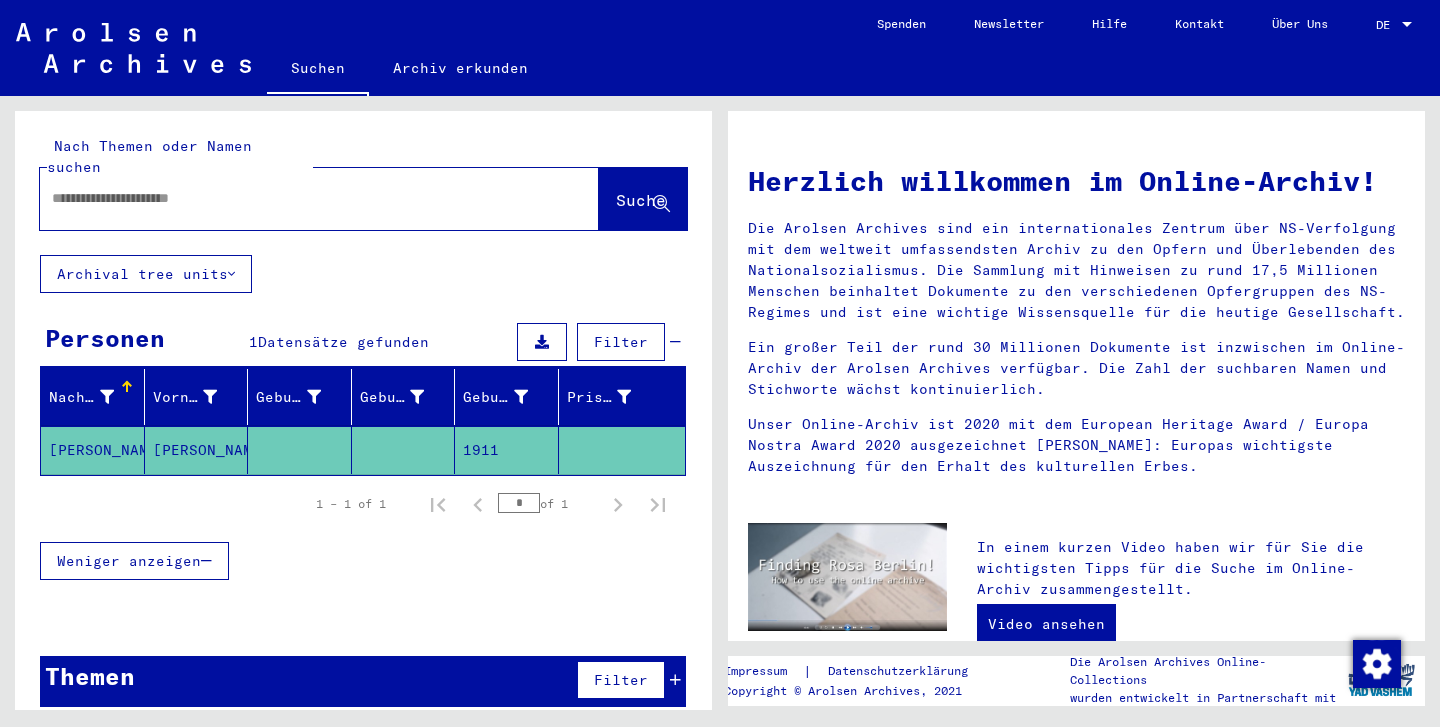 type on "*" 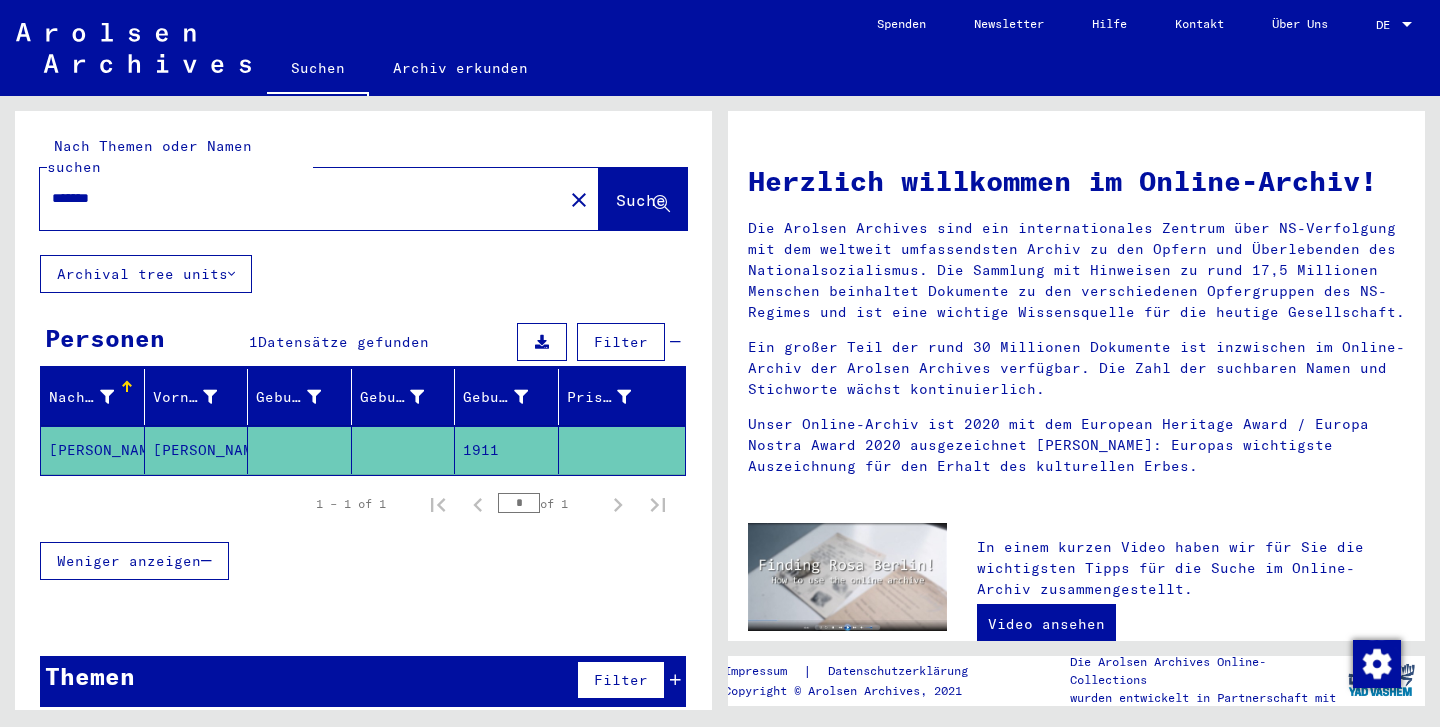 type on "*******" 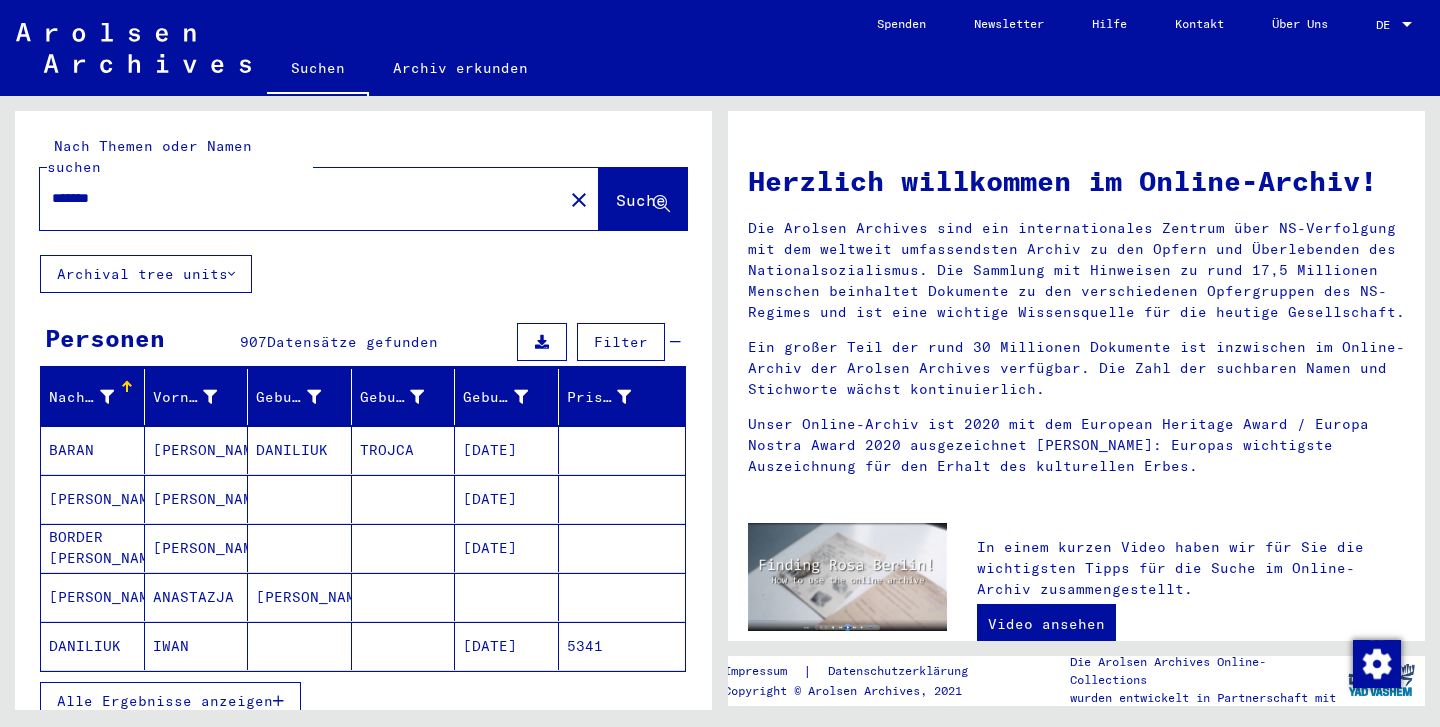 click on "Filter" at bounding box center [621, 342] 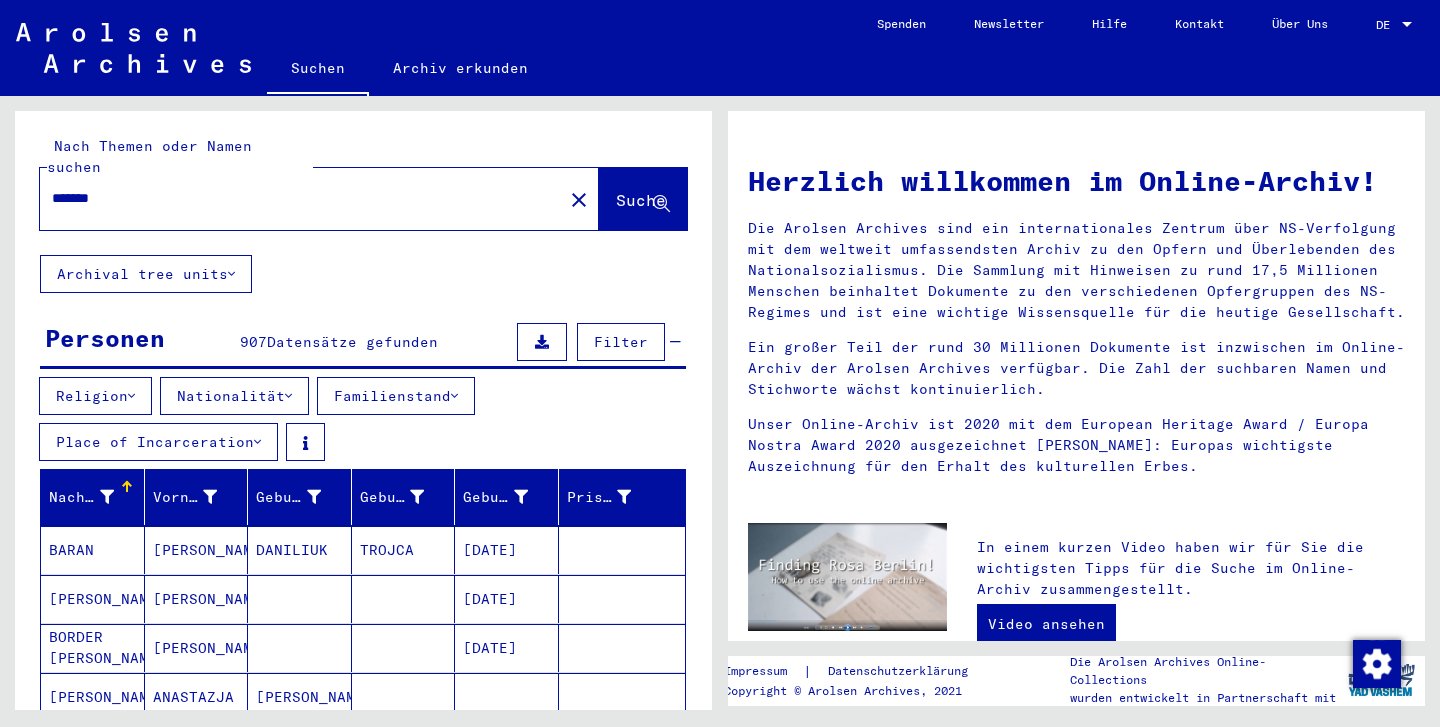 click on "Familienstand" at bounding box center [396, 396] 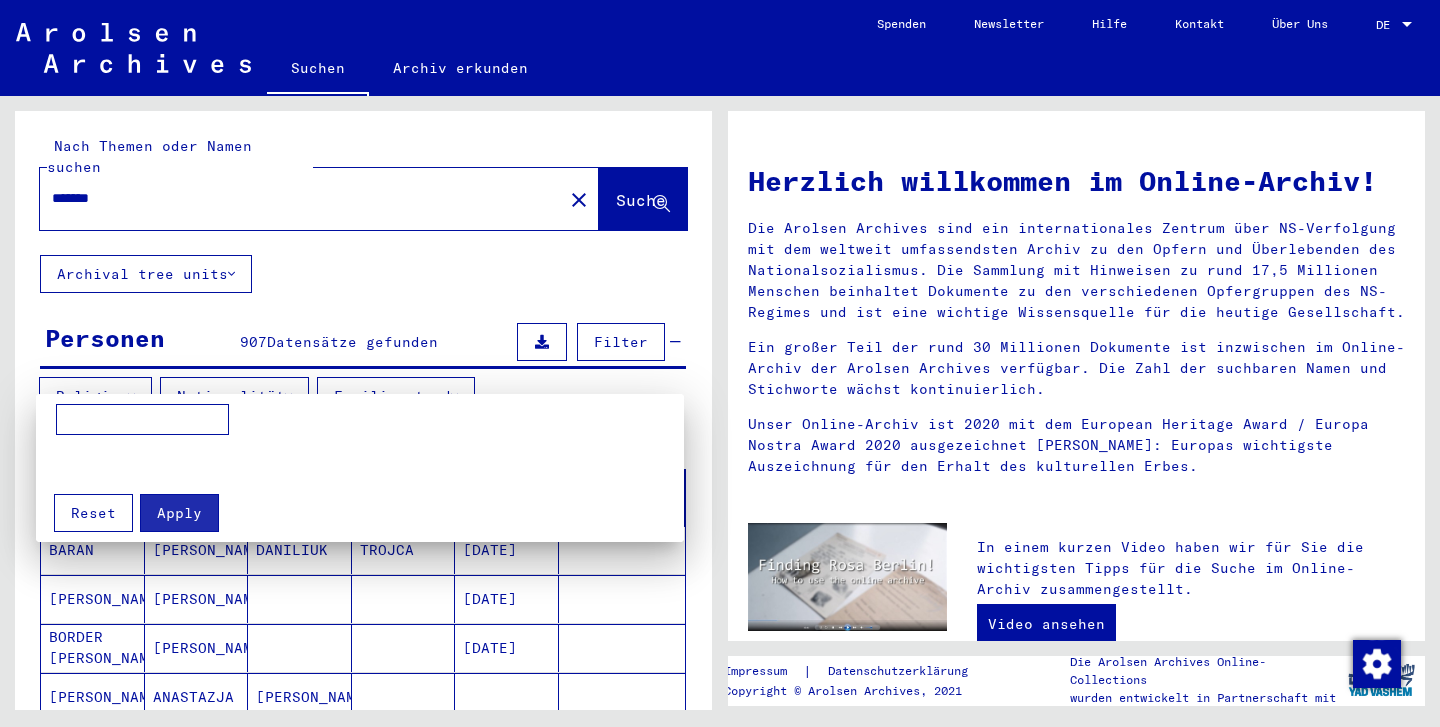 click at bounding box center (720, 363) 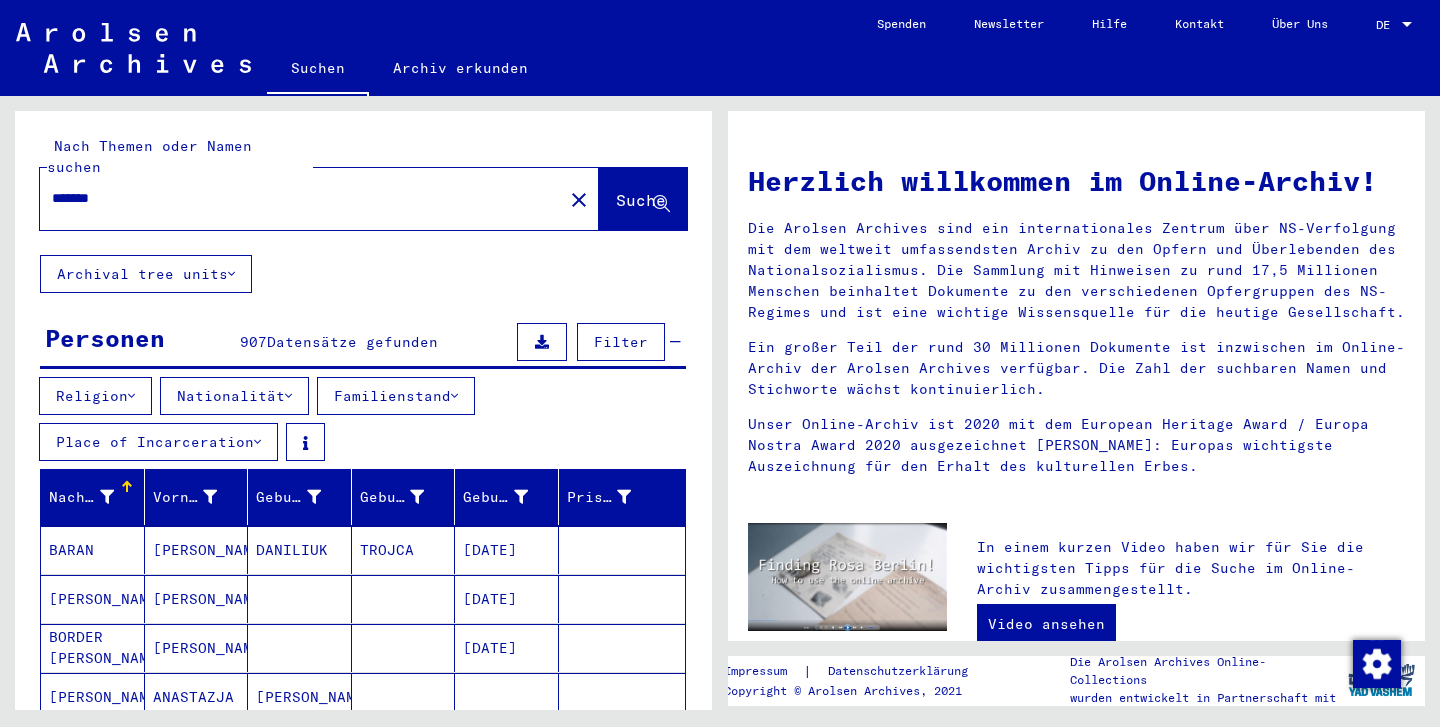click on "Nationalität" at bounding box center [234, 396] 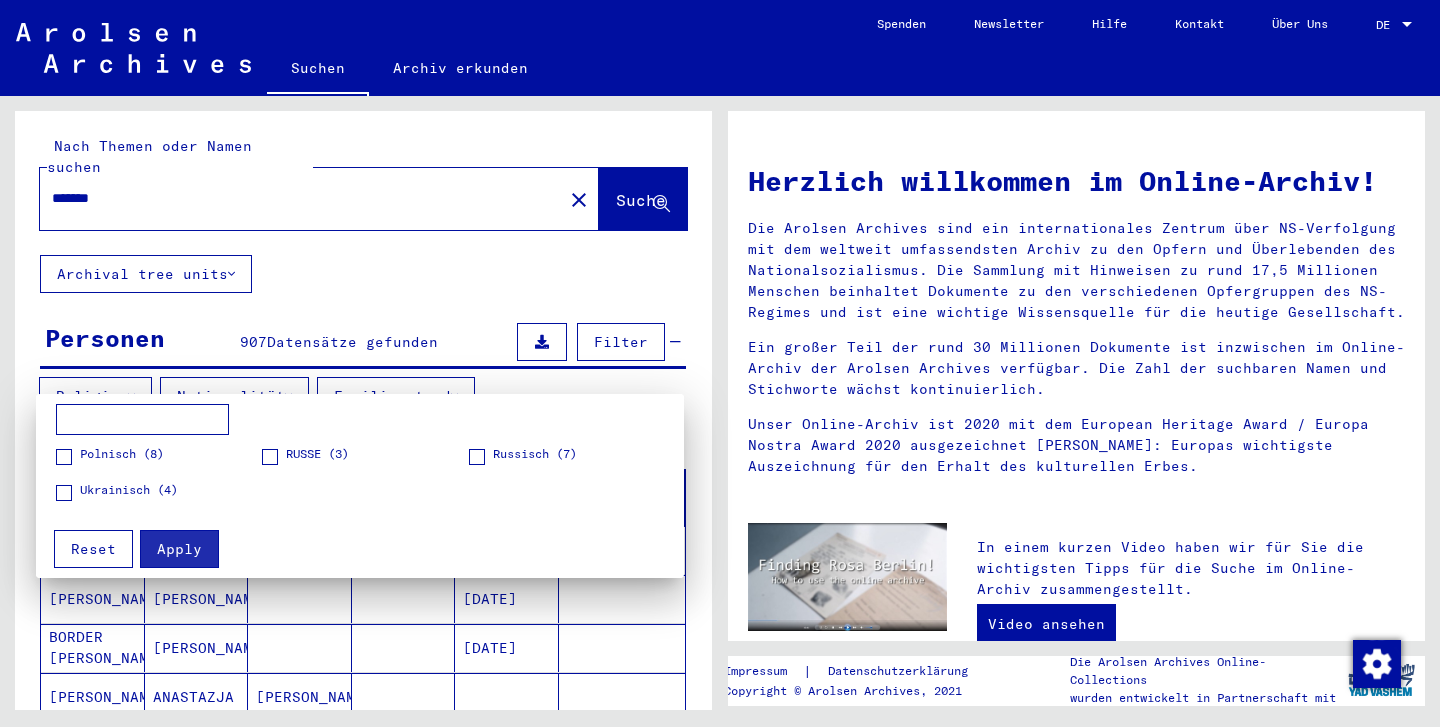 click on "Ukrainisch (4)" at bounding box center (129, 490) 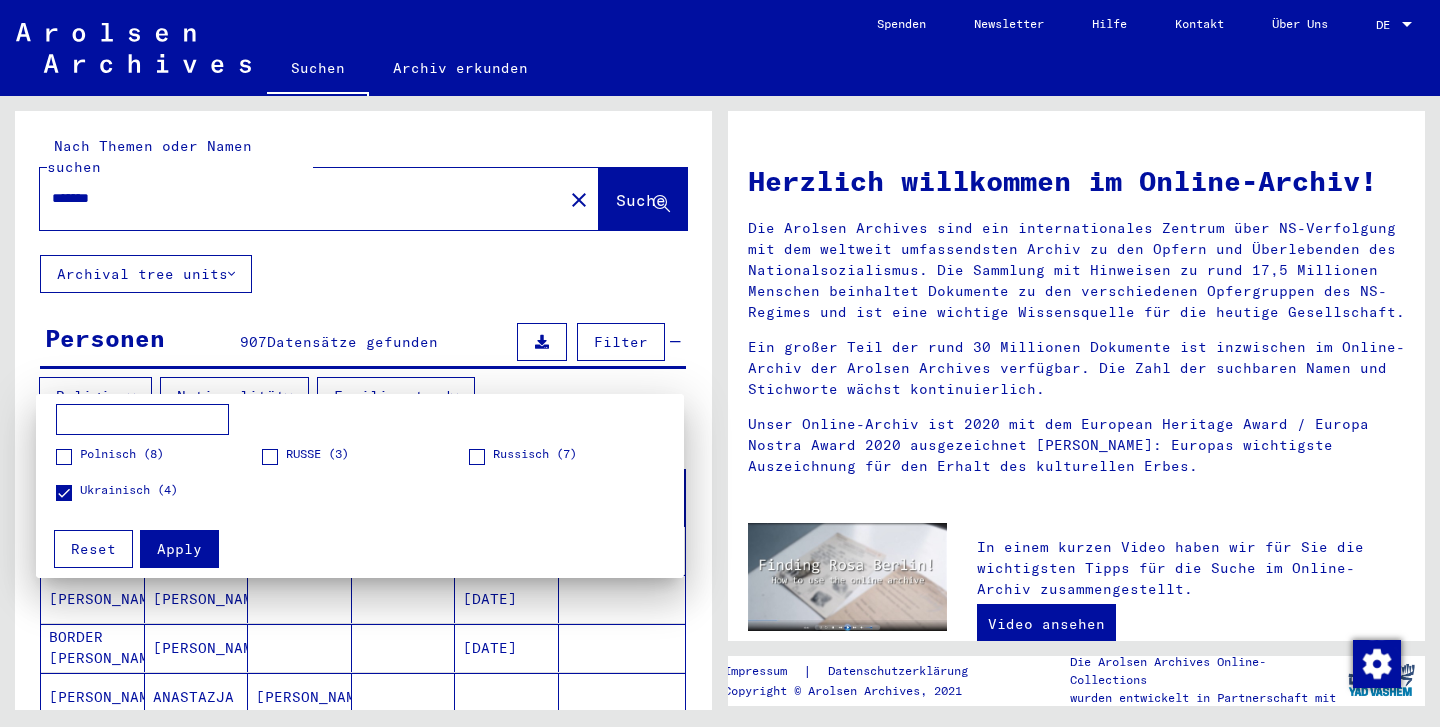 click on "Apply" at bounding box center (179, 549) 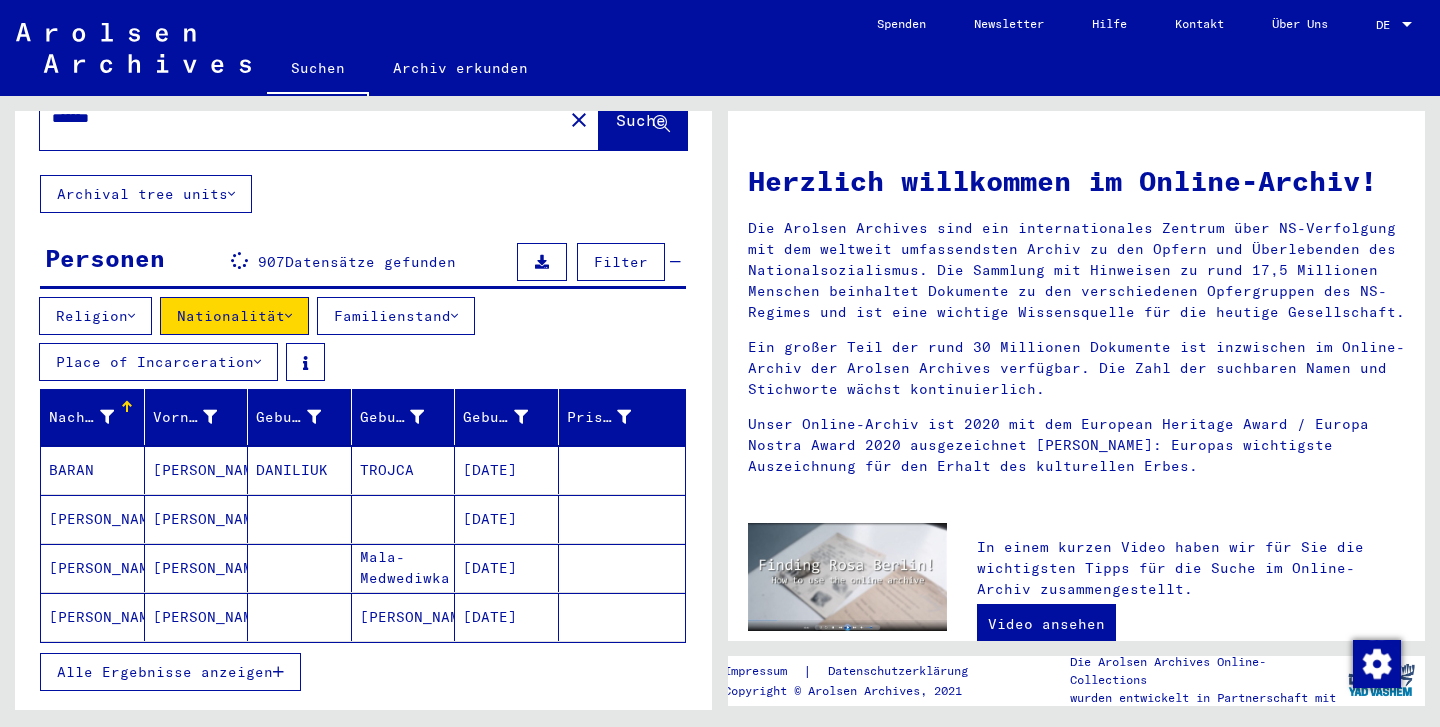 scroll, scrollTop: 99, scrollLeft: 0, axis: vertical 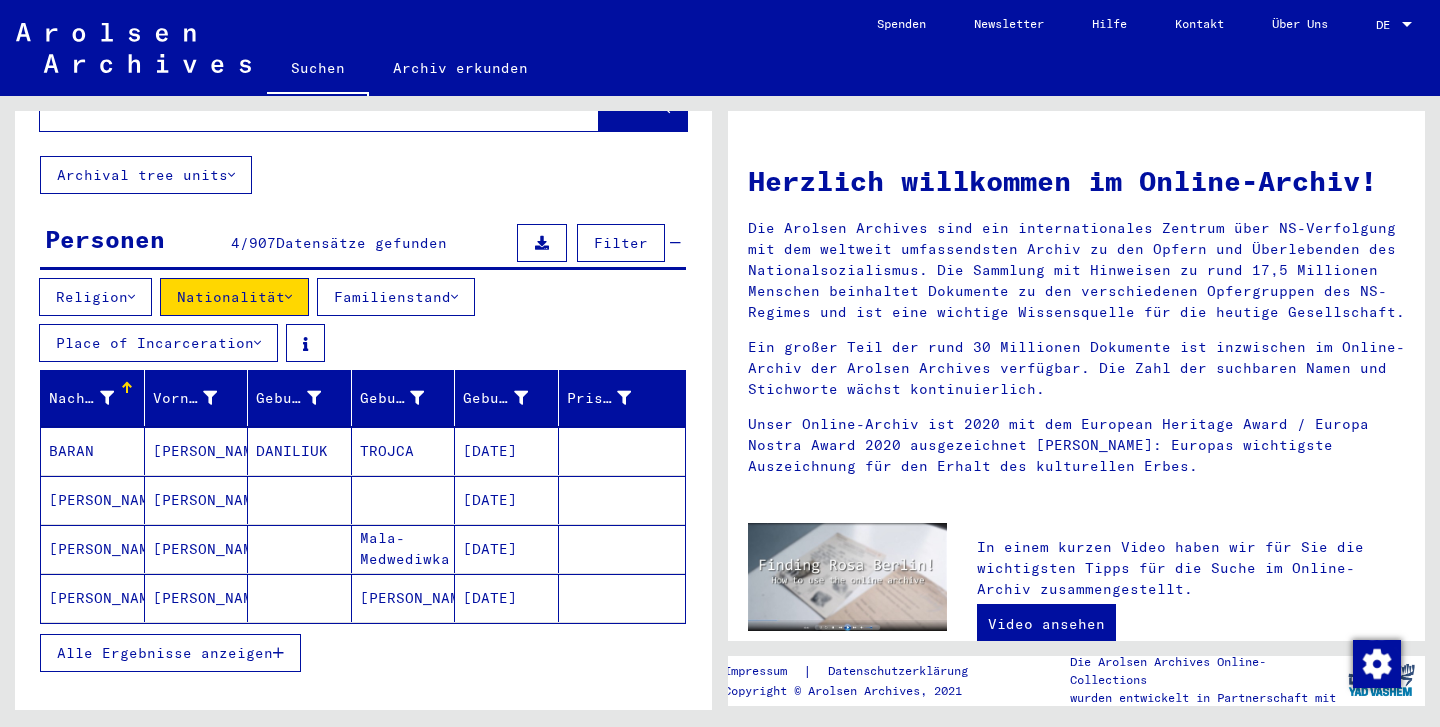 click on "[PERSON_NAME]" 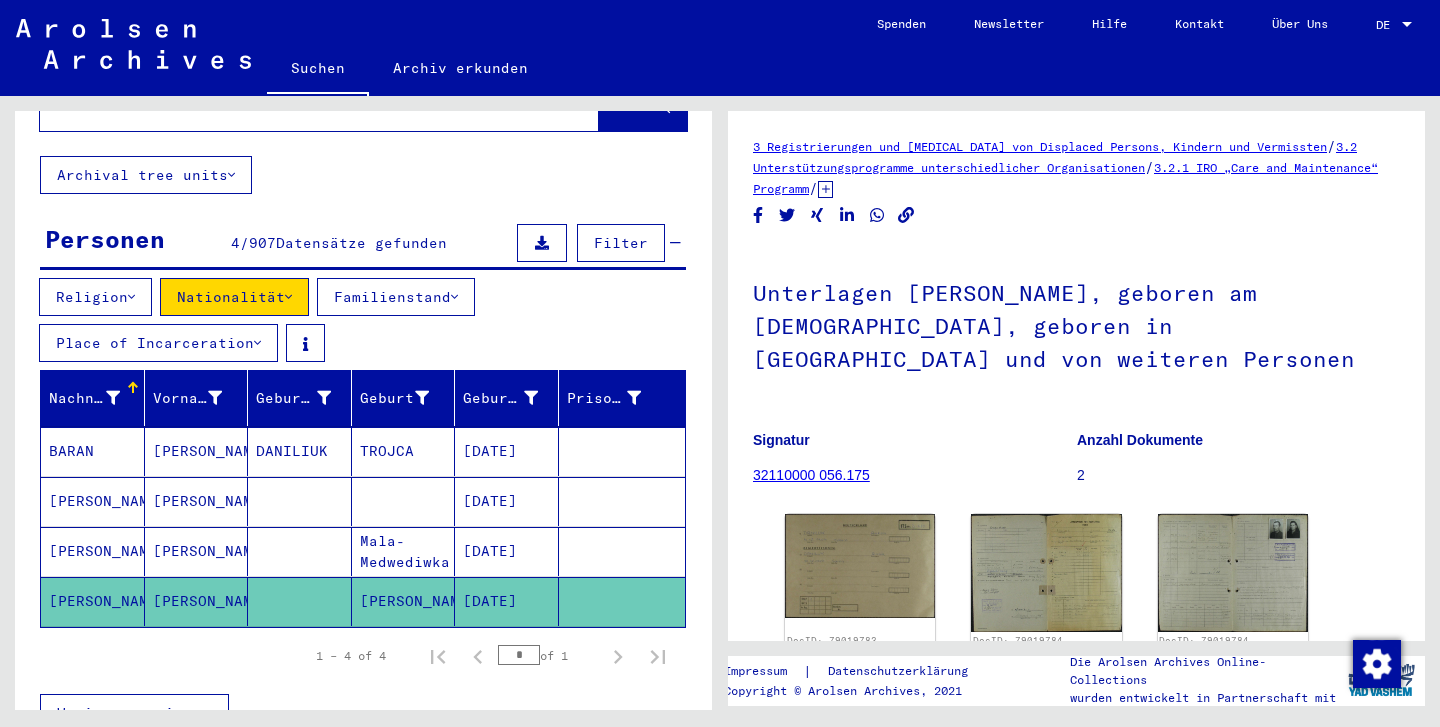 scroll, scrollTop: 121, scrollLeft: 0, axis: vertical 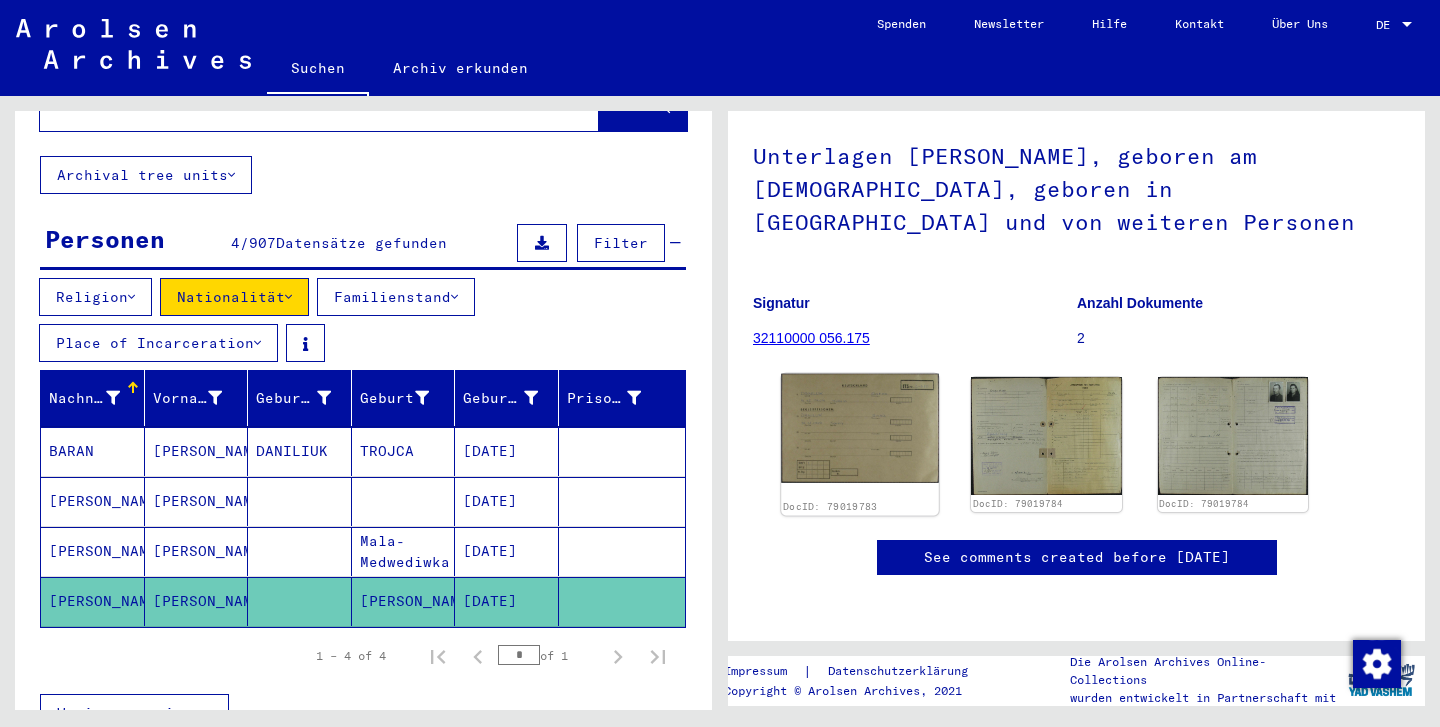 click 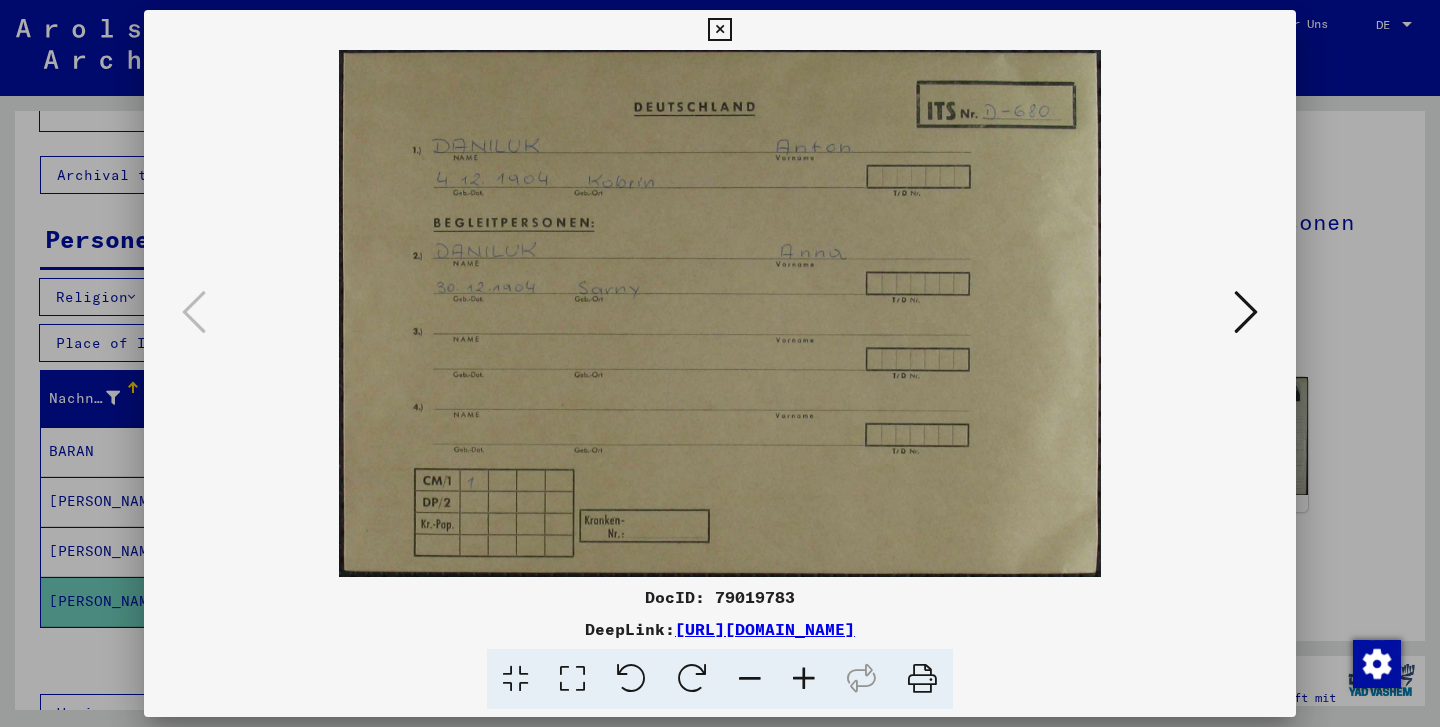 click at bounding box center (719, 30) 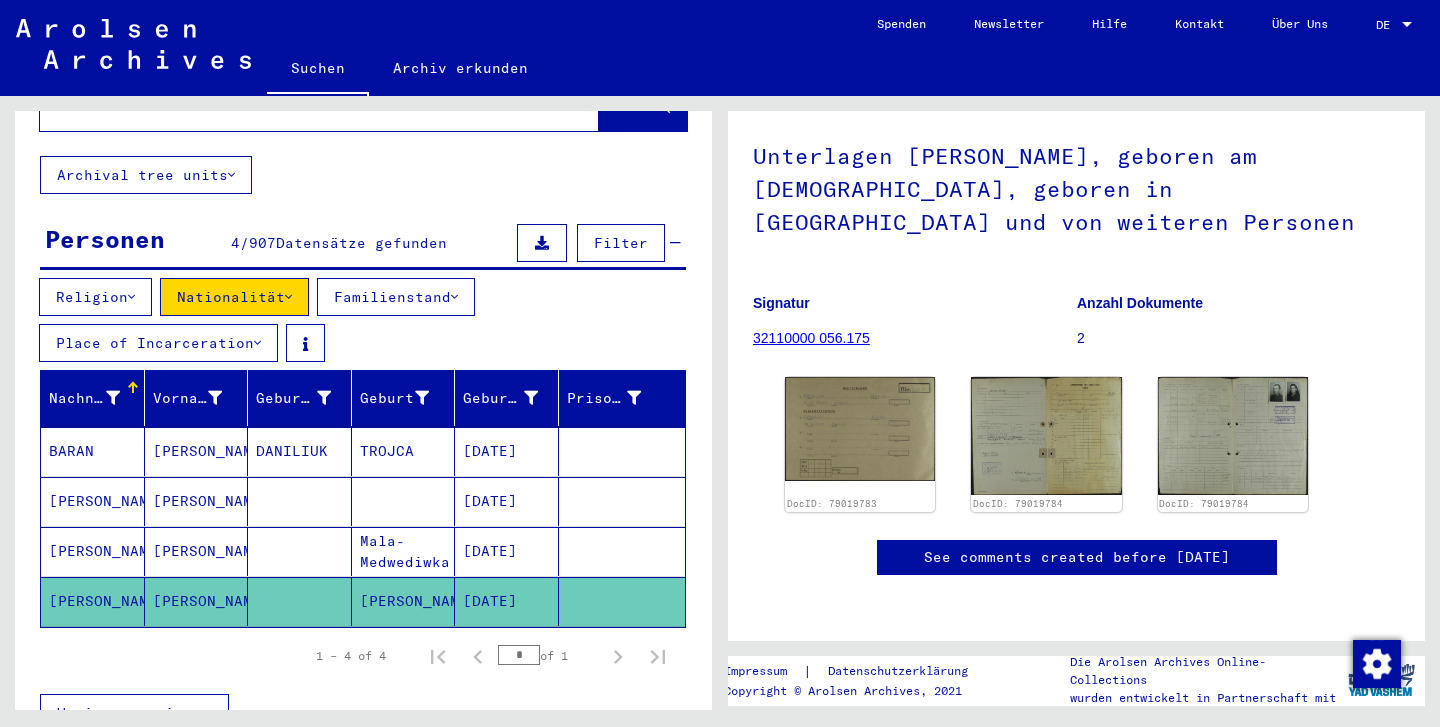 click on "[PERSON_NAME]" at bounding box center [197, 501] 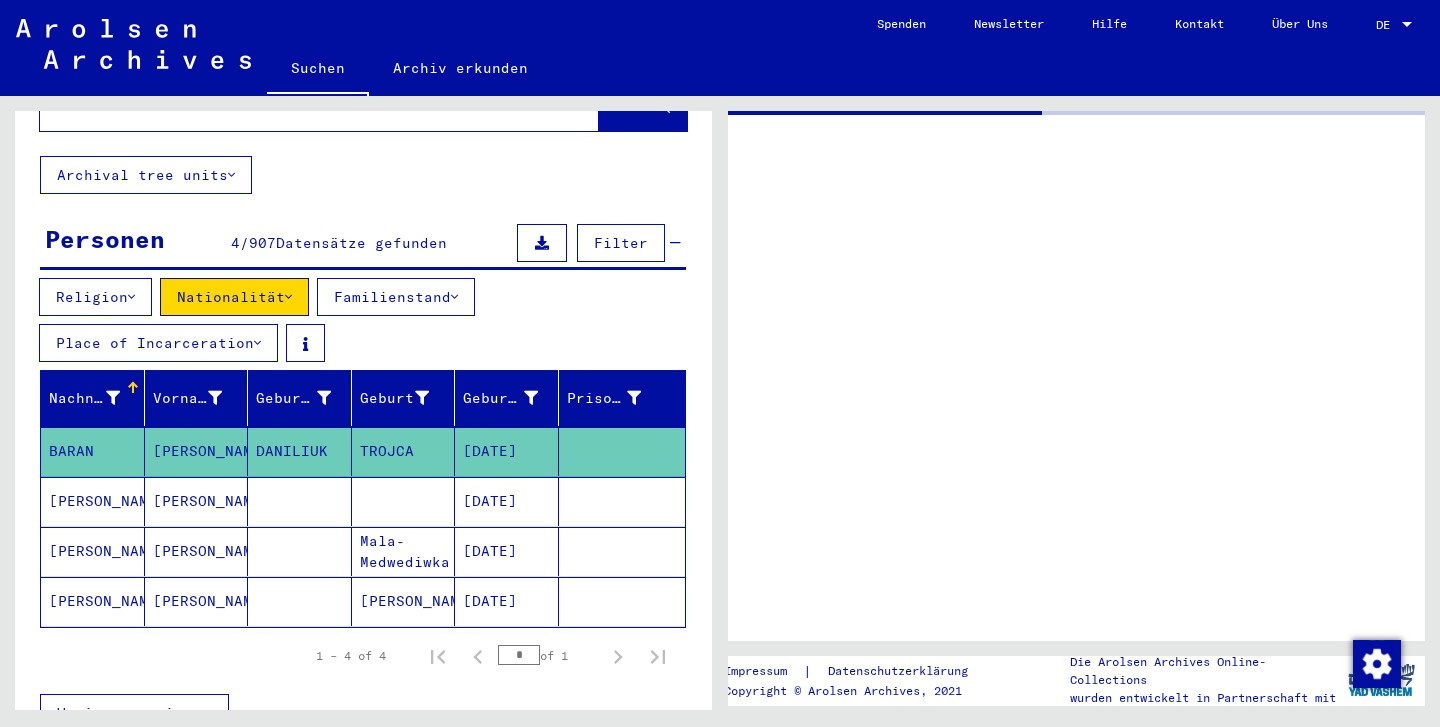 scroll, scrollTop: 0, scrollLeft: 0, axis: both 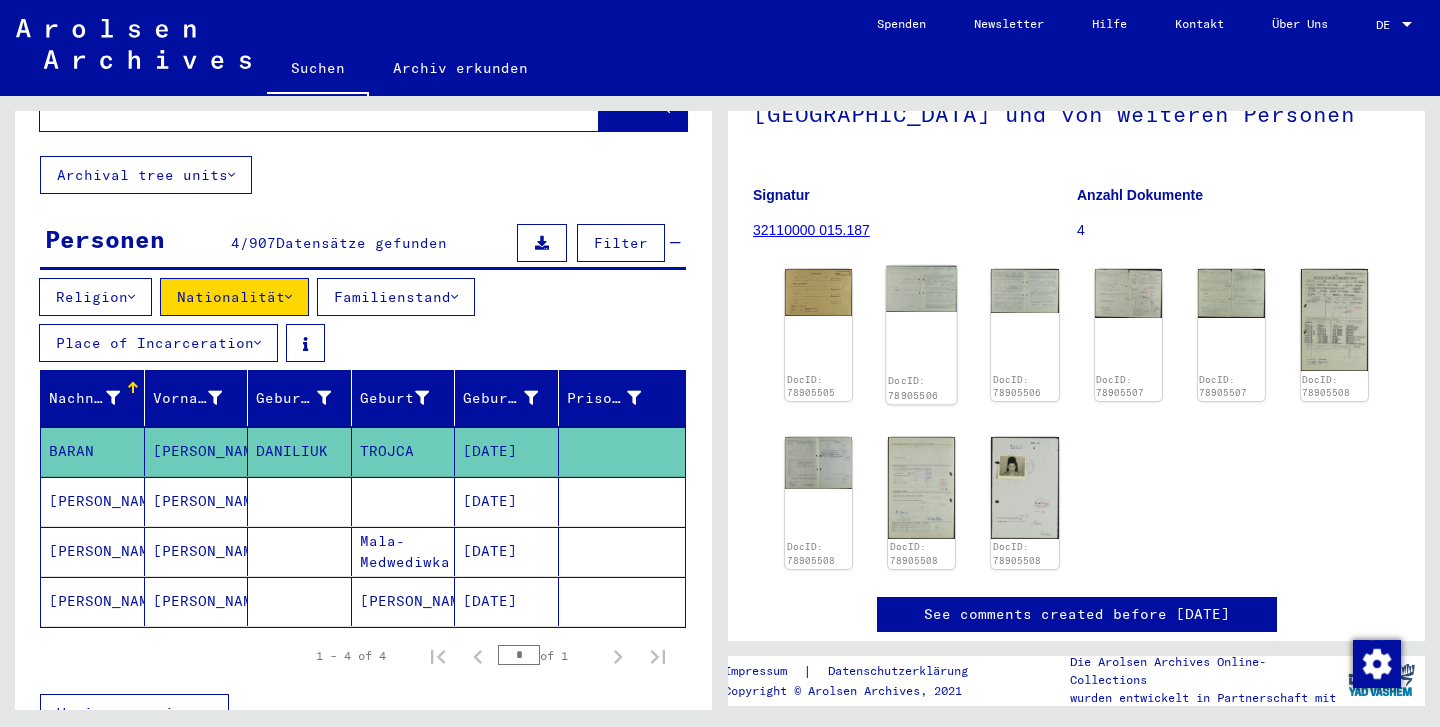 click 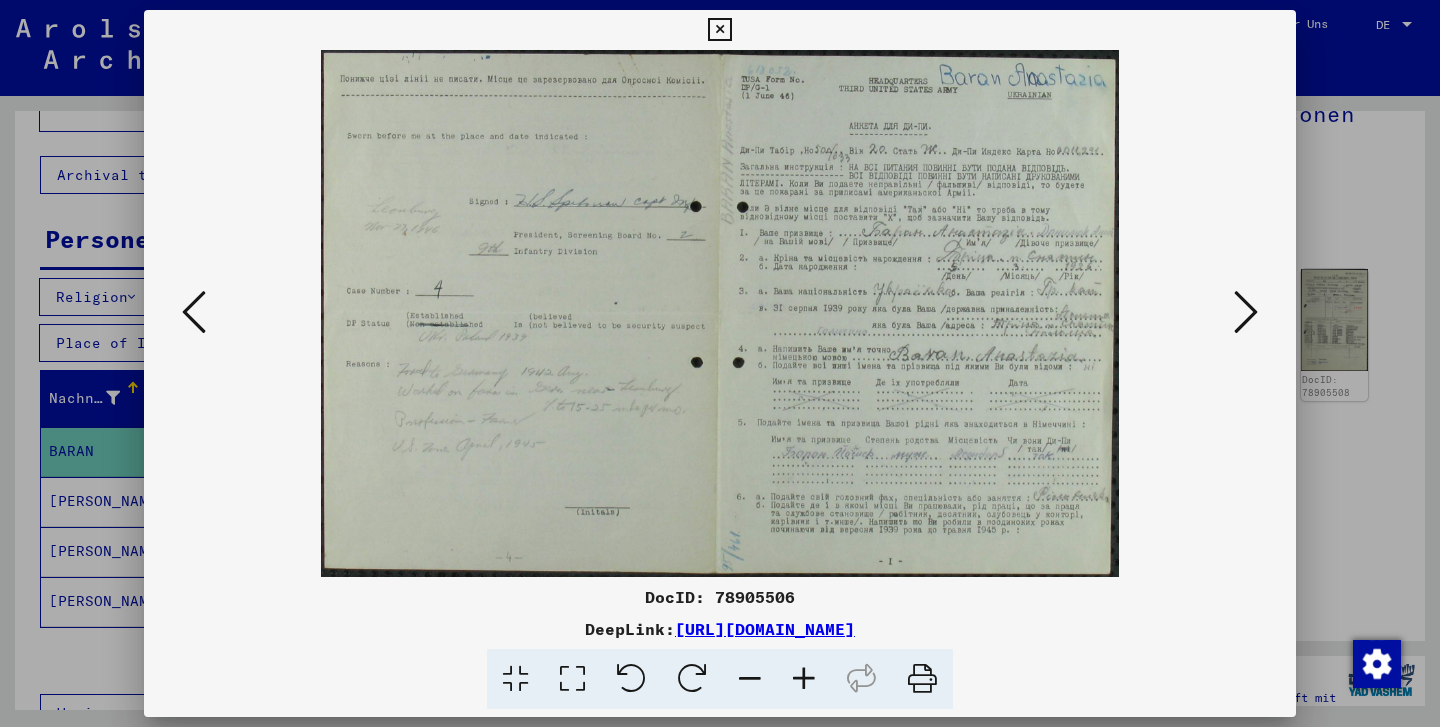 click at bounding box center (719, 30) 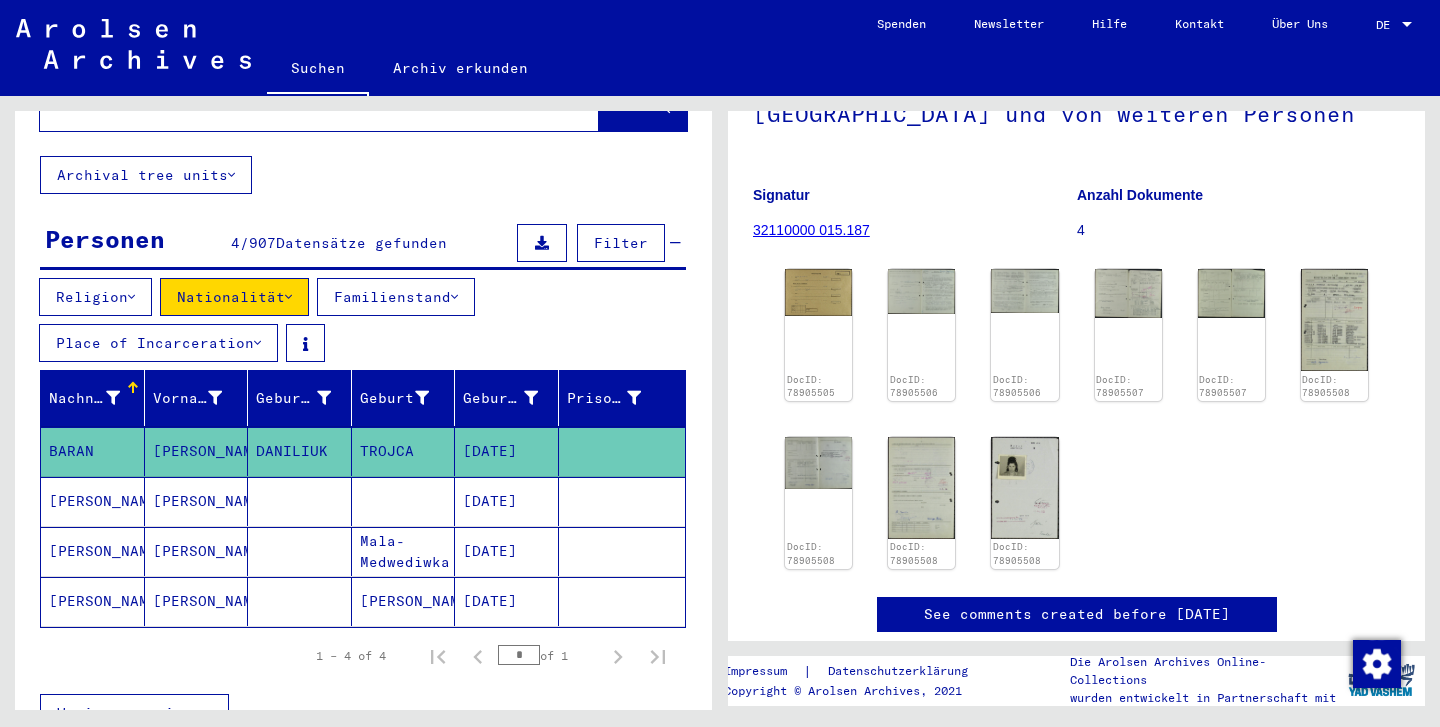 click on "[PERSON_NAME]" at bounding box center [197, 601] 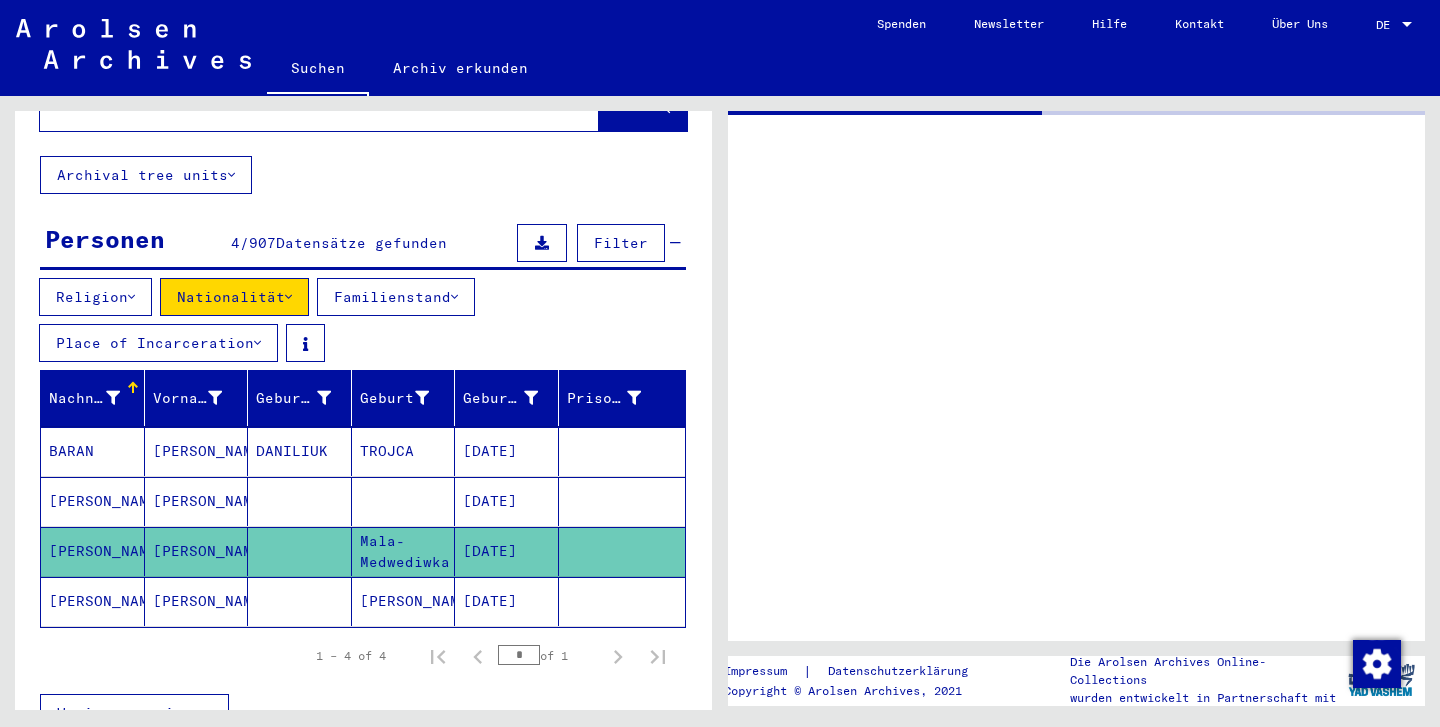 scroll, scrollTop: 0, scrollLeft: 0, axis: both 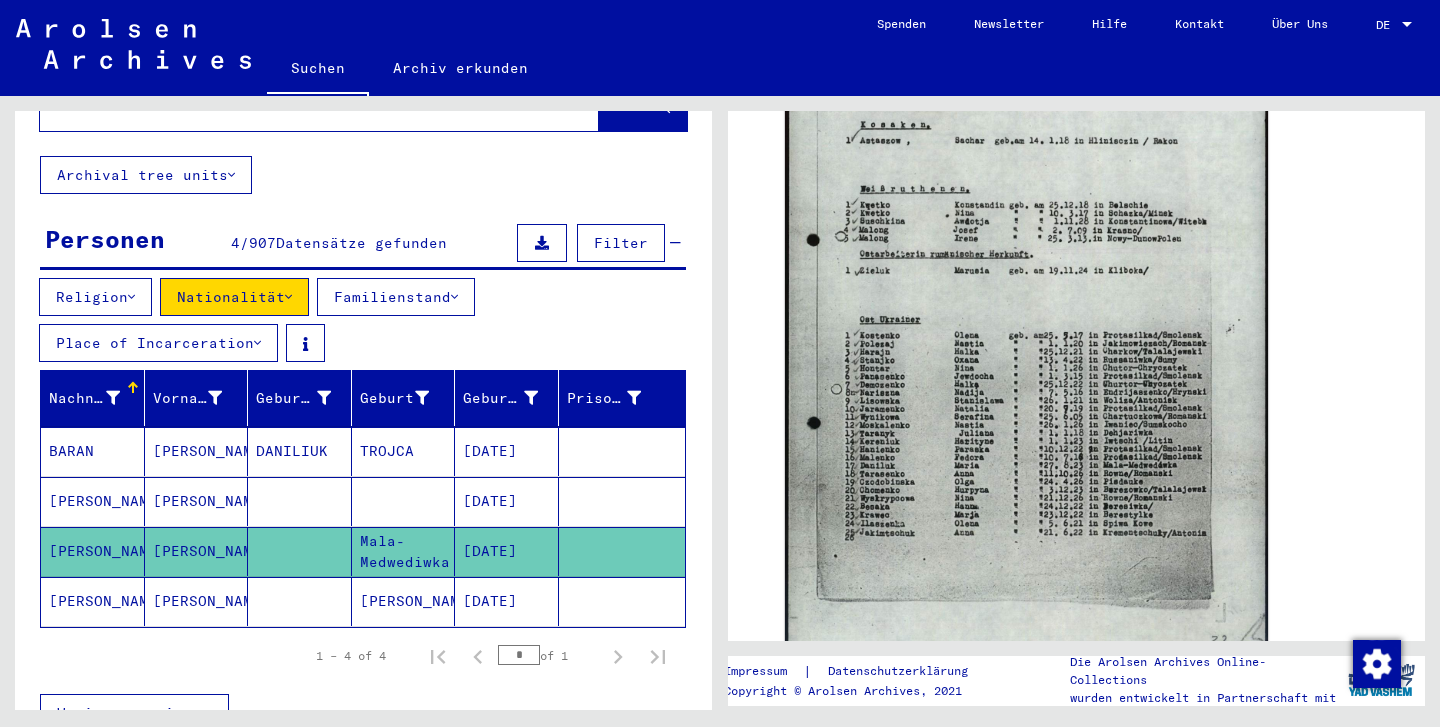 click on "[PERSON_NAME]" 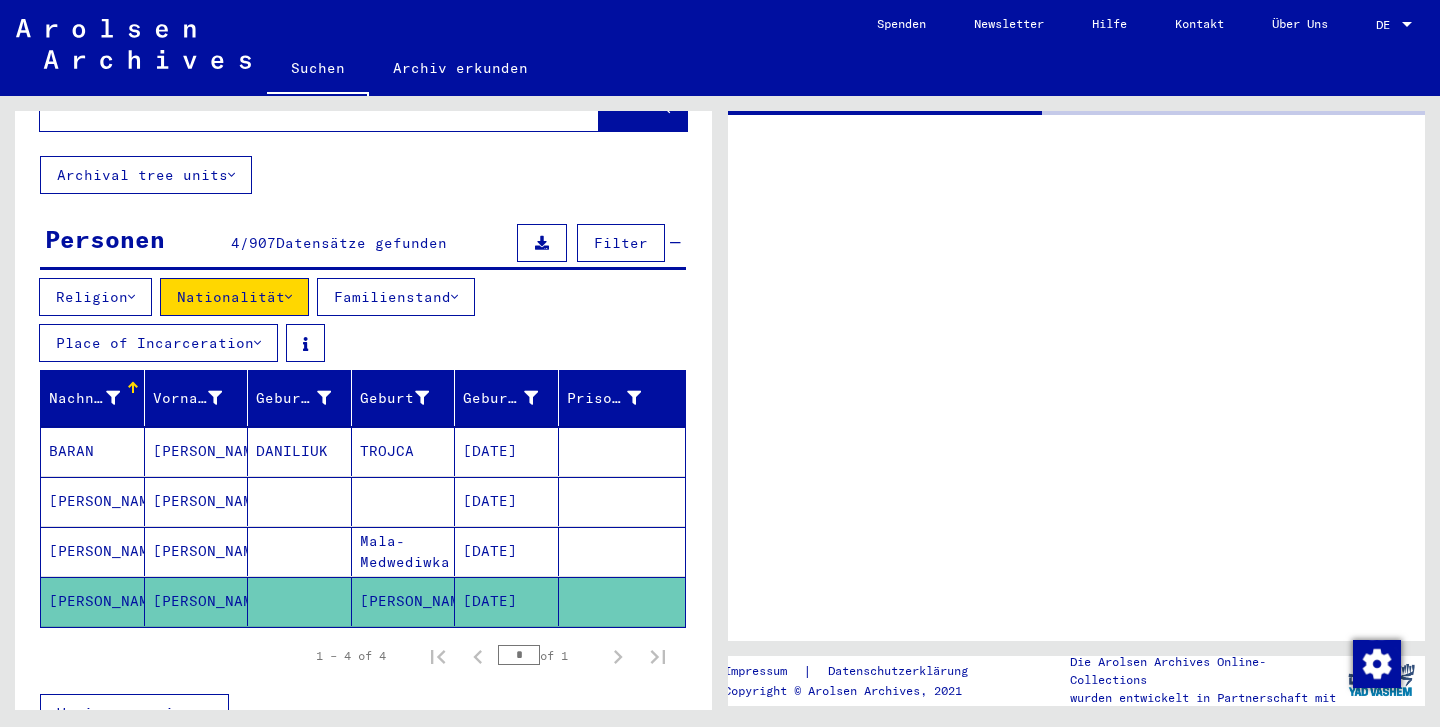 scroll, scrollTop: 0, scrollLeft: 0, axis: both 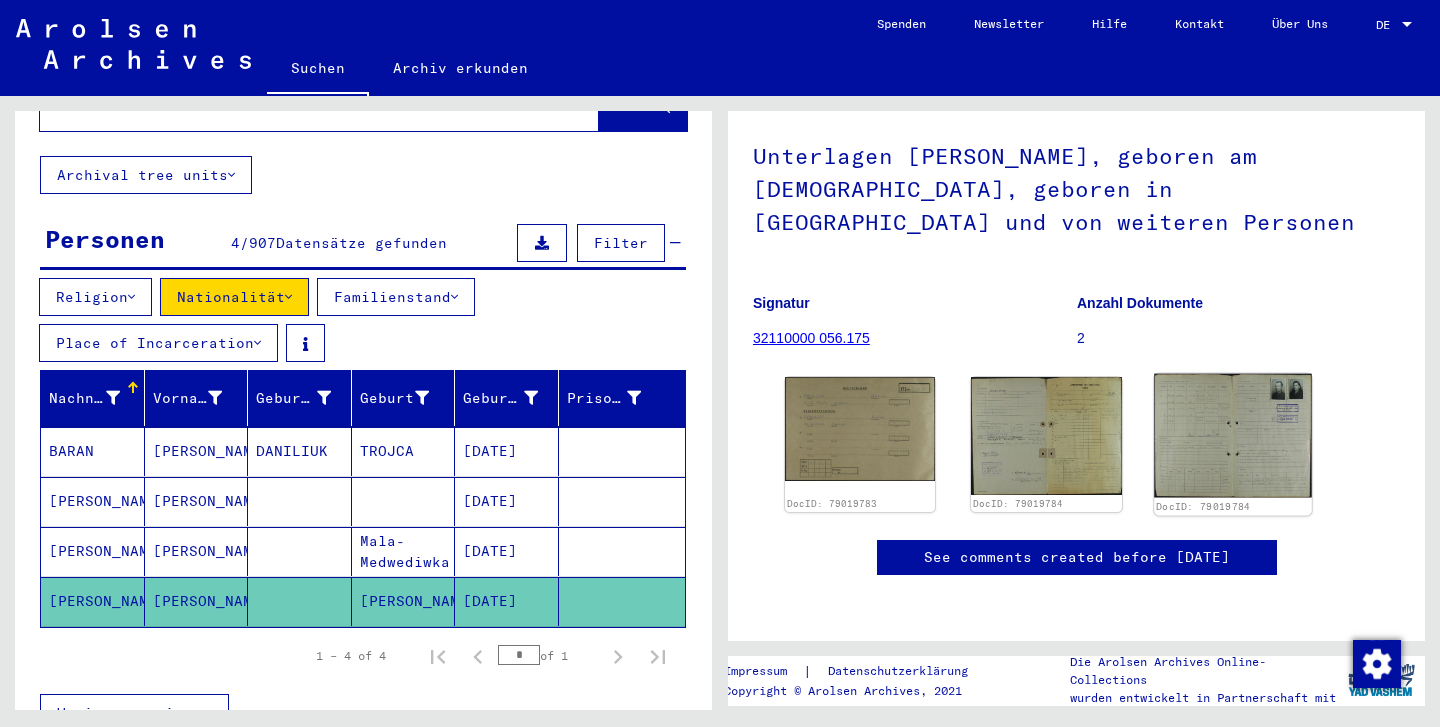 click 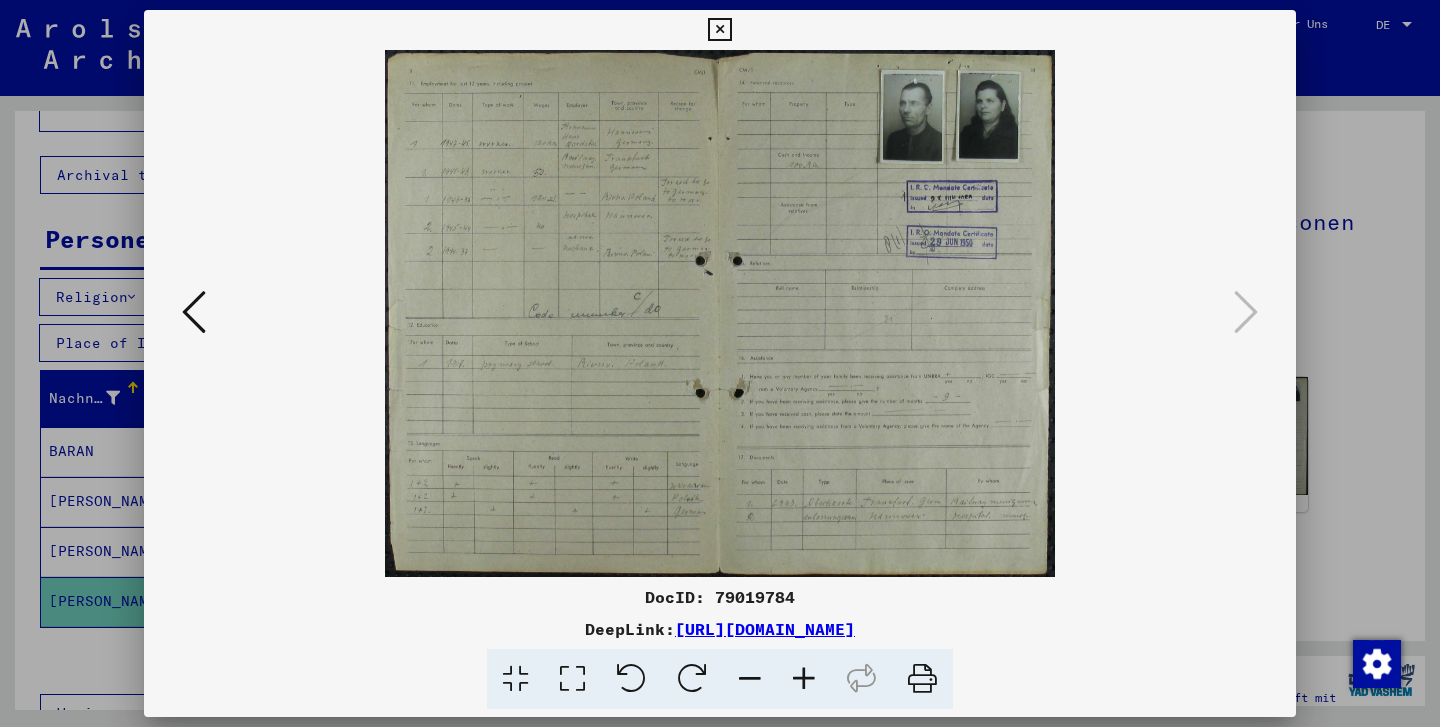 click at bounding box center (194, 312) 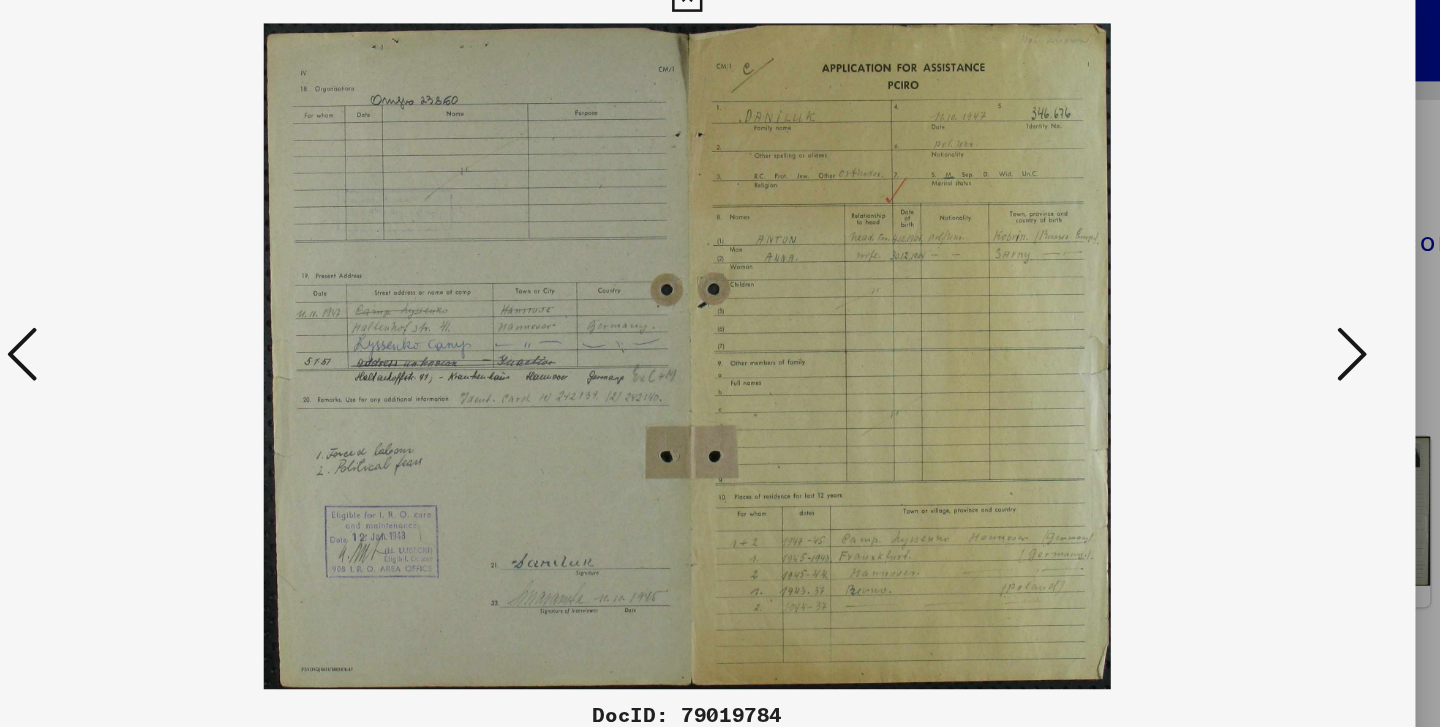 click at bounding box center (1246, 312) 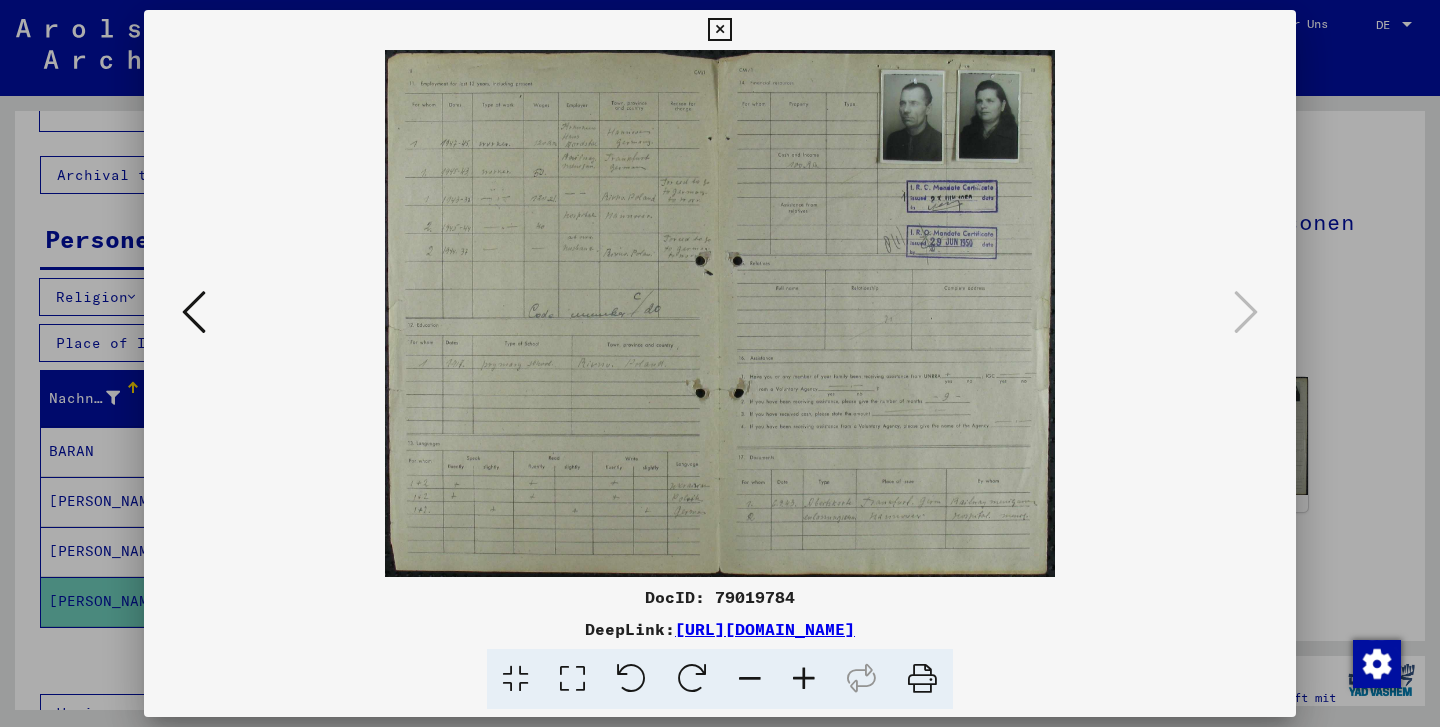 click at bounding box center [719, 30] 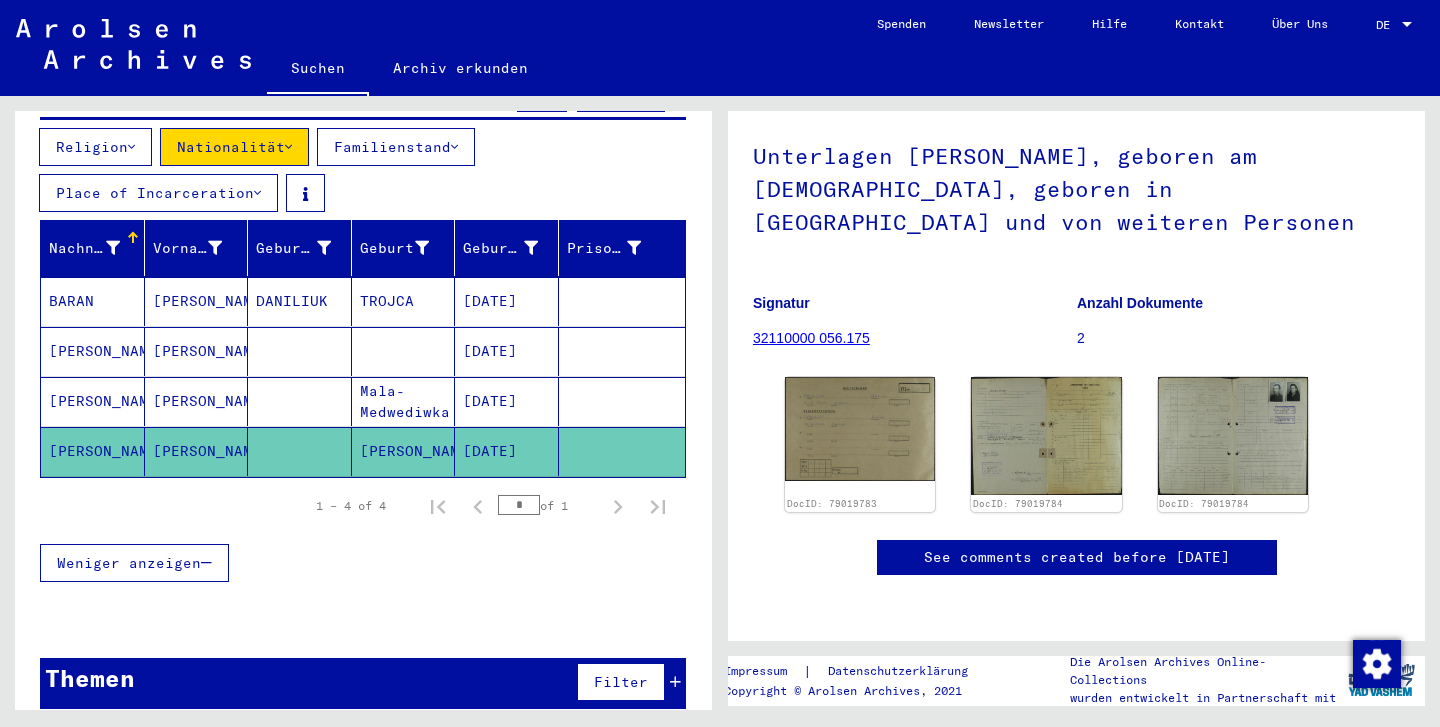 scroll, scrollTop: 62, scrollLeft: 0, axis: vertical 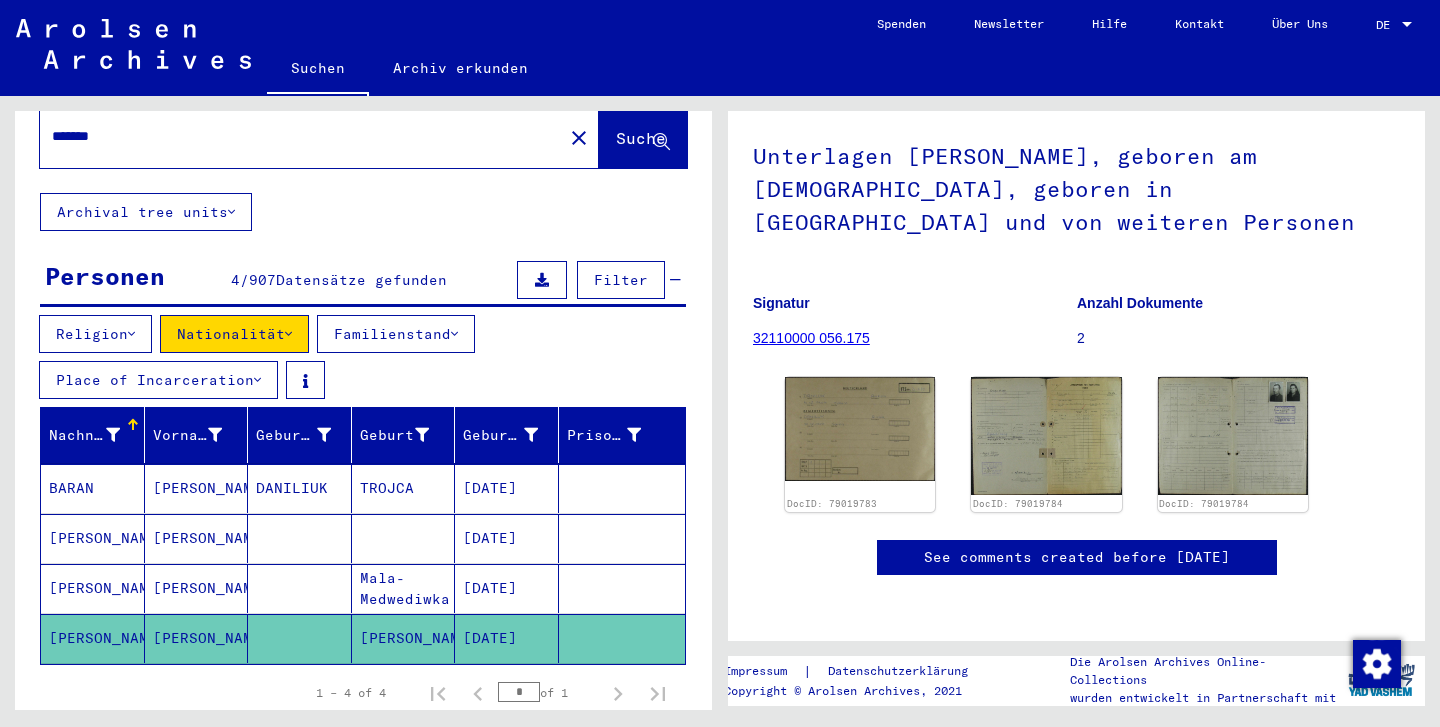 click on "Nationalität" at bounding box center [234, 334] 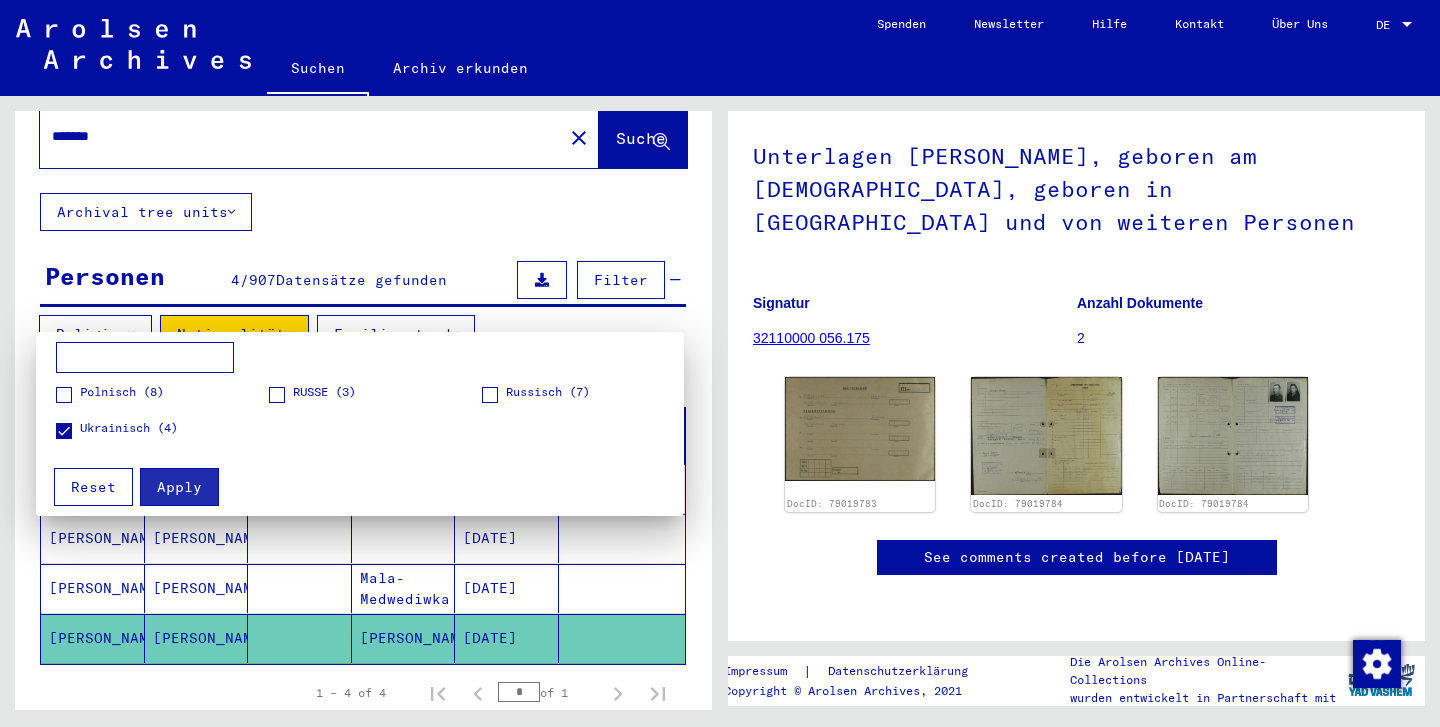 click at bounding box center (277, 395) 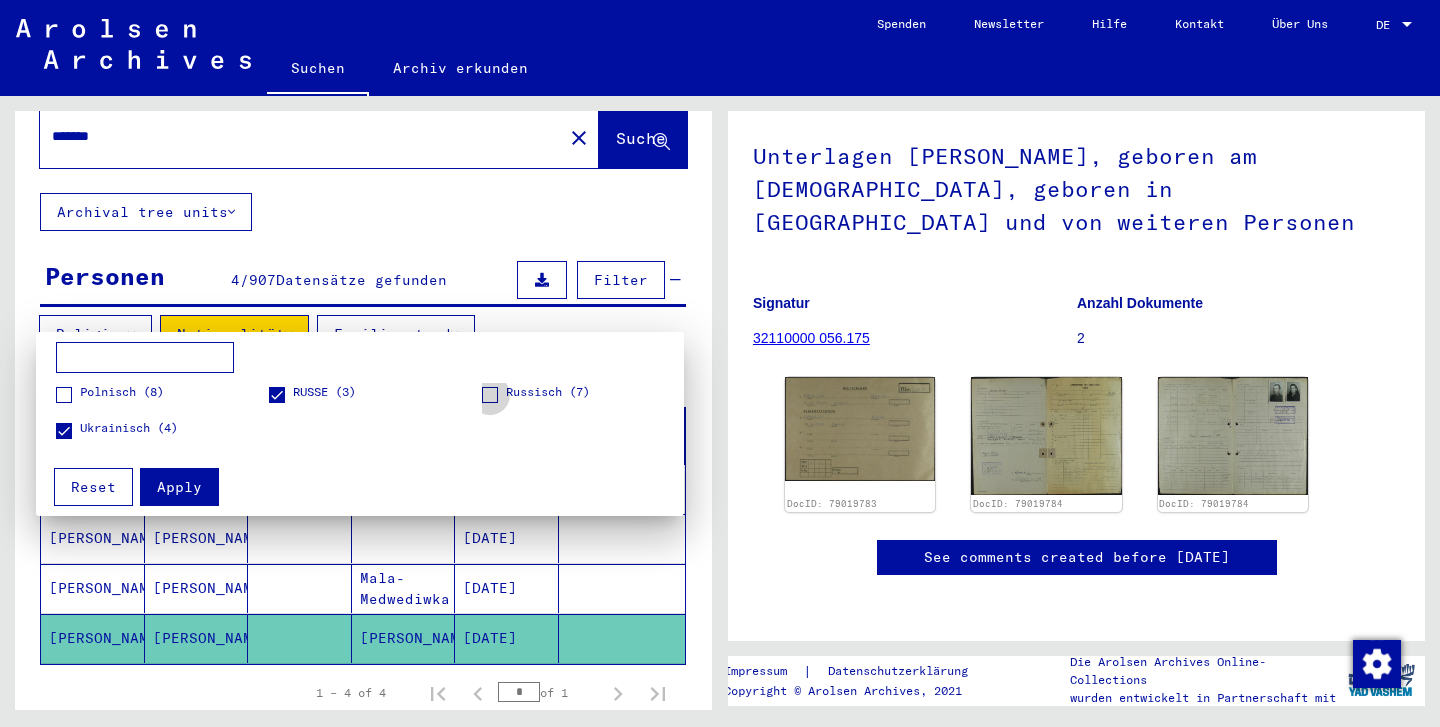 click at bounding box center [490, 395] 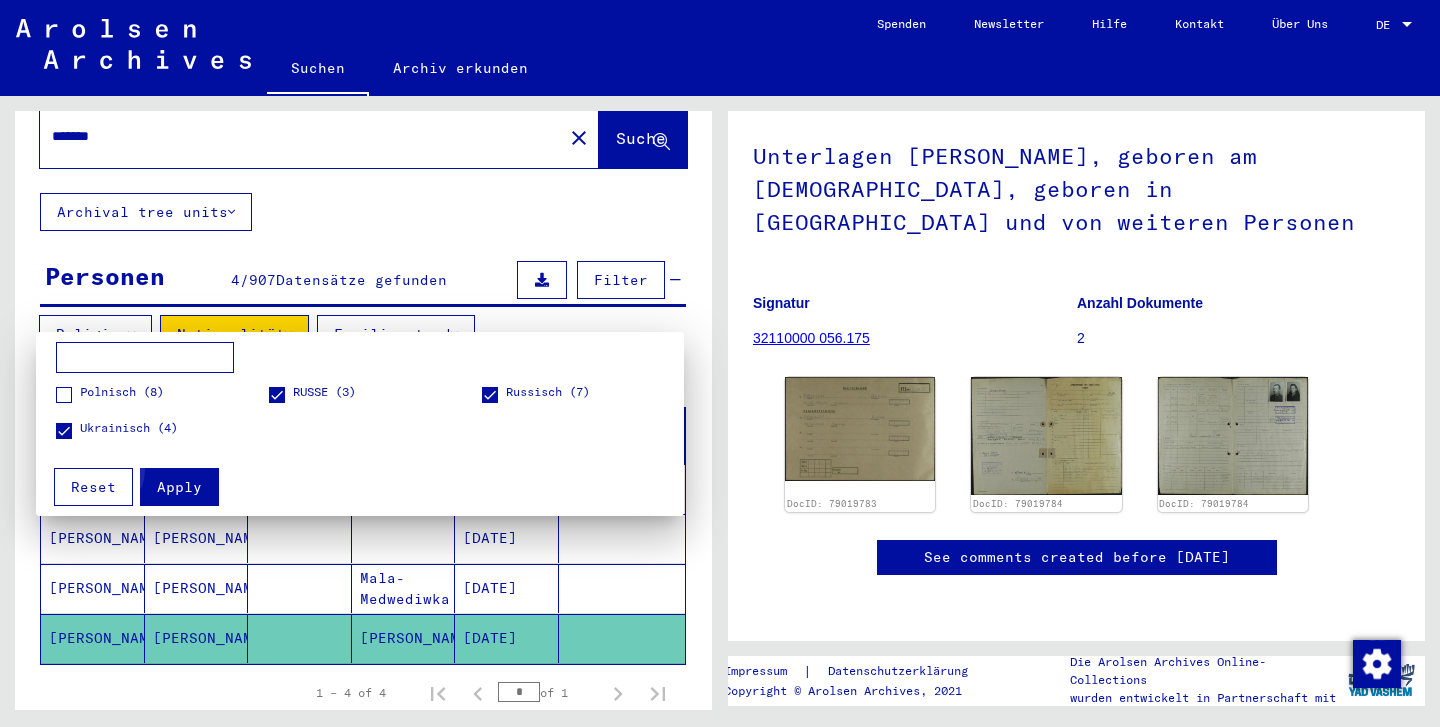 click on "Apply" at bounding box center (179, 487) 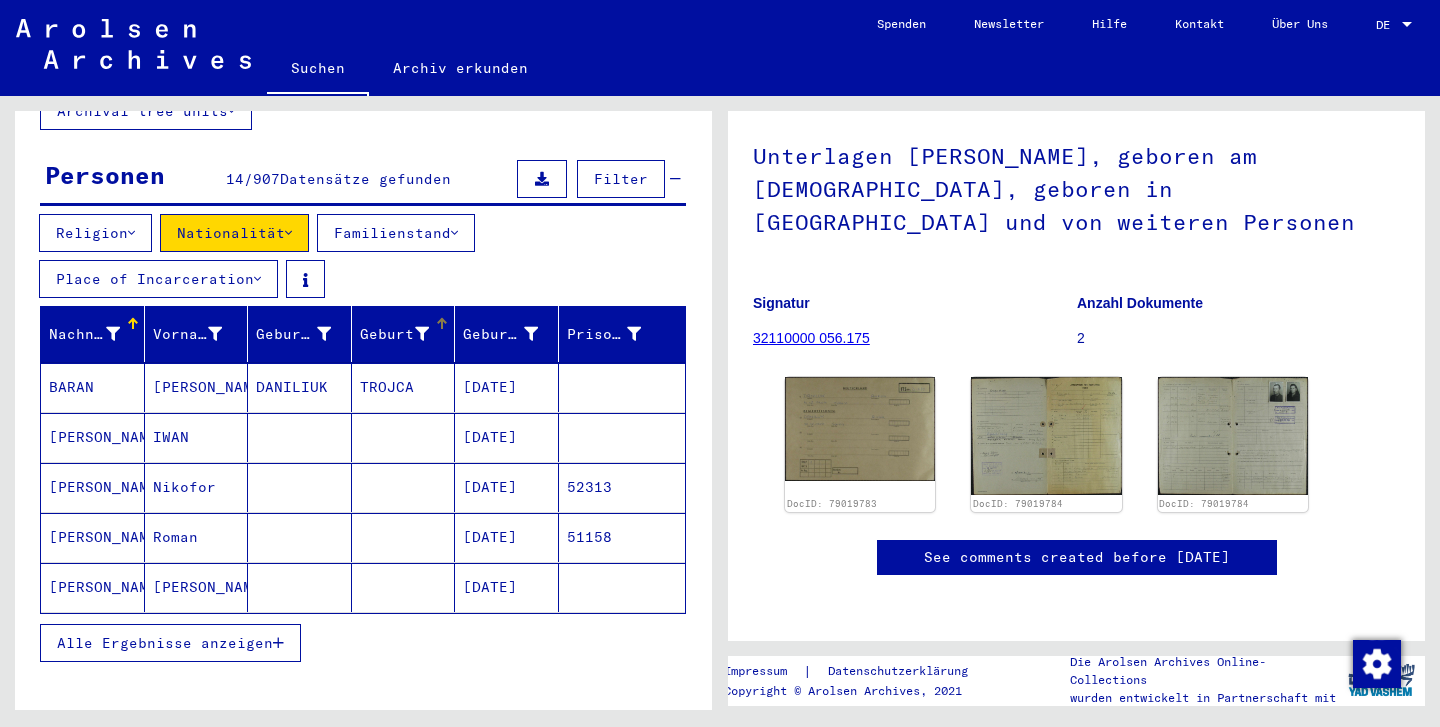 scroll, scrollTop: 171, scrollLeft: 0, axis: vertical 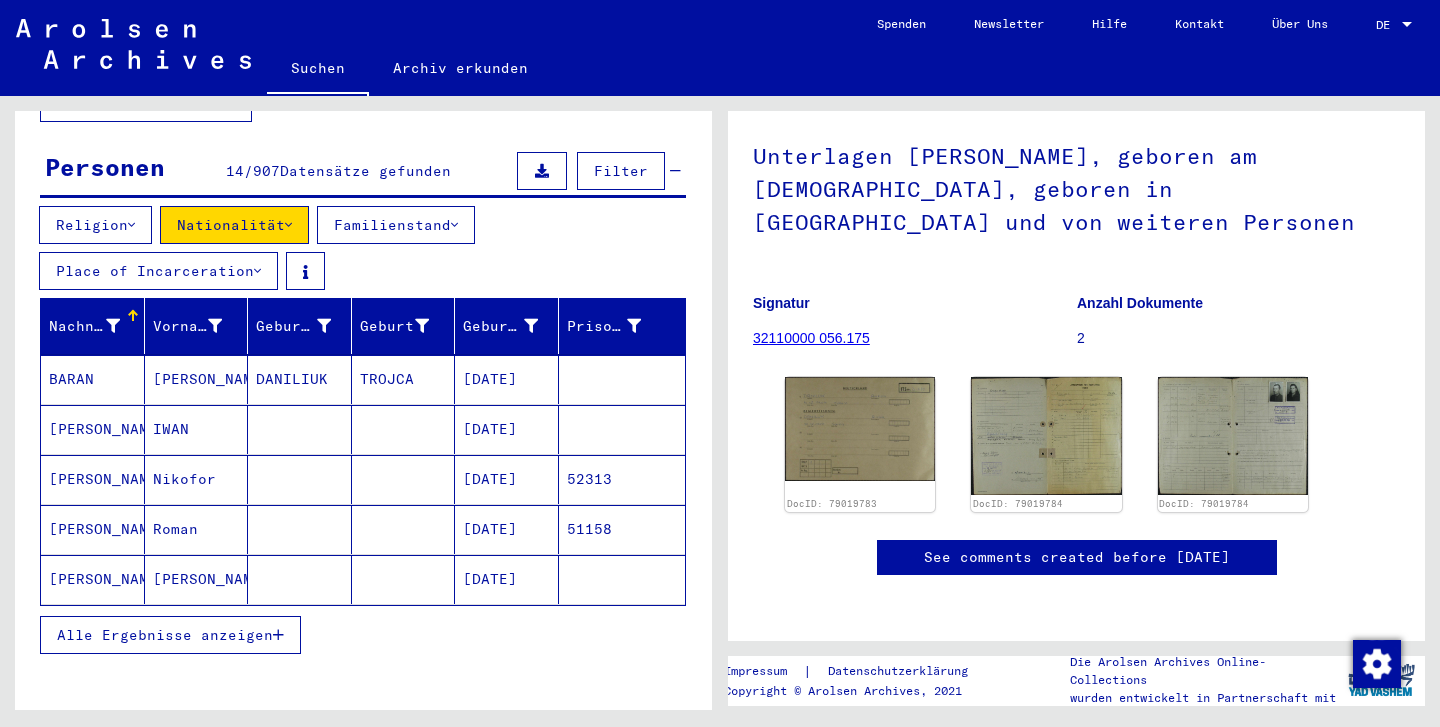 click on "[PERSON_NAME]" at bounding box center [93, 529] 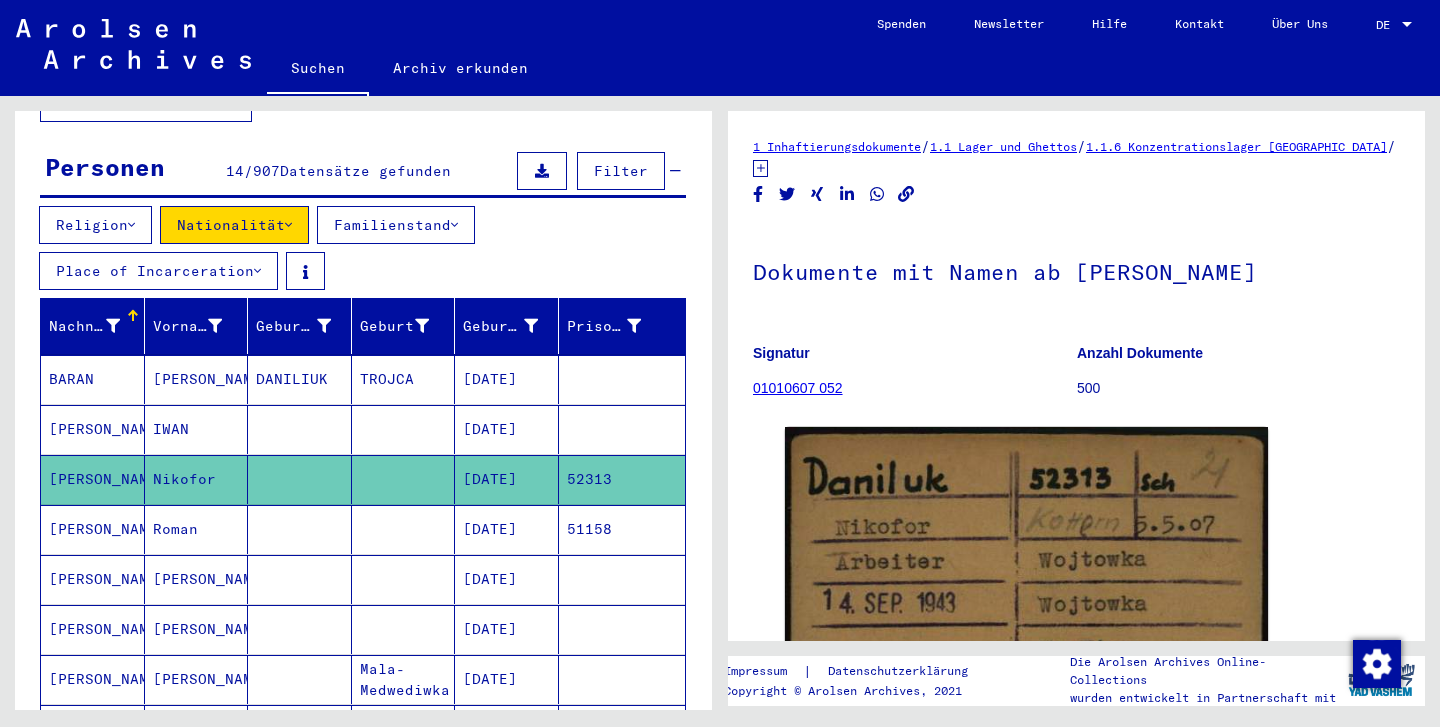 scroll, scrollTop: 0, scrollLeft: 0, axis: both 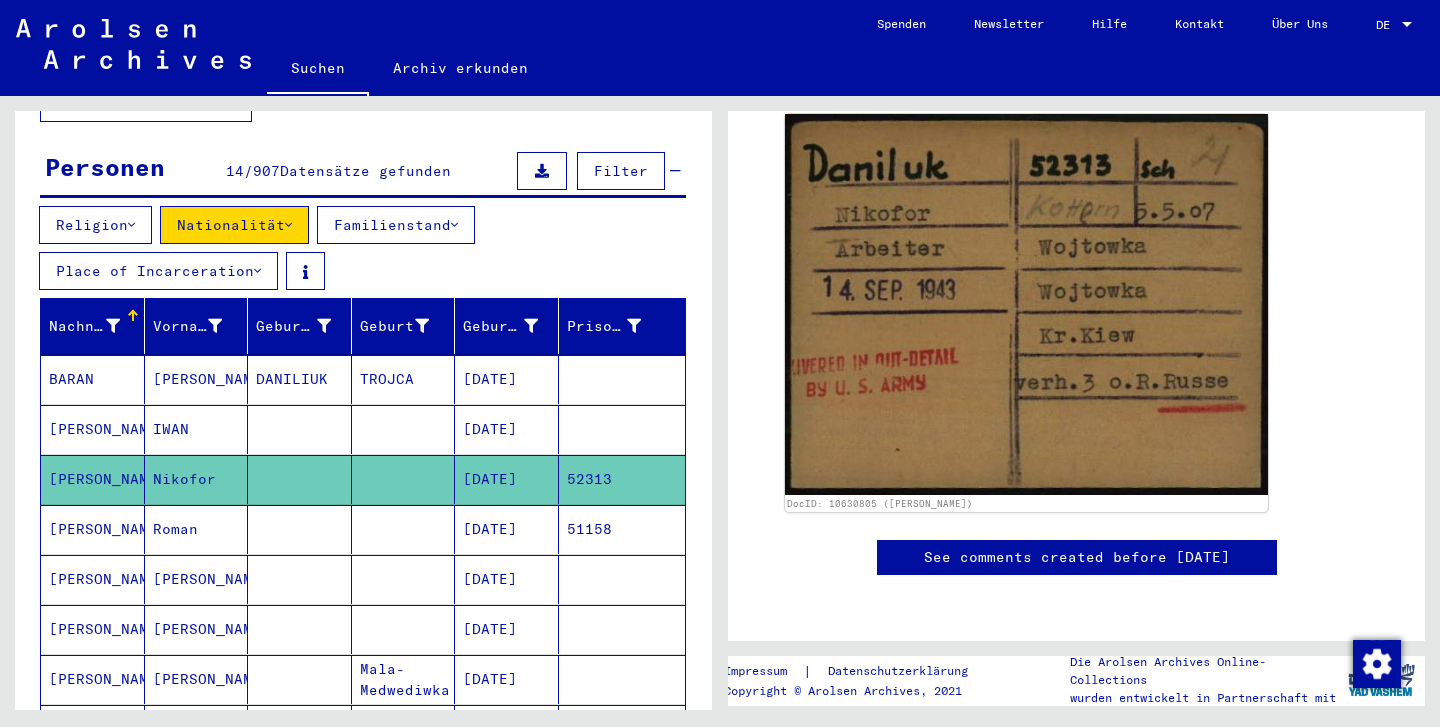 click on "Roman" at bounding box center (197, 579) 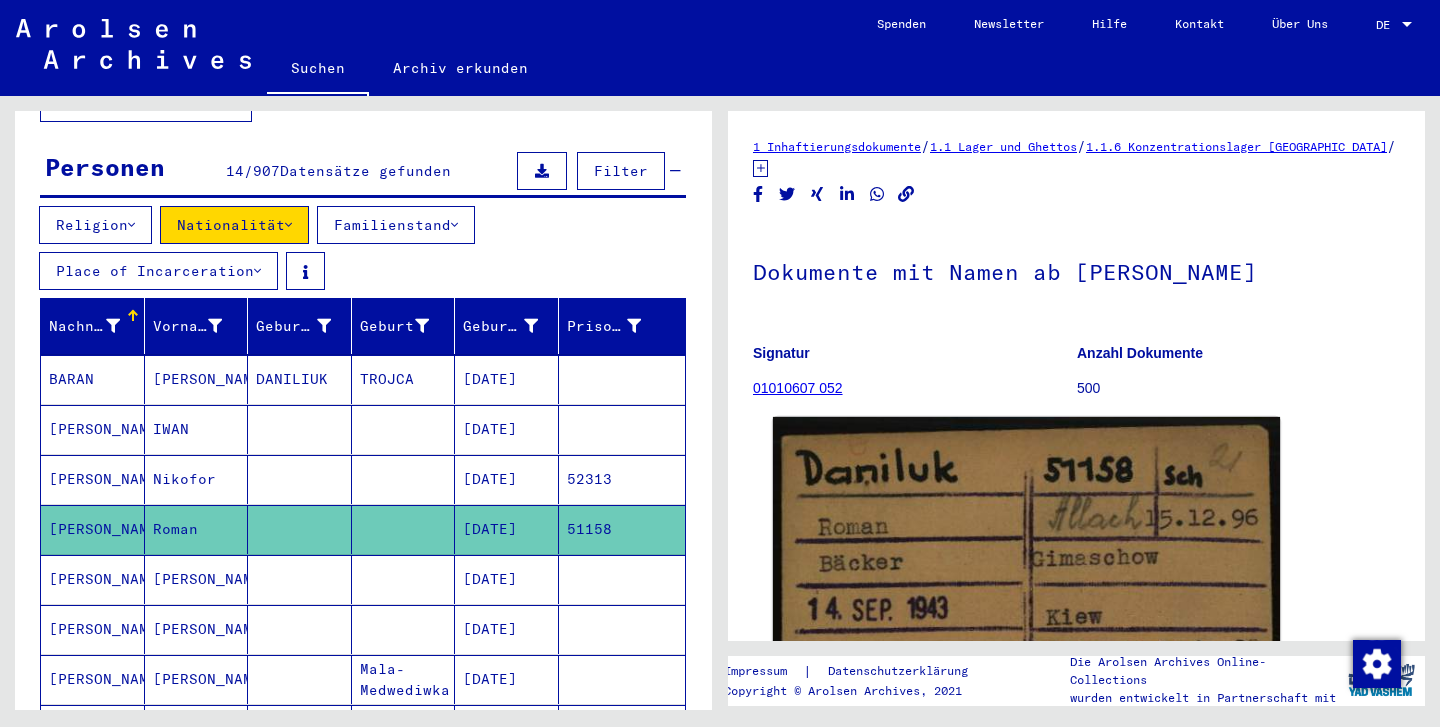 scroll, scrollTop: 0, scrollLeft: 0, axis: both 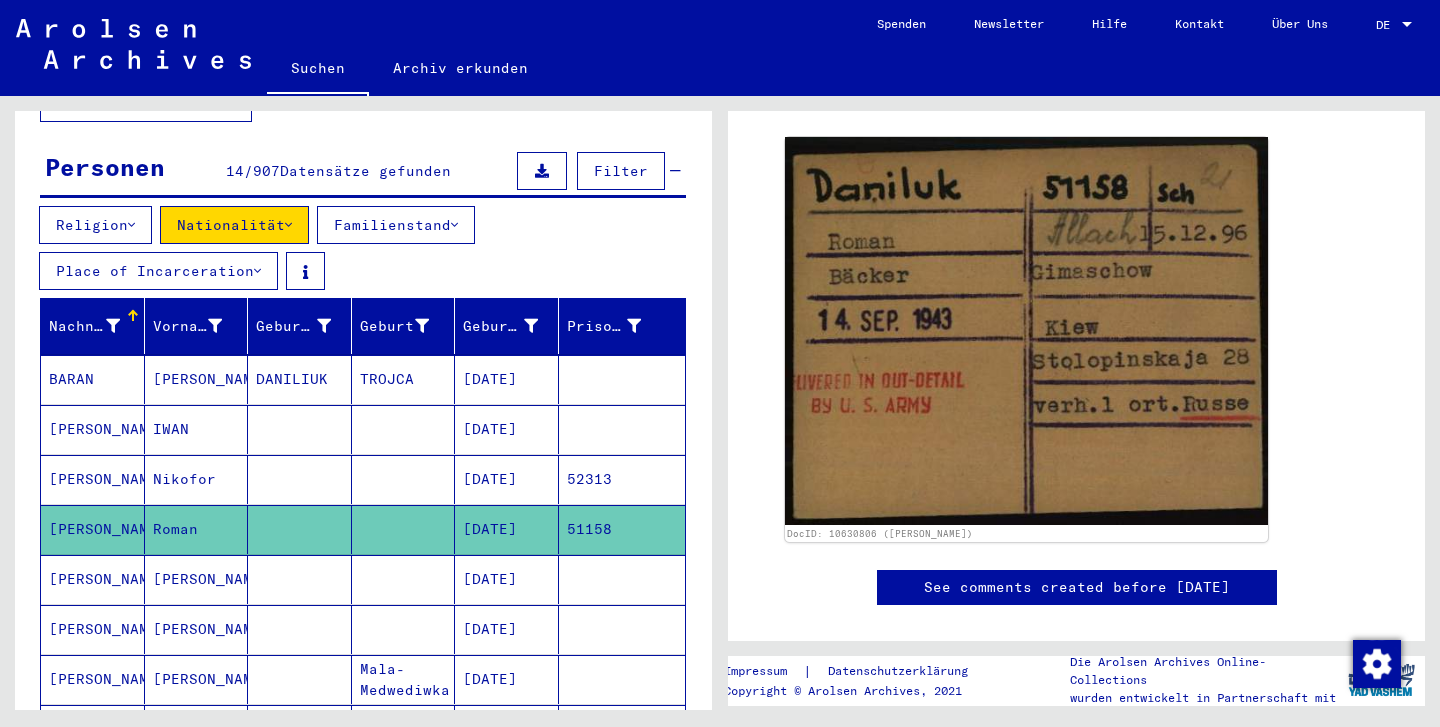 click on "[PERSON_NAME]" at bounding box center (197, 629) 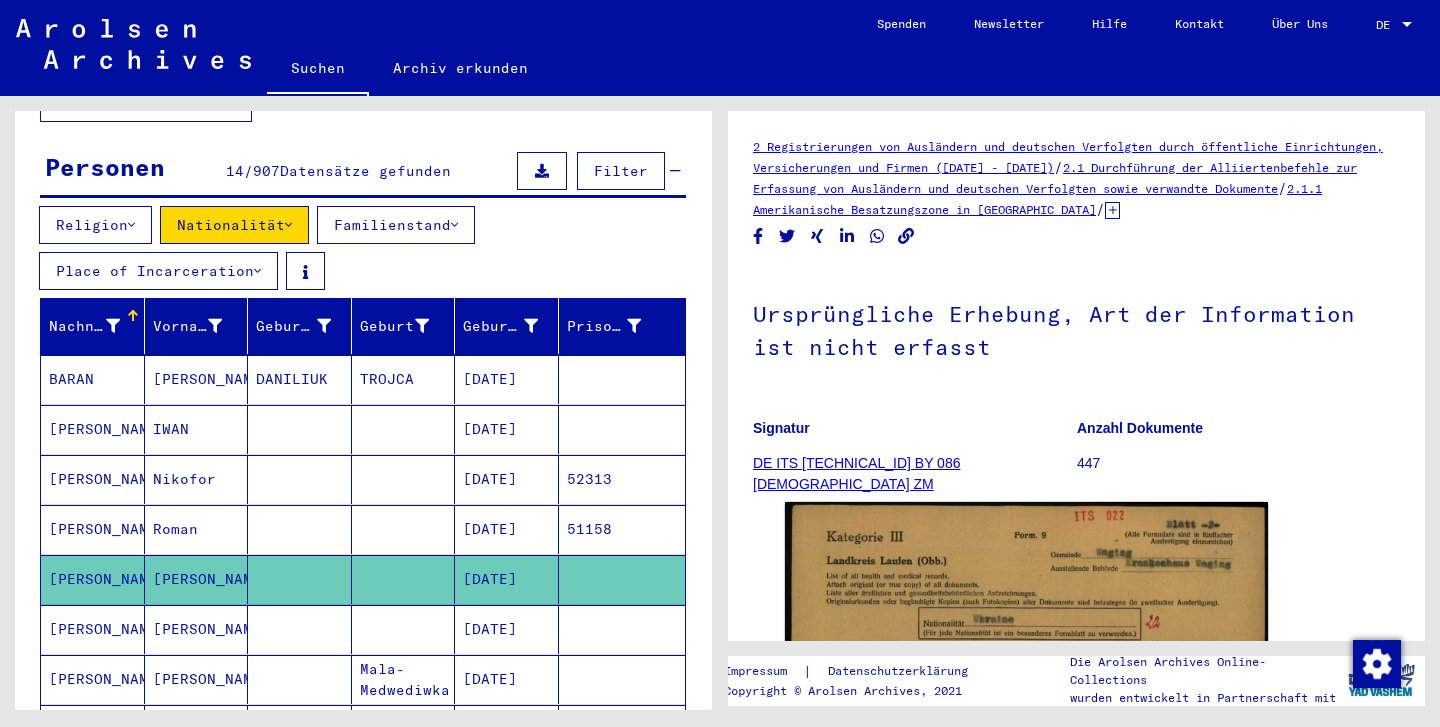 scroll, scrollTop: 0, scrollLeft: 0, axis: both 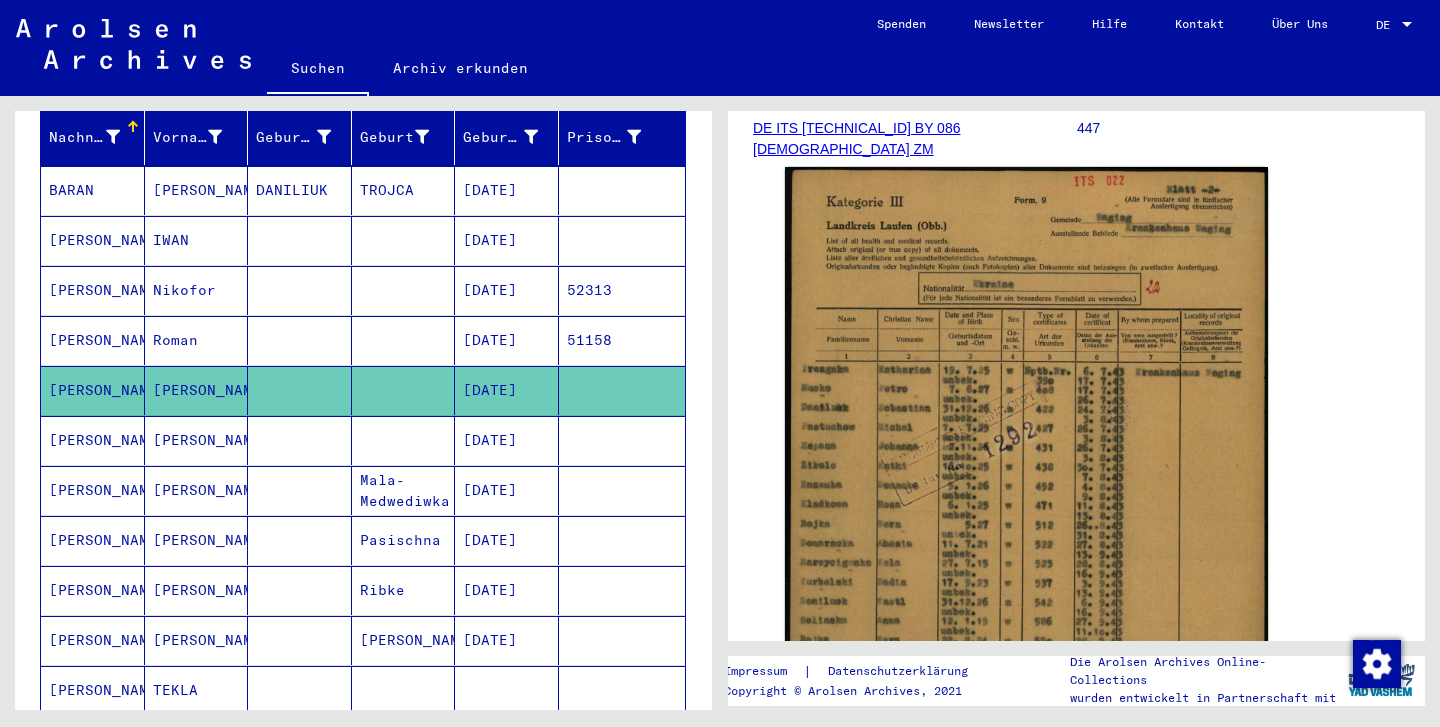 click on "[PERSON_NAME]" at bounding box center [197, 590] 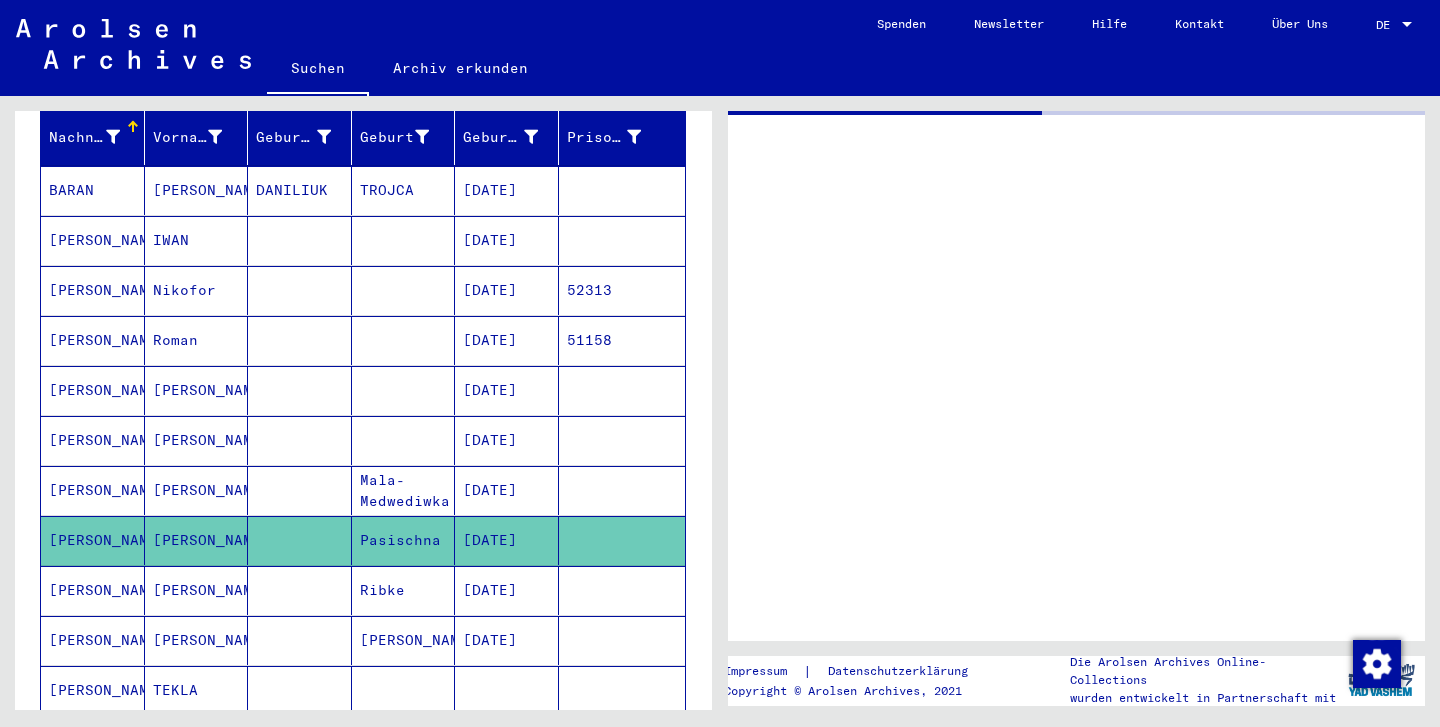 scroll, scrollTop: 0, scrollLeft: 0, axis: both 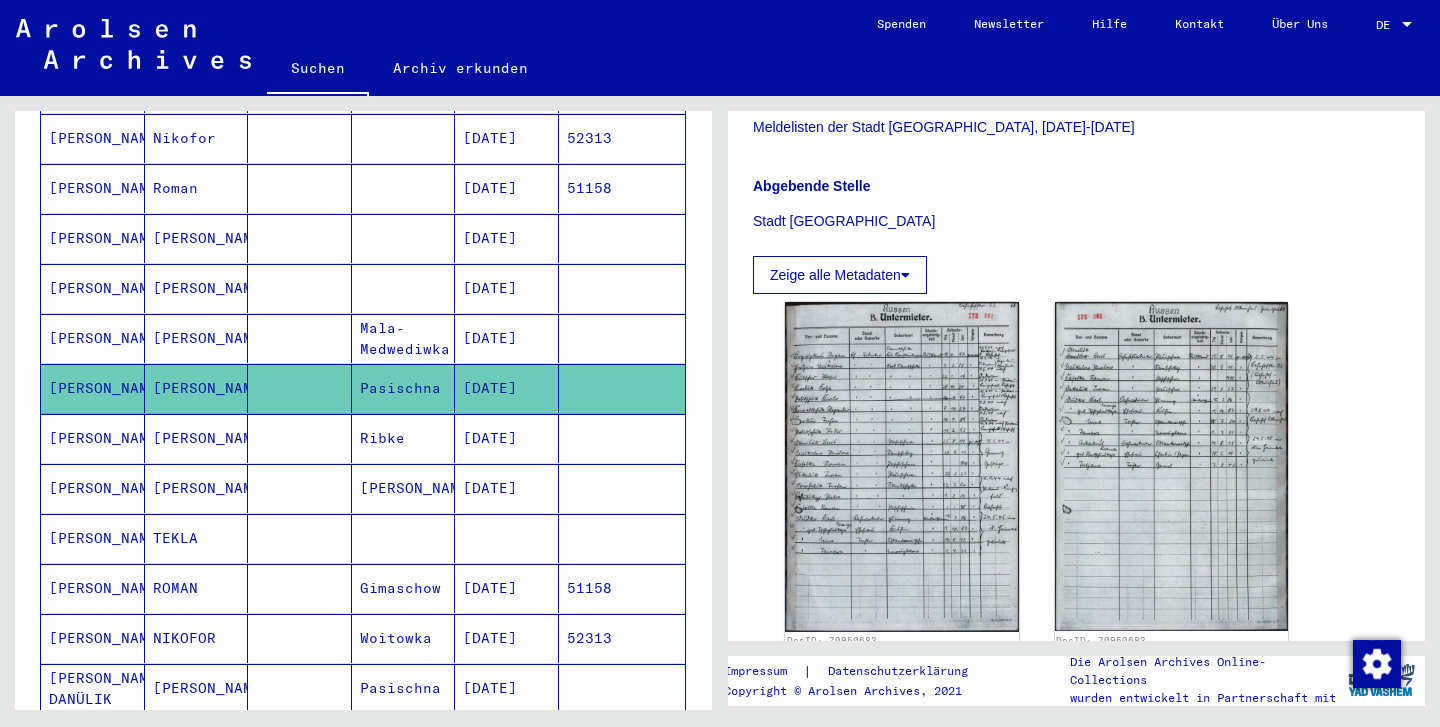 click on "TEKLA" at bounding box center [197, 588] 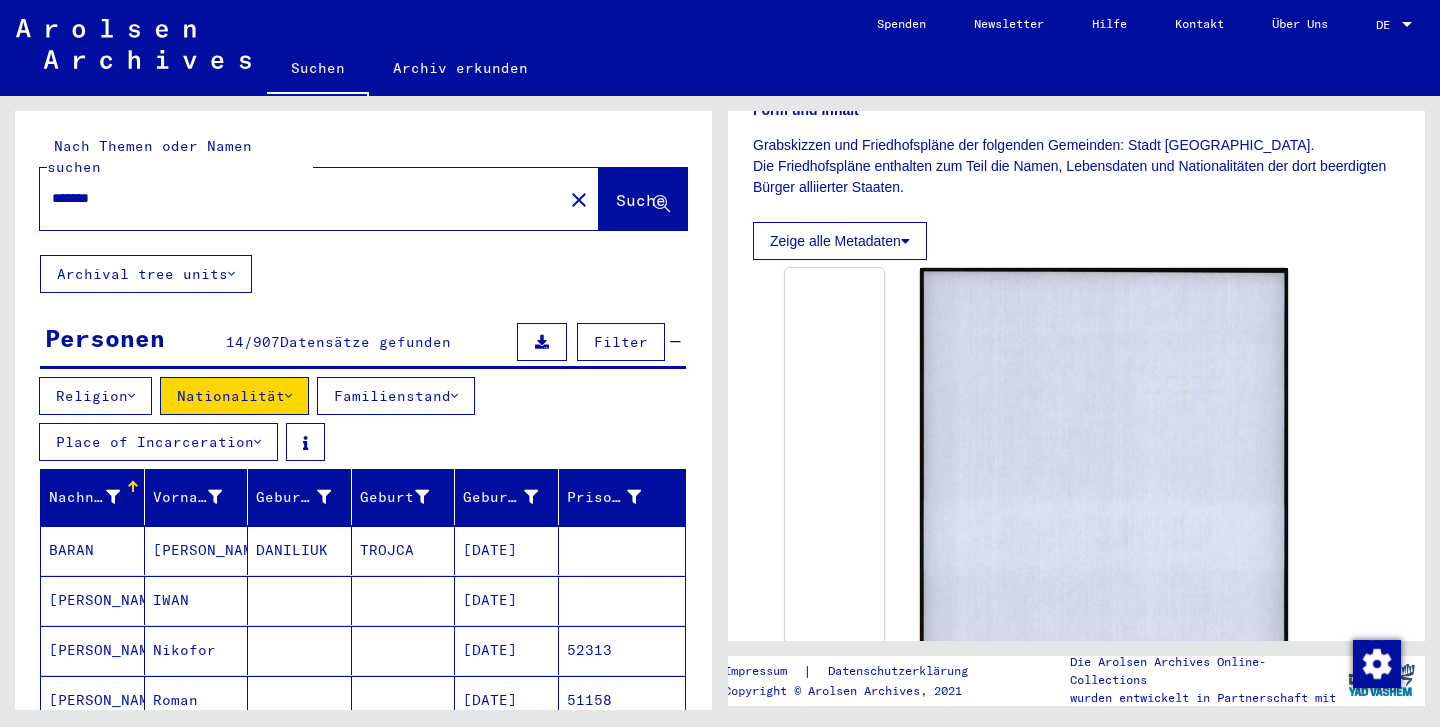 click on "*******" at bounding box center (301, 198) 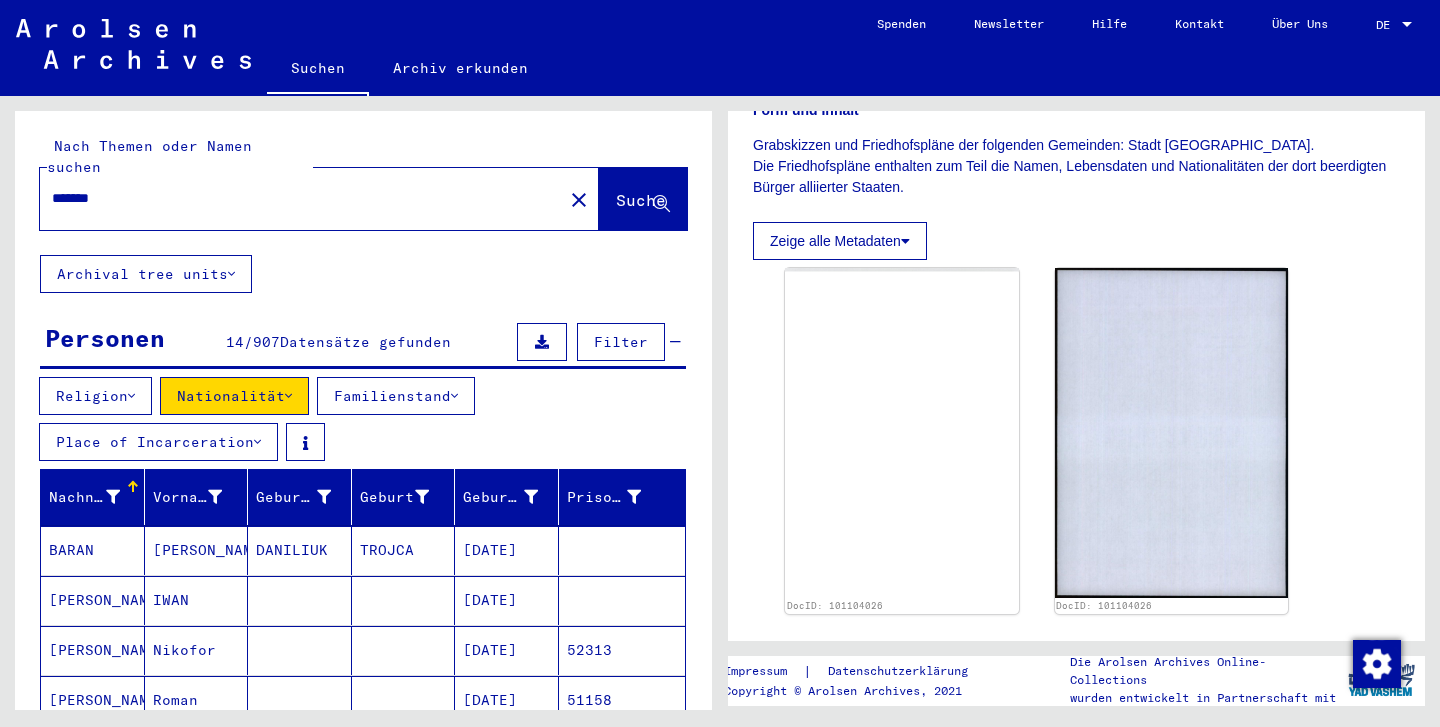 click on "*******" at bounding box center [301, 198] 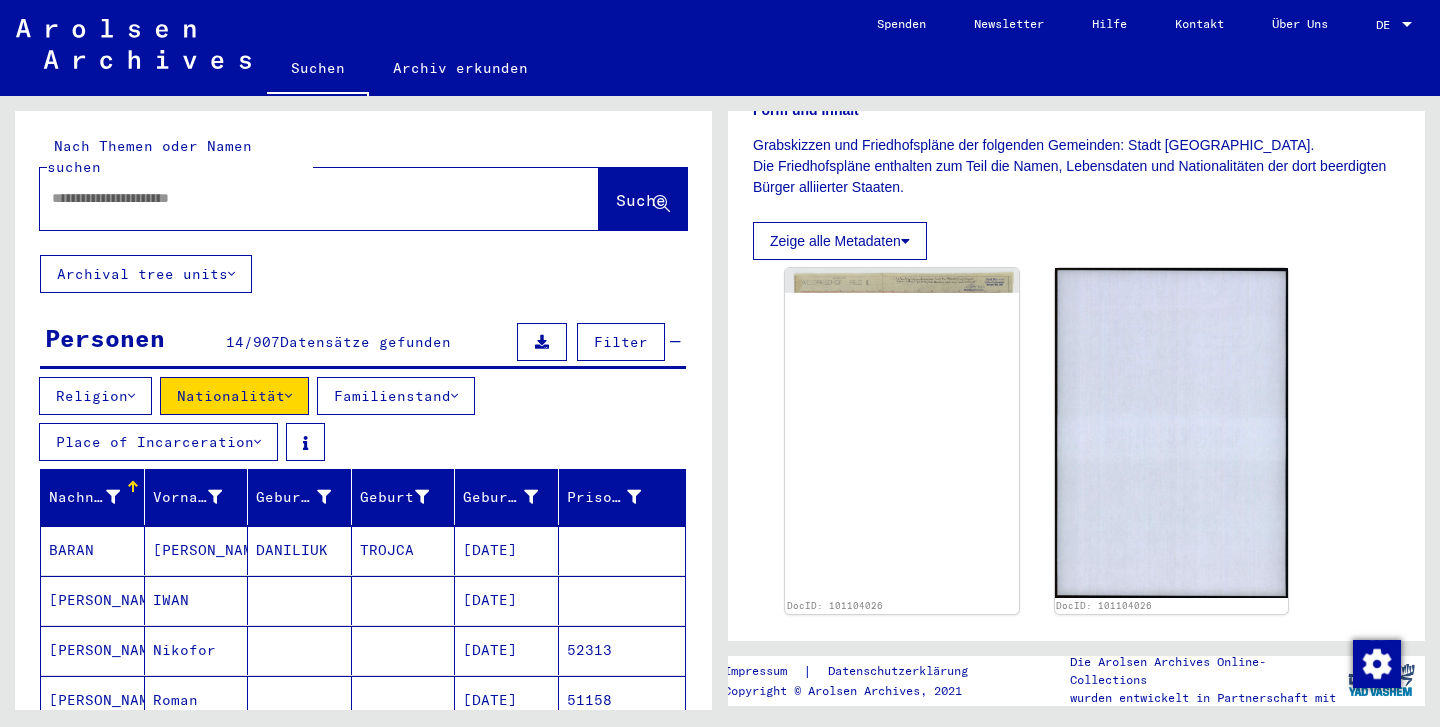 type on "*" 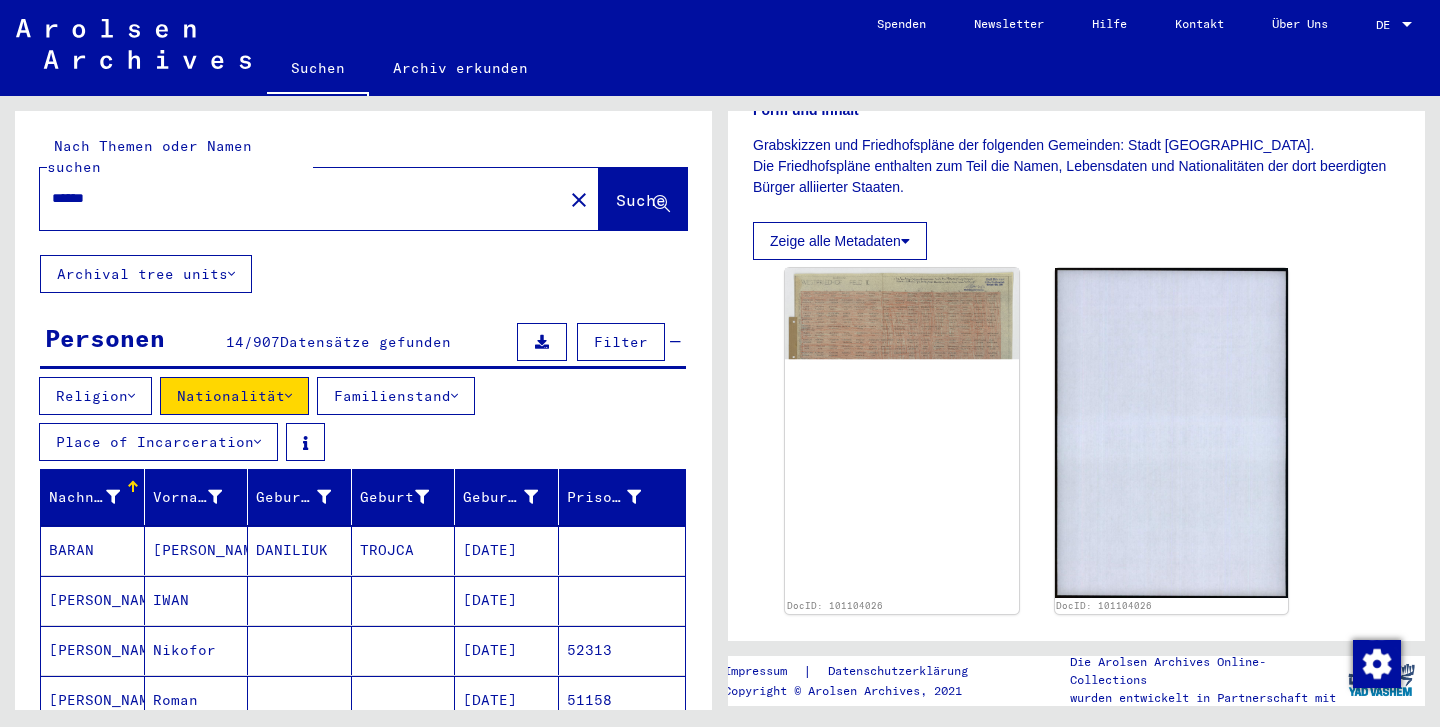 click on "Suche" 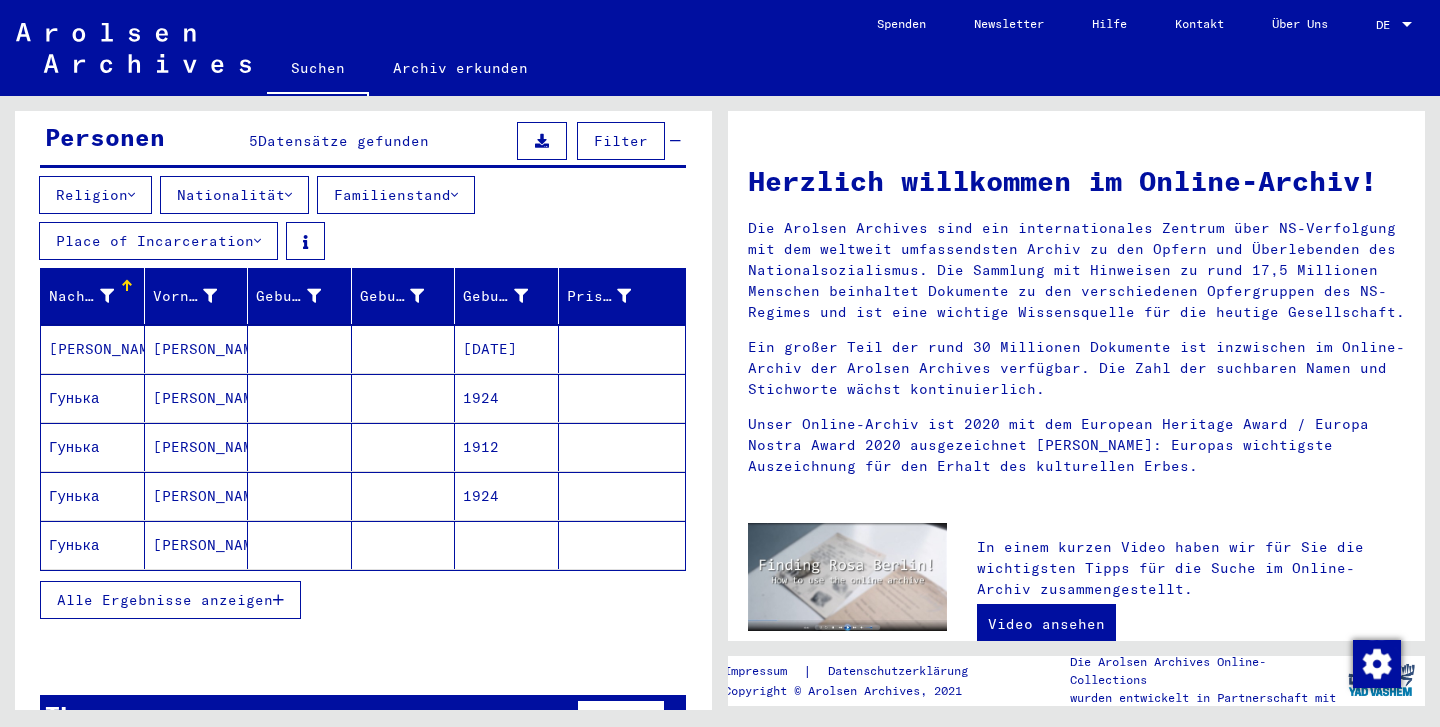 click on "Гунька" 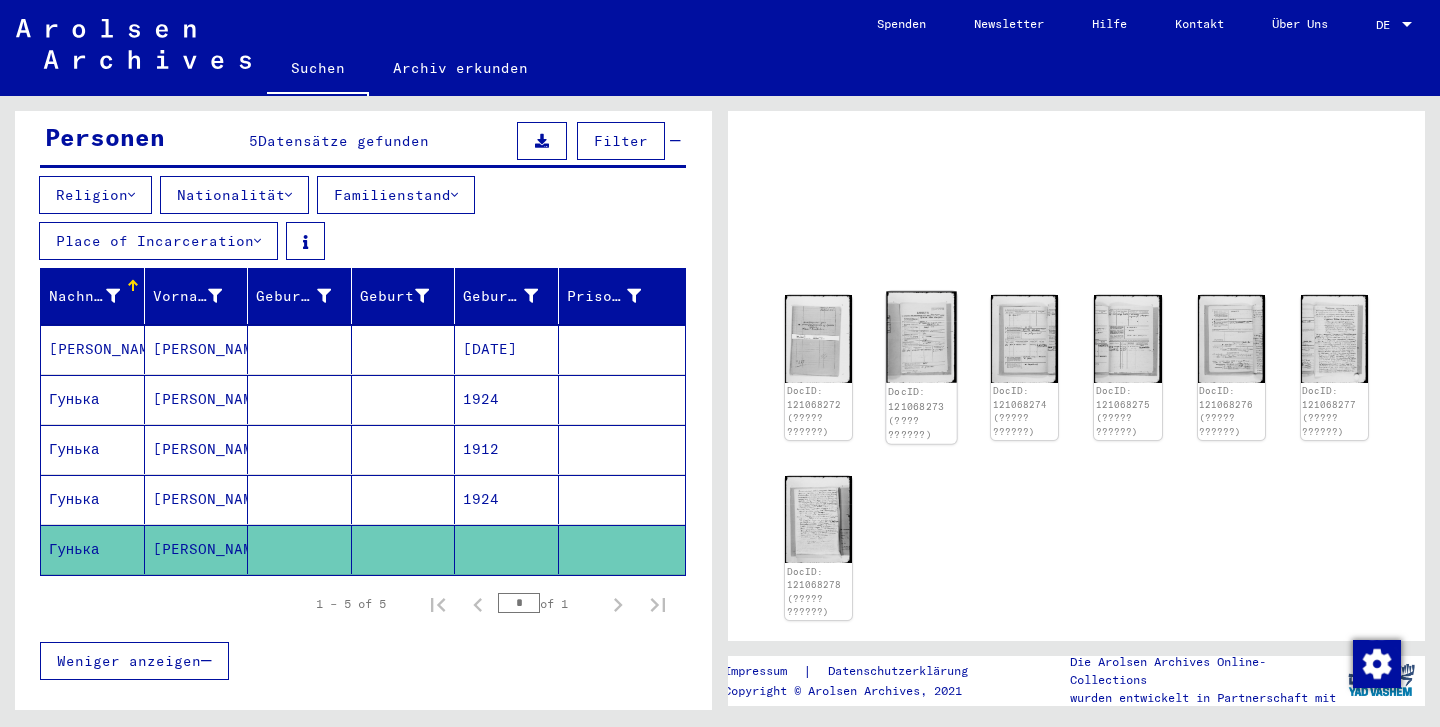 click 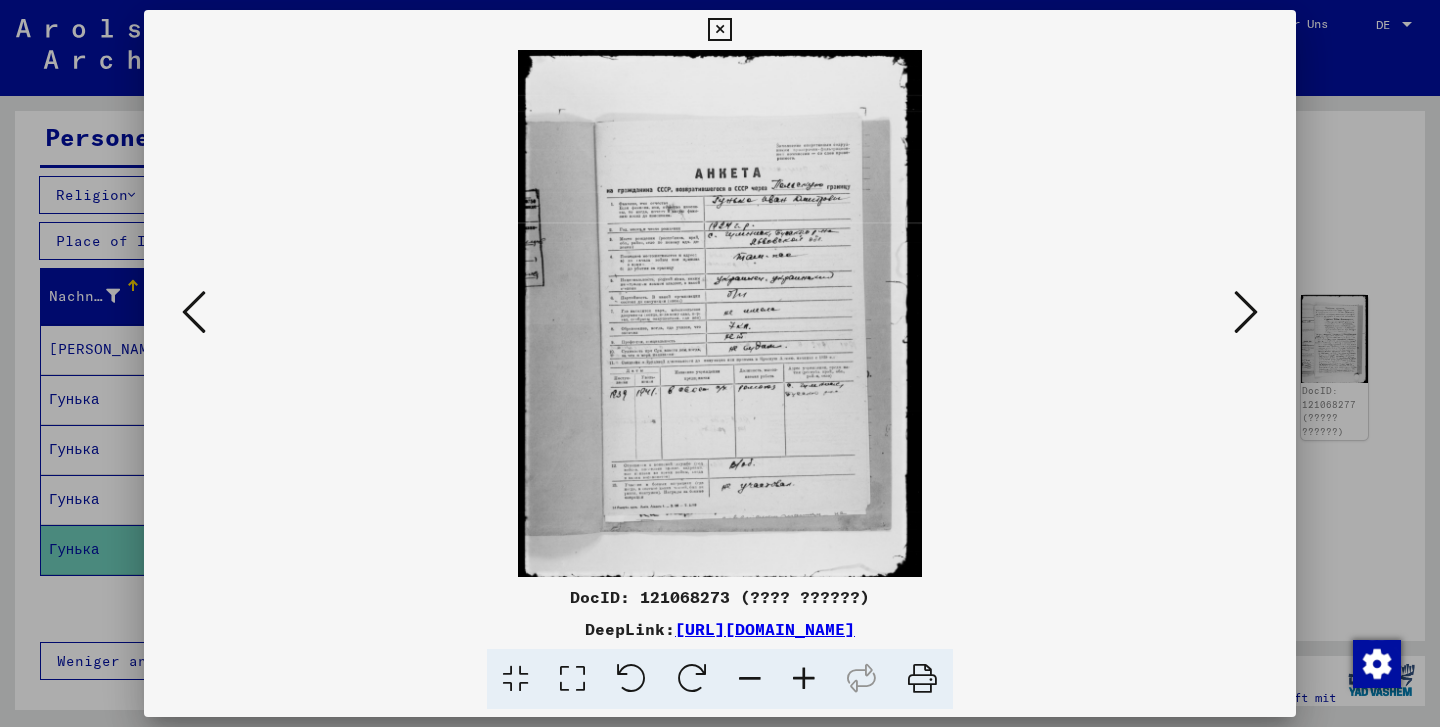 click at bounding box center (719, 30) 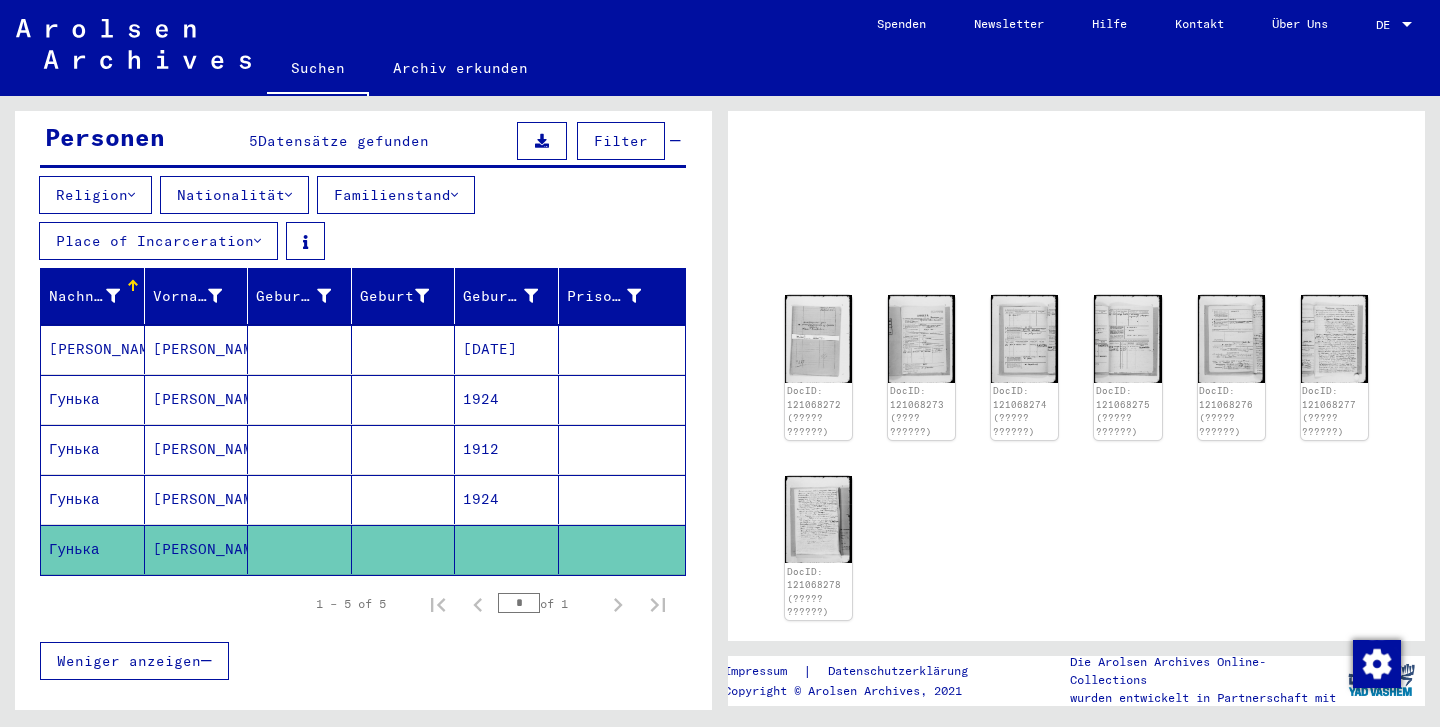 click on "[PERSON_NAME]" at bounding box center [197, 549] 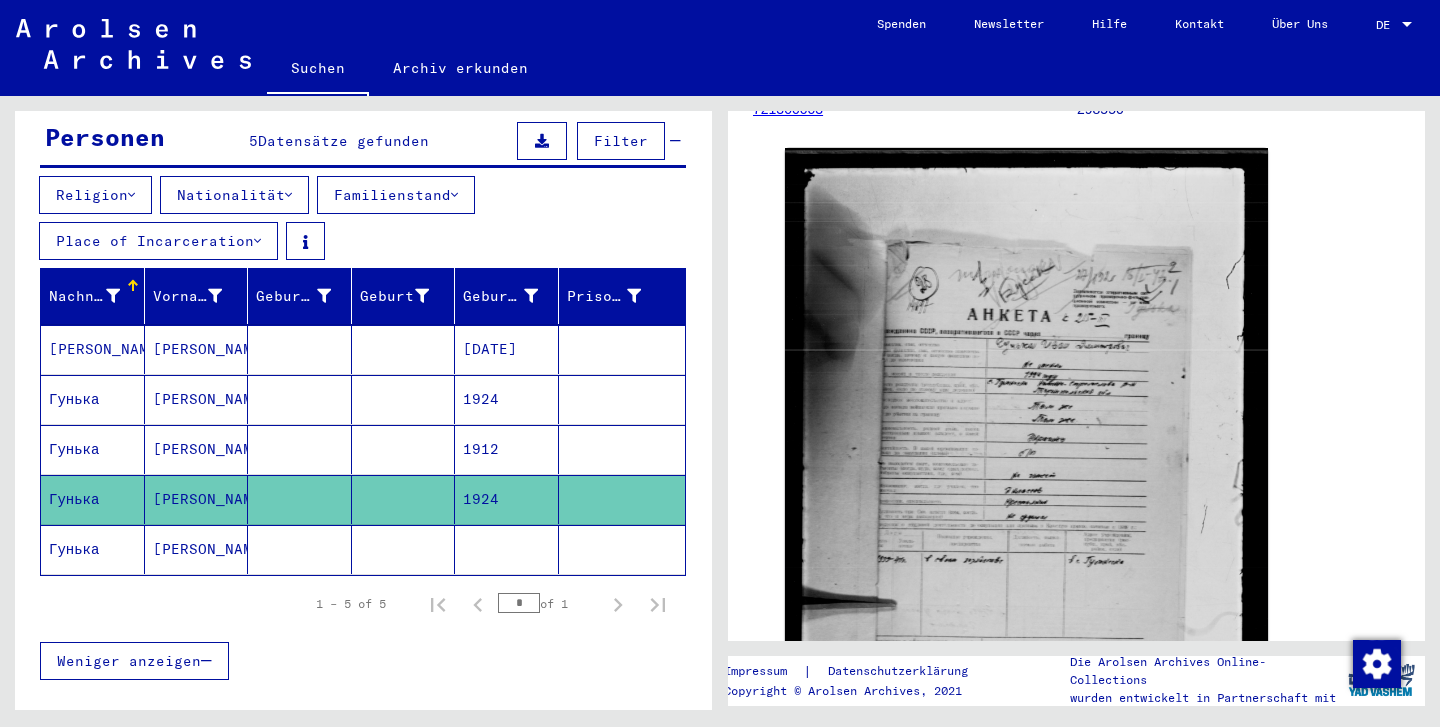 click on "[PERSON_NAME]" at bounding box center [197, 499] 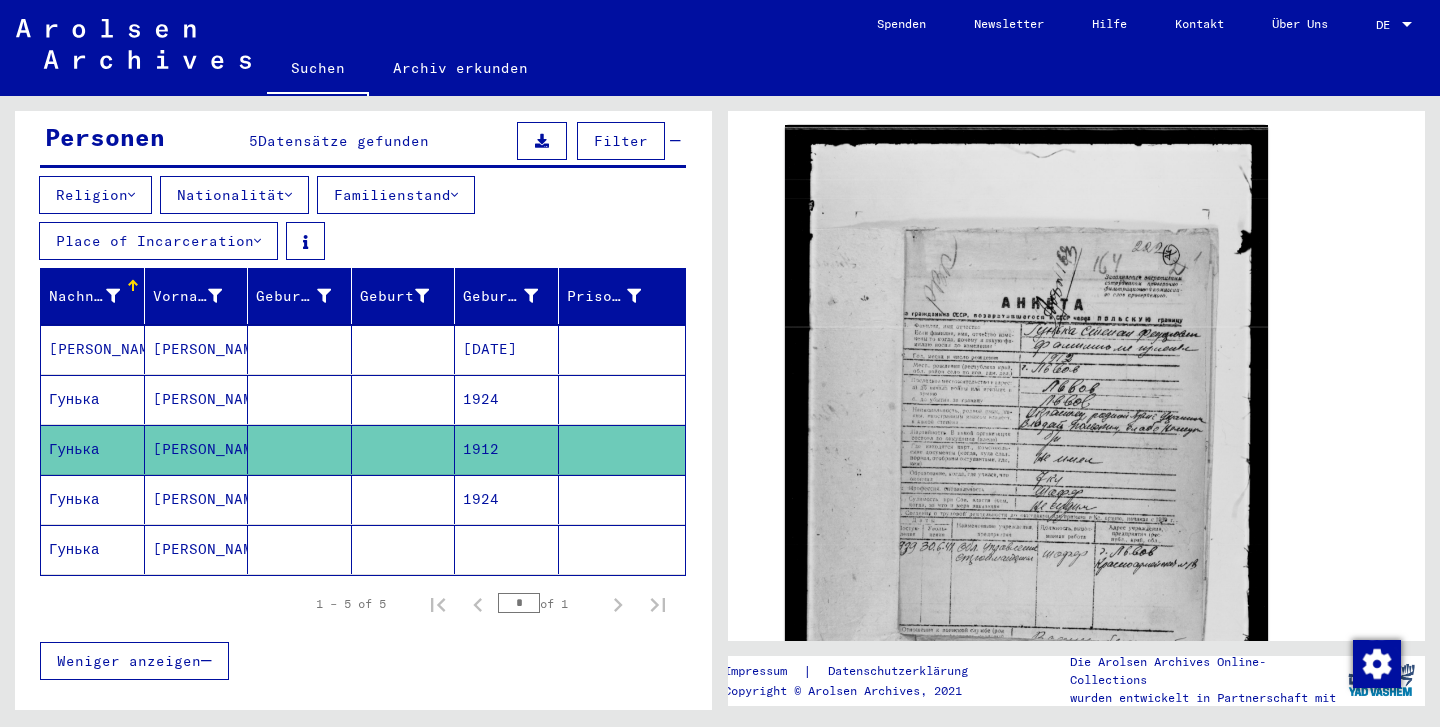 click on "[PERSON_NAME]" at bounding box center (197, 449) 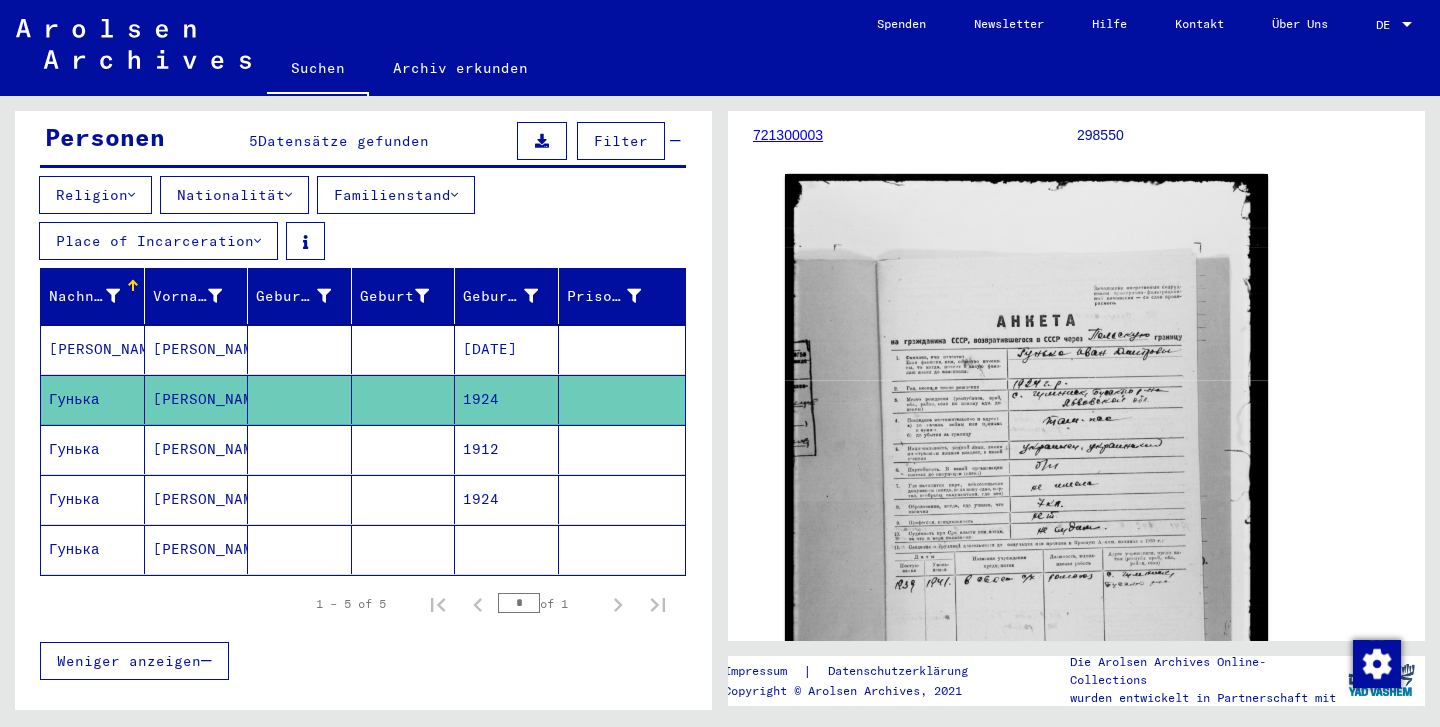click on "[PERSON_NAME]" at bounding box center [197, 399] 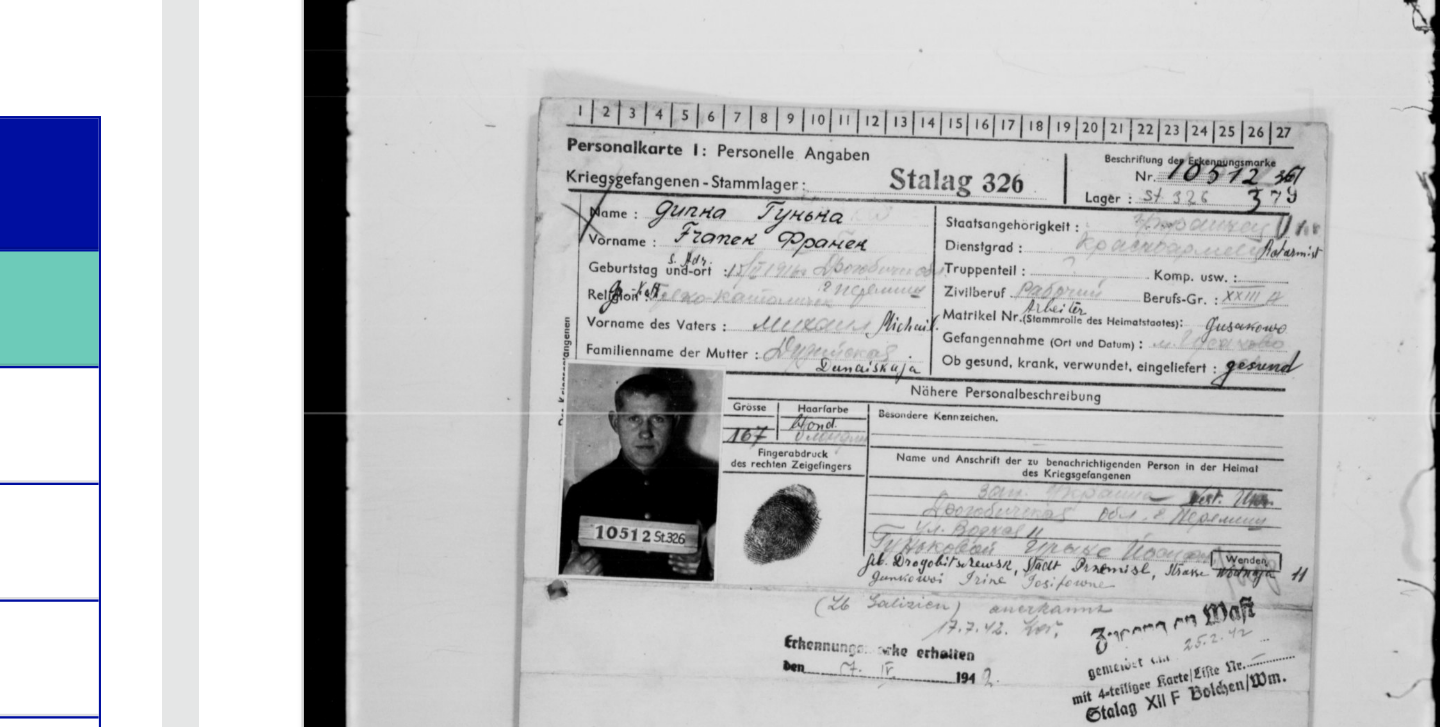 scroll, scrollTop: 487, scrollLeft: 0, axis: vertical 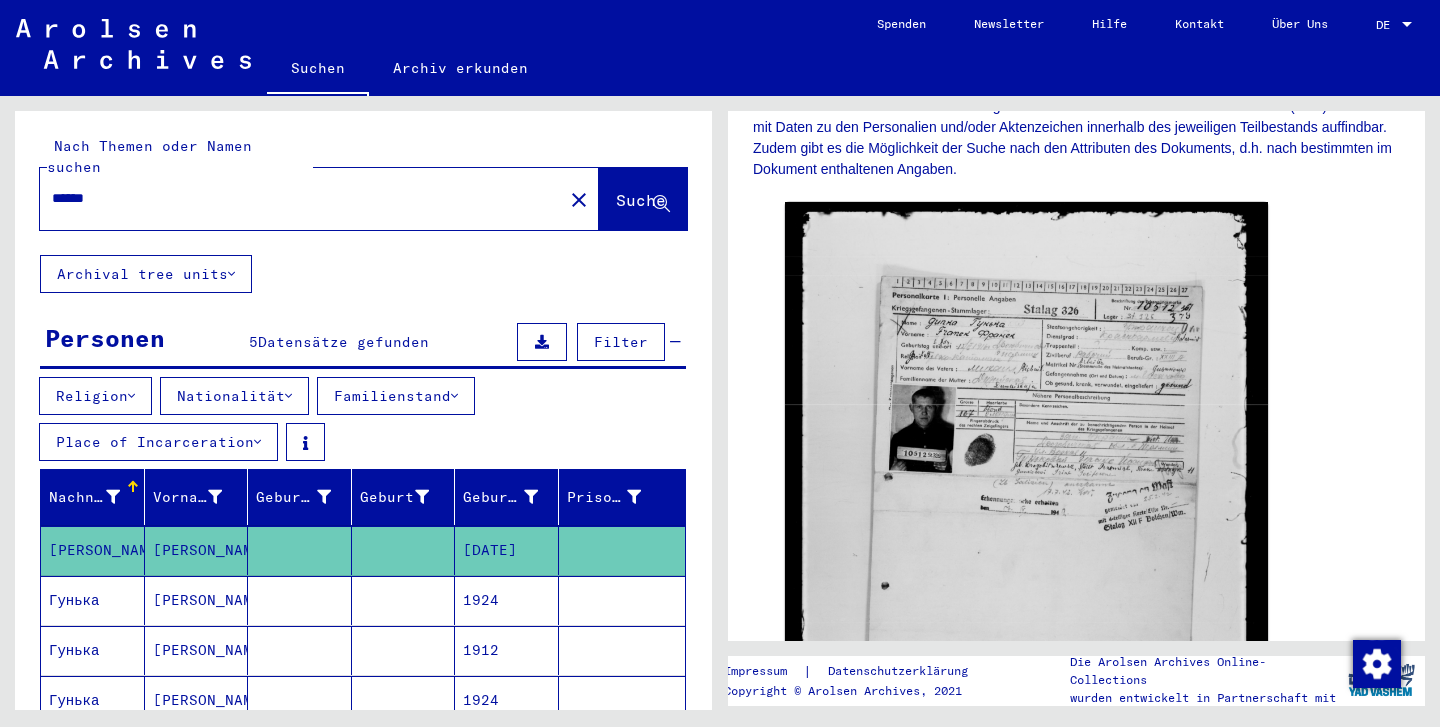 click on "******" at bounding box center (301, 198) 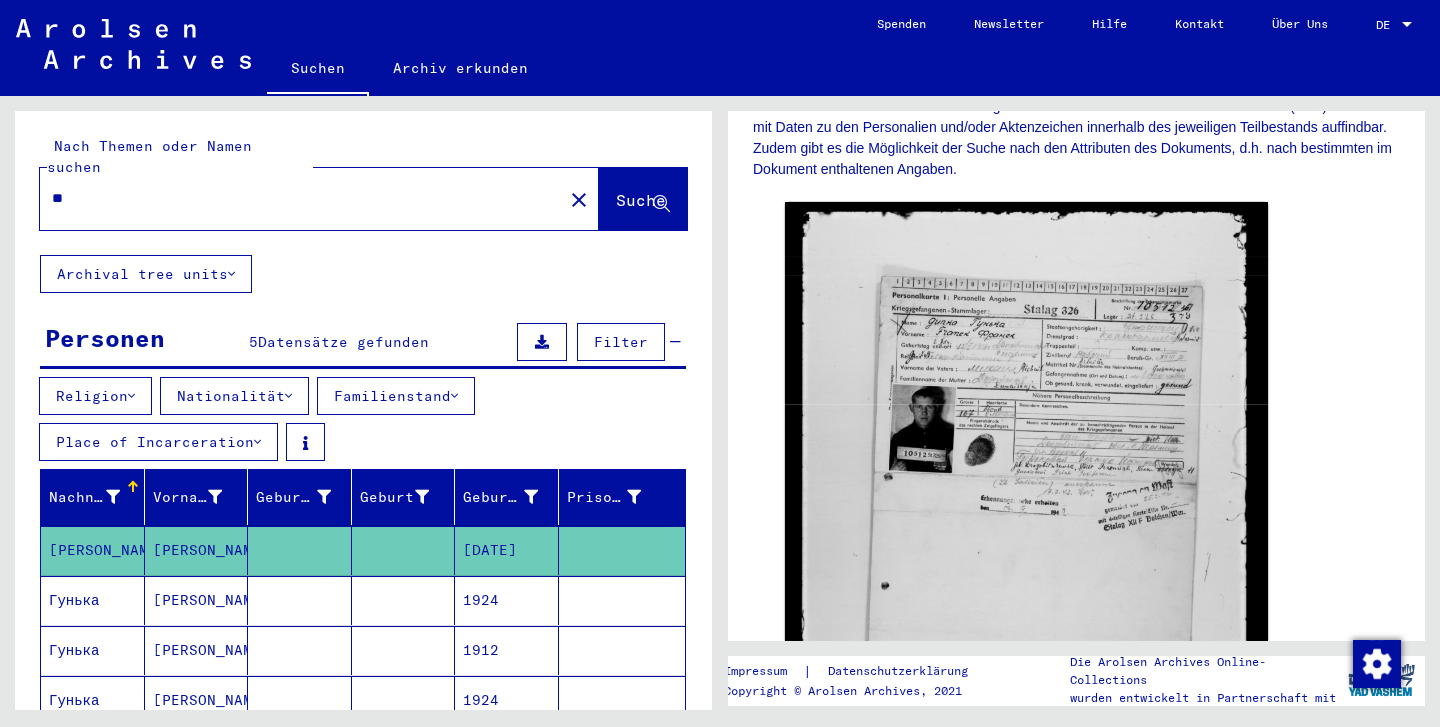 type on "*" 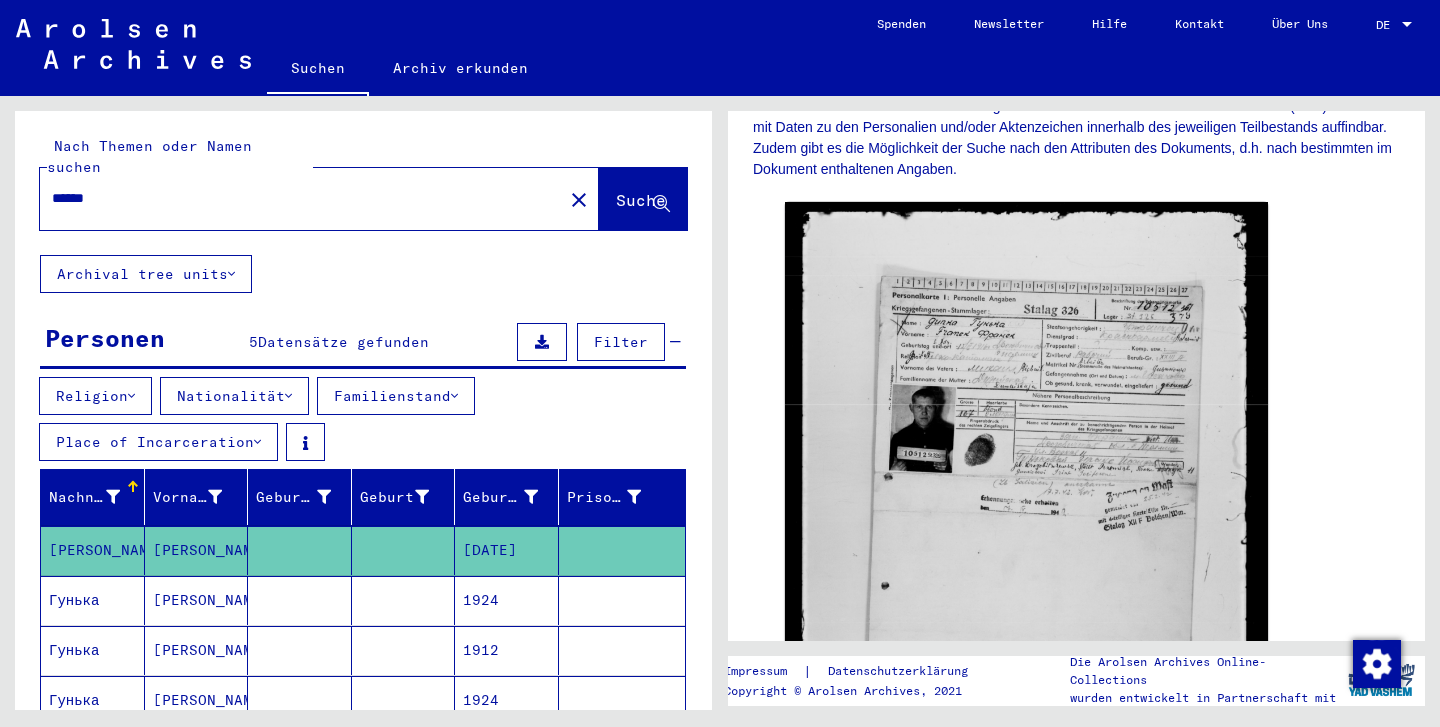 type on "******" 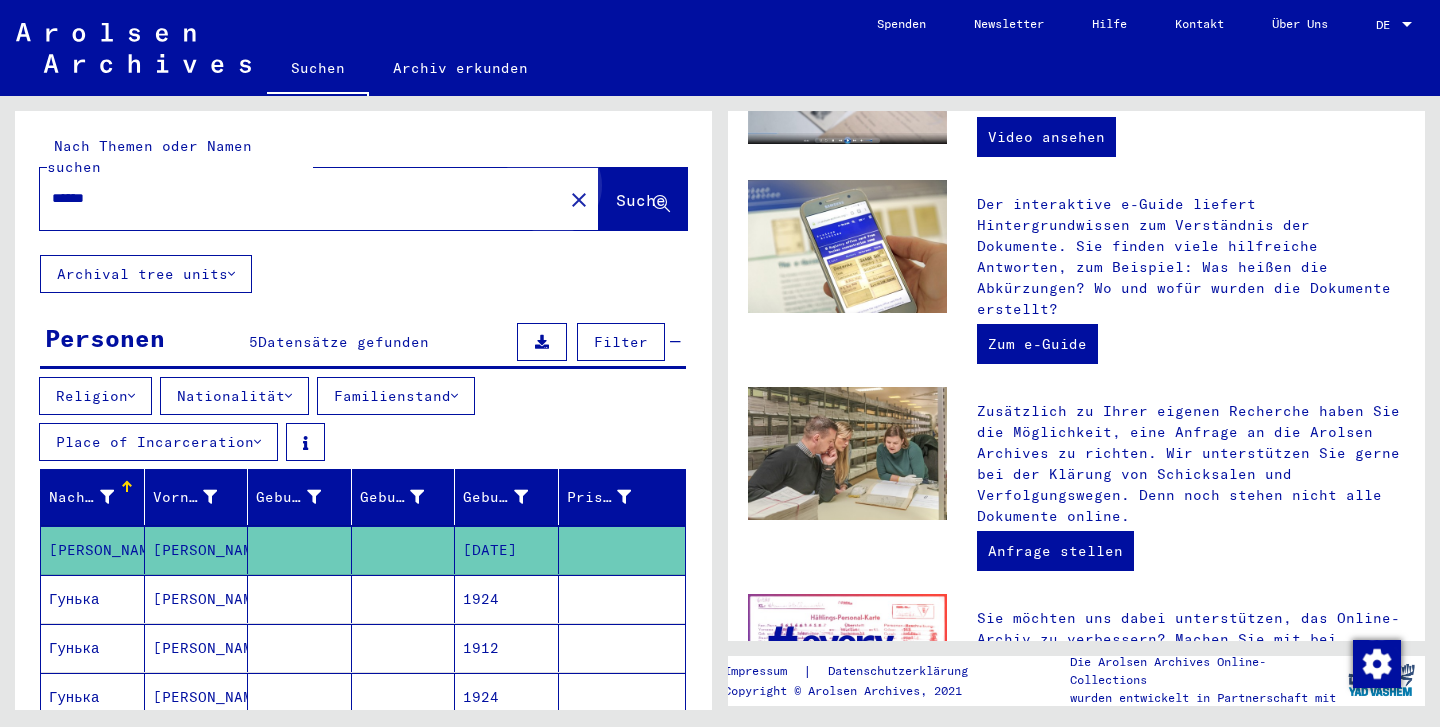 scroll, scrollTop: 0, scrollLeft: 0, axis: both 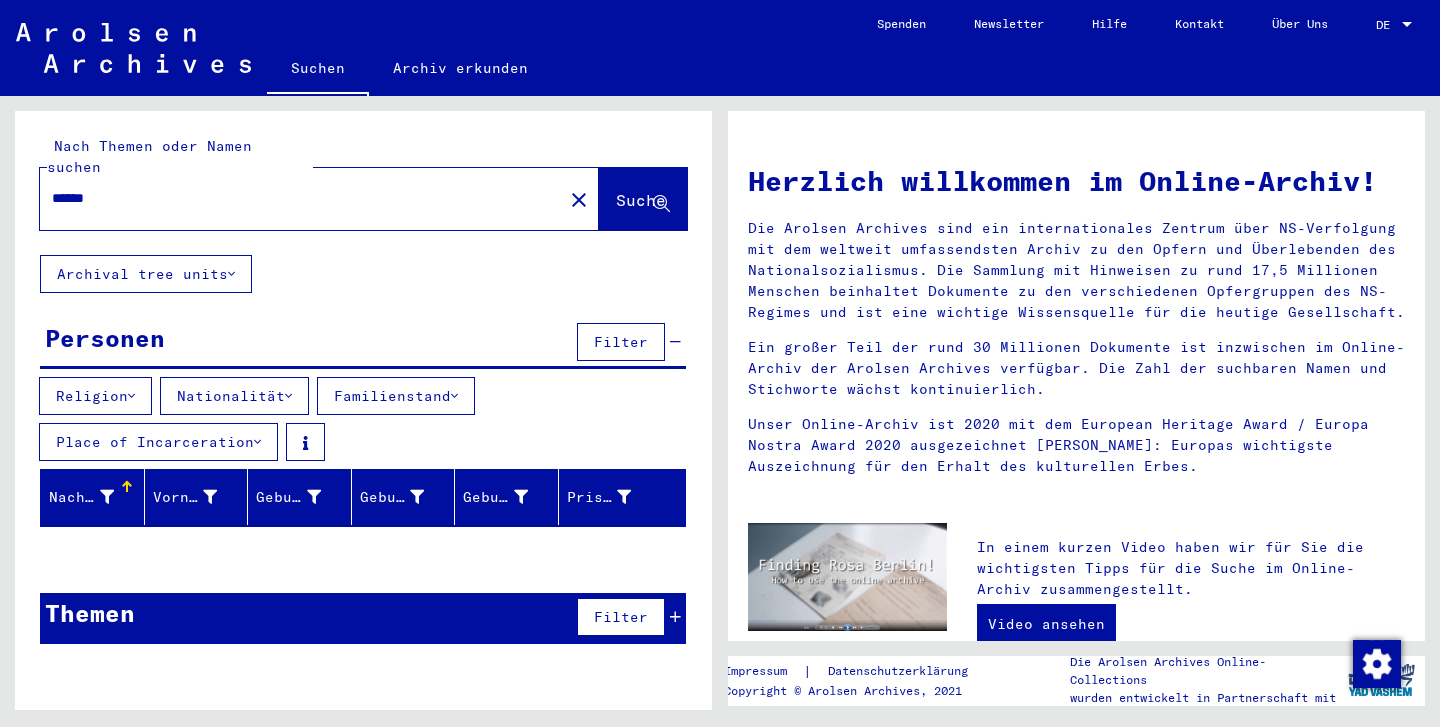 click on "Nationalität" at bounding box center (234, 396) 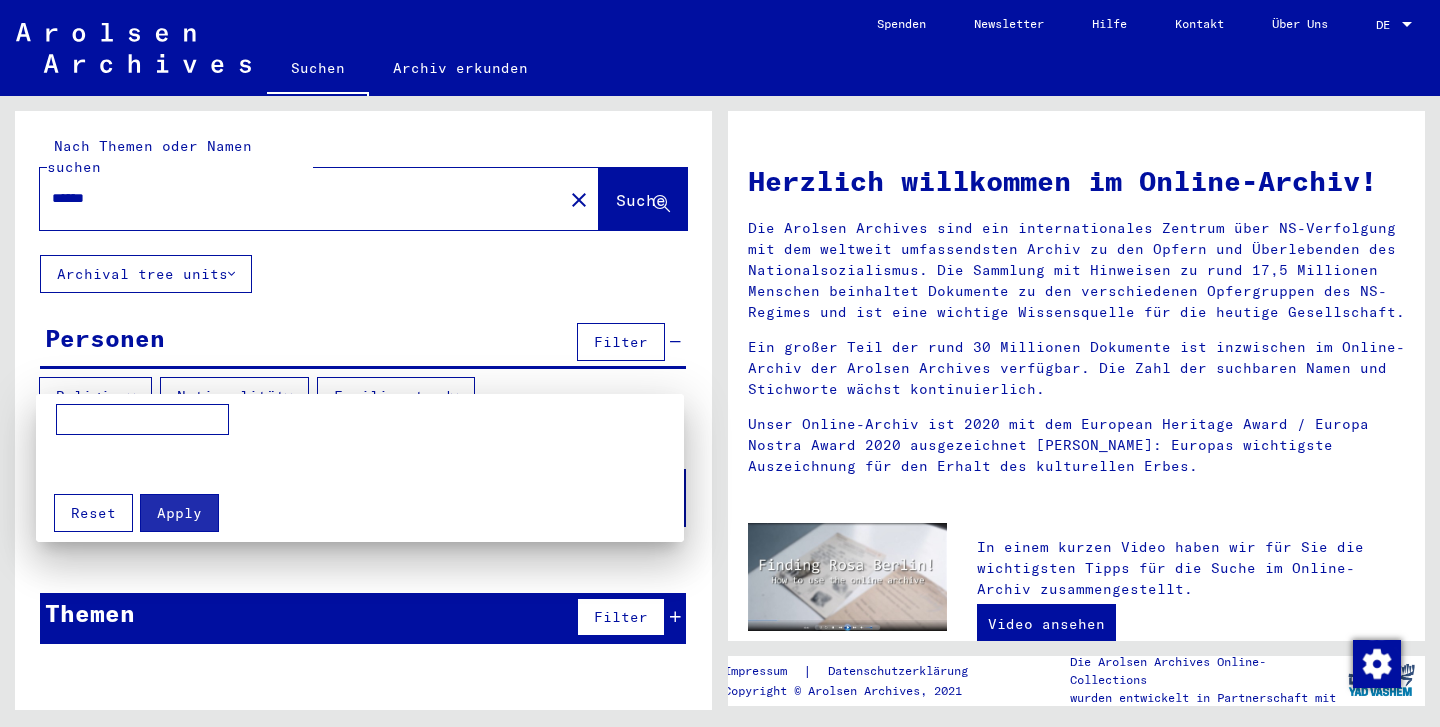 click at bounding box center (720, 363) 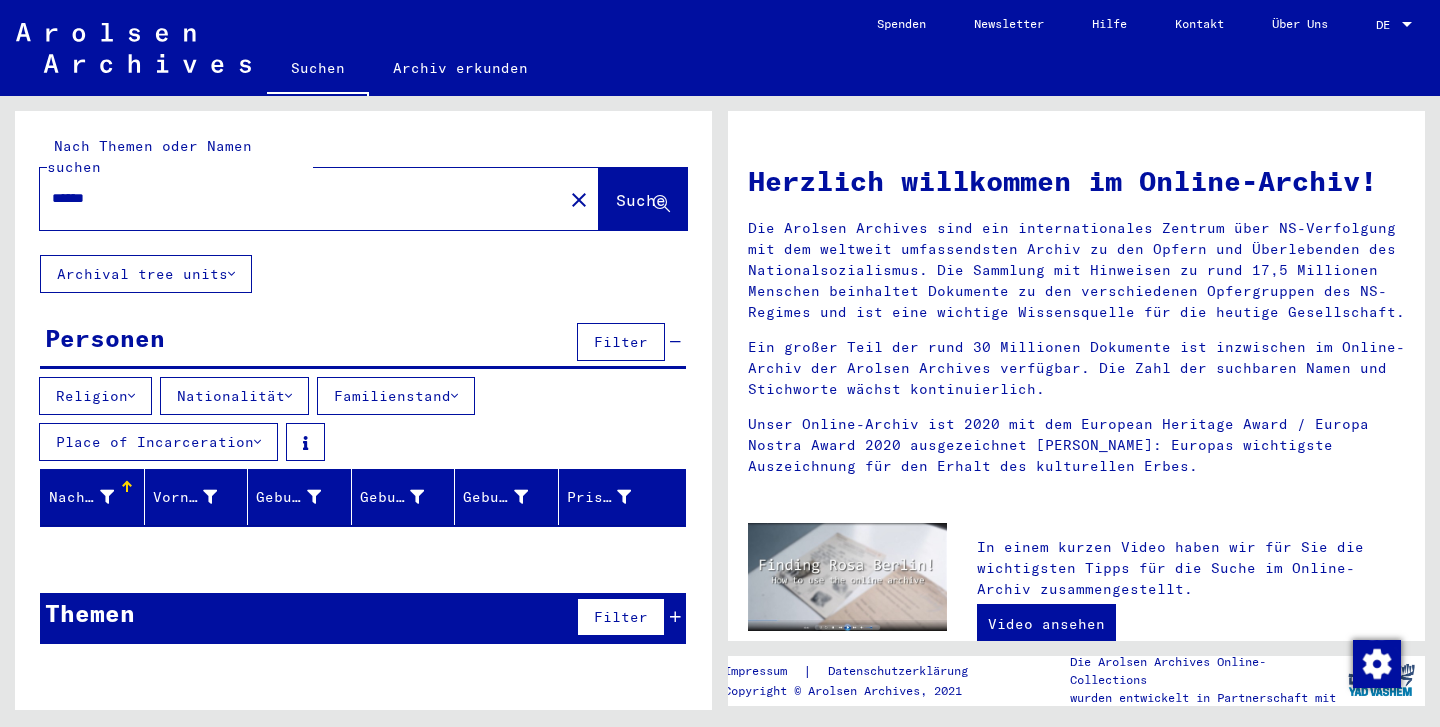 scroll, scrollTop: 0, scrollLeft: 0, axis: both 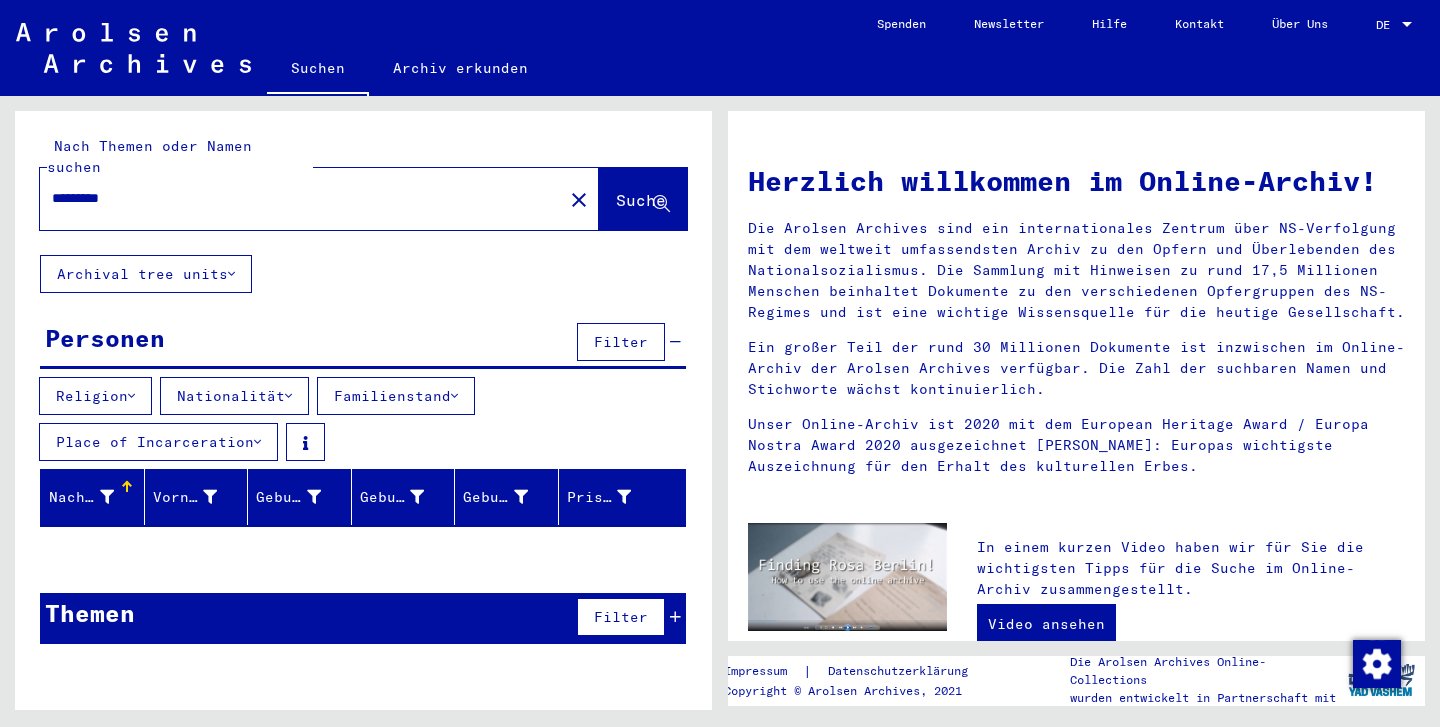 type on "*********" 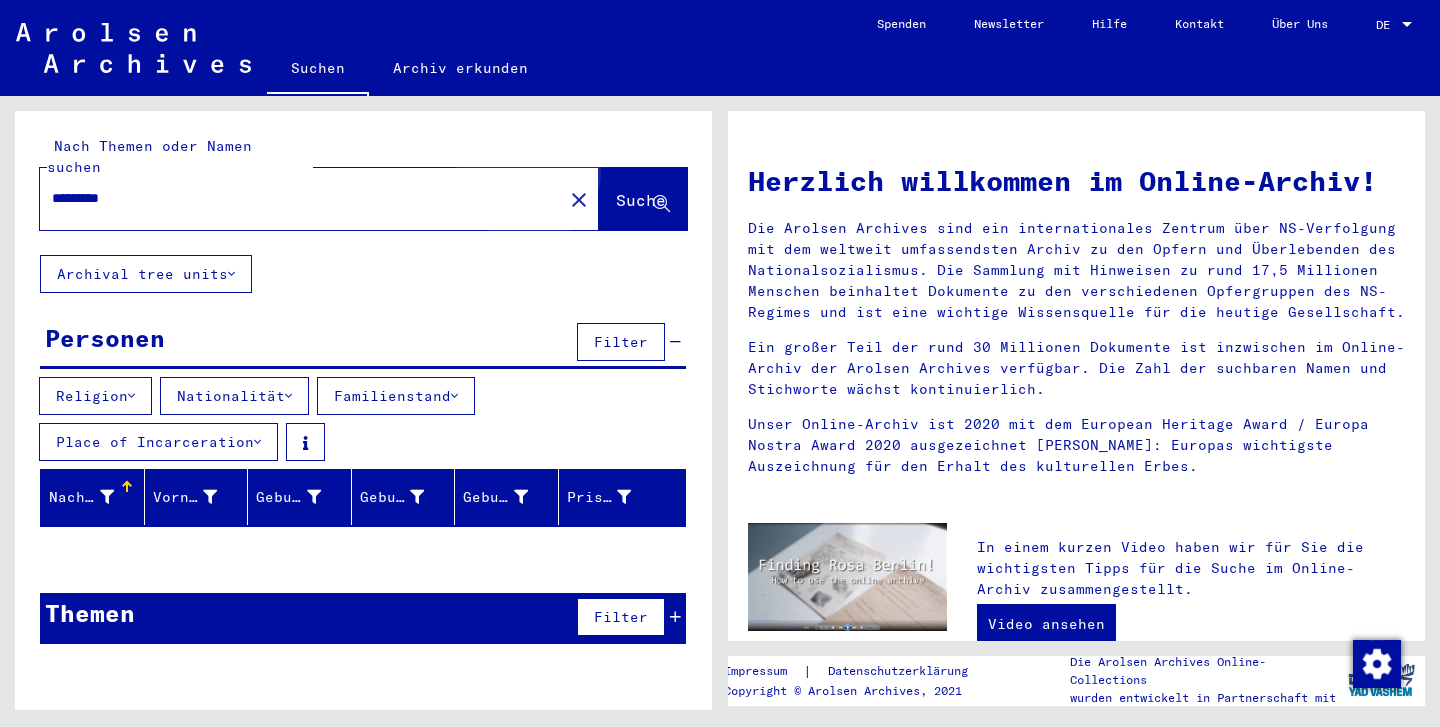 click on "Suche" 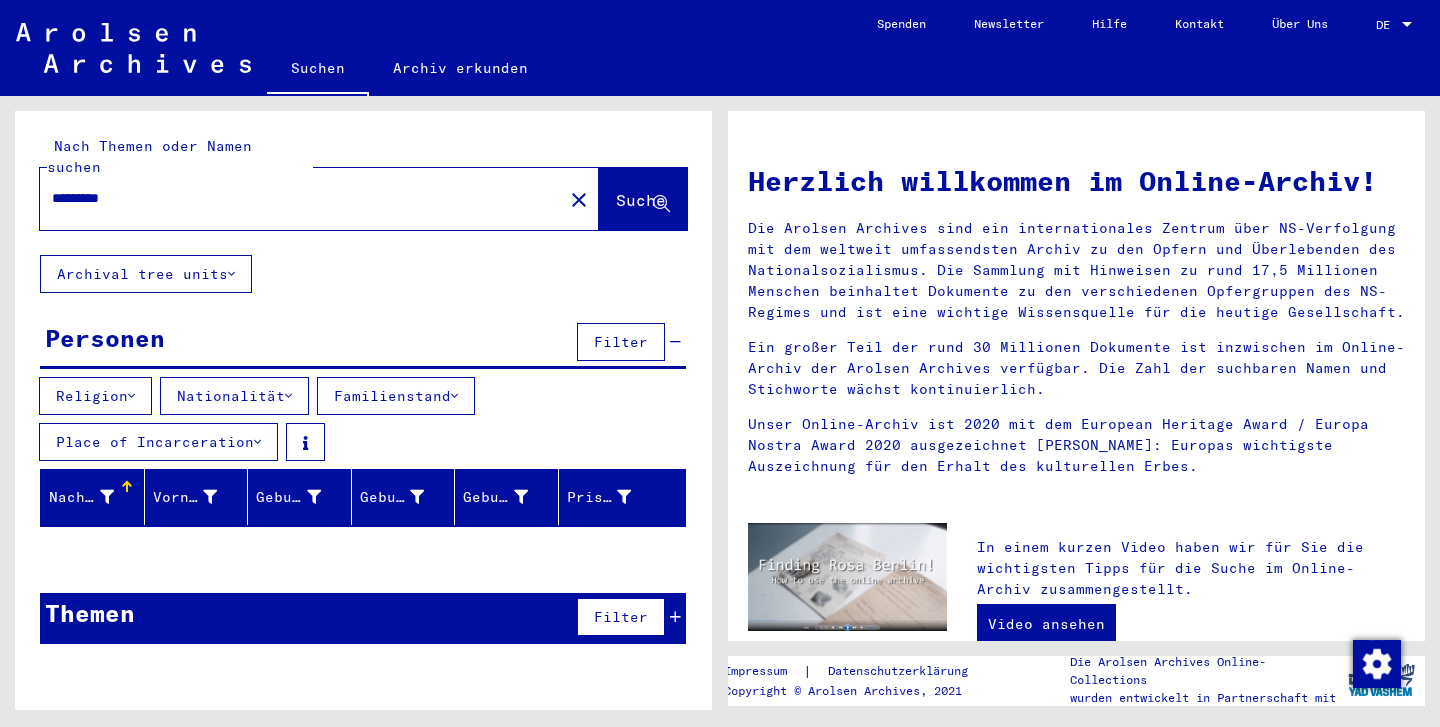 scroll, scrollTop: 0, scrollLeft: 0, axis: both 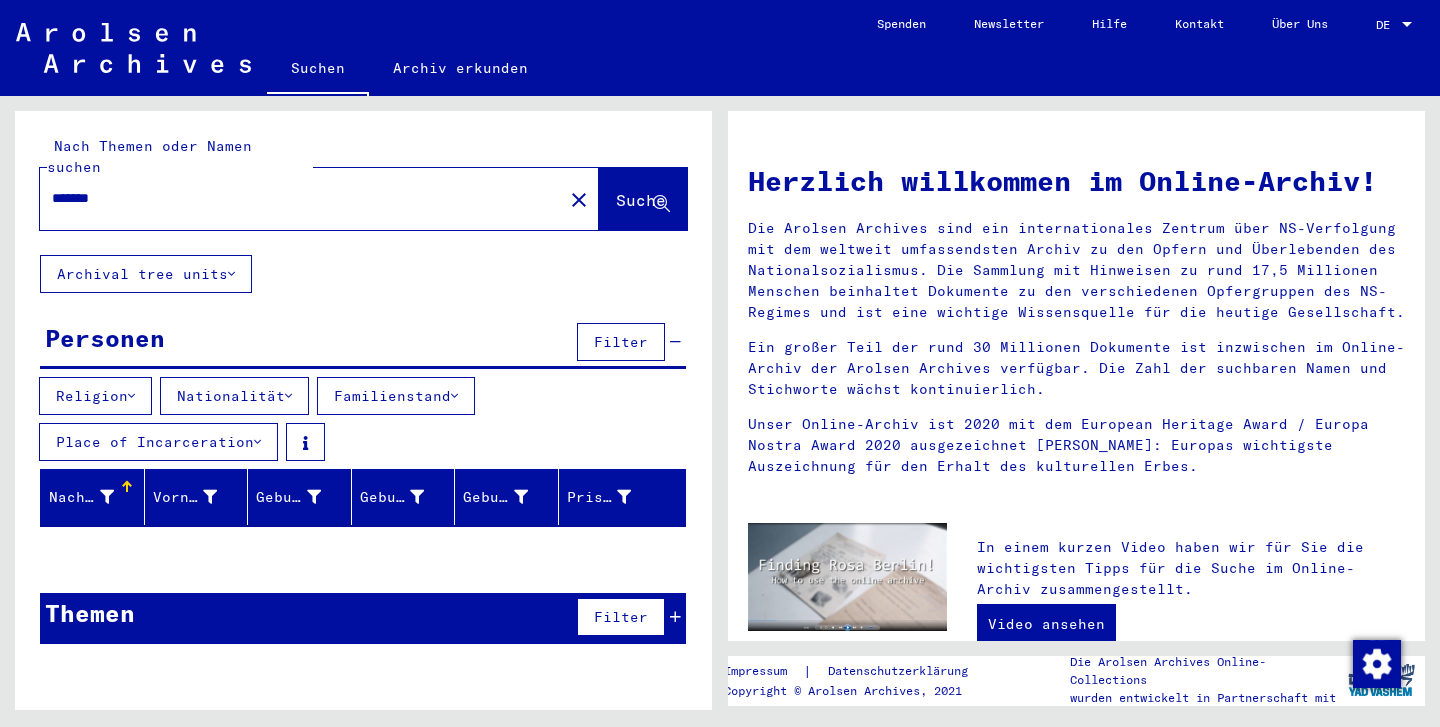 type on "*******" 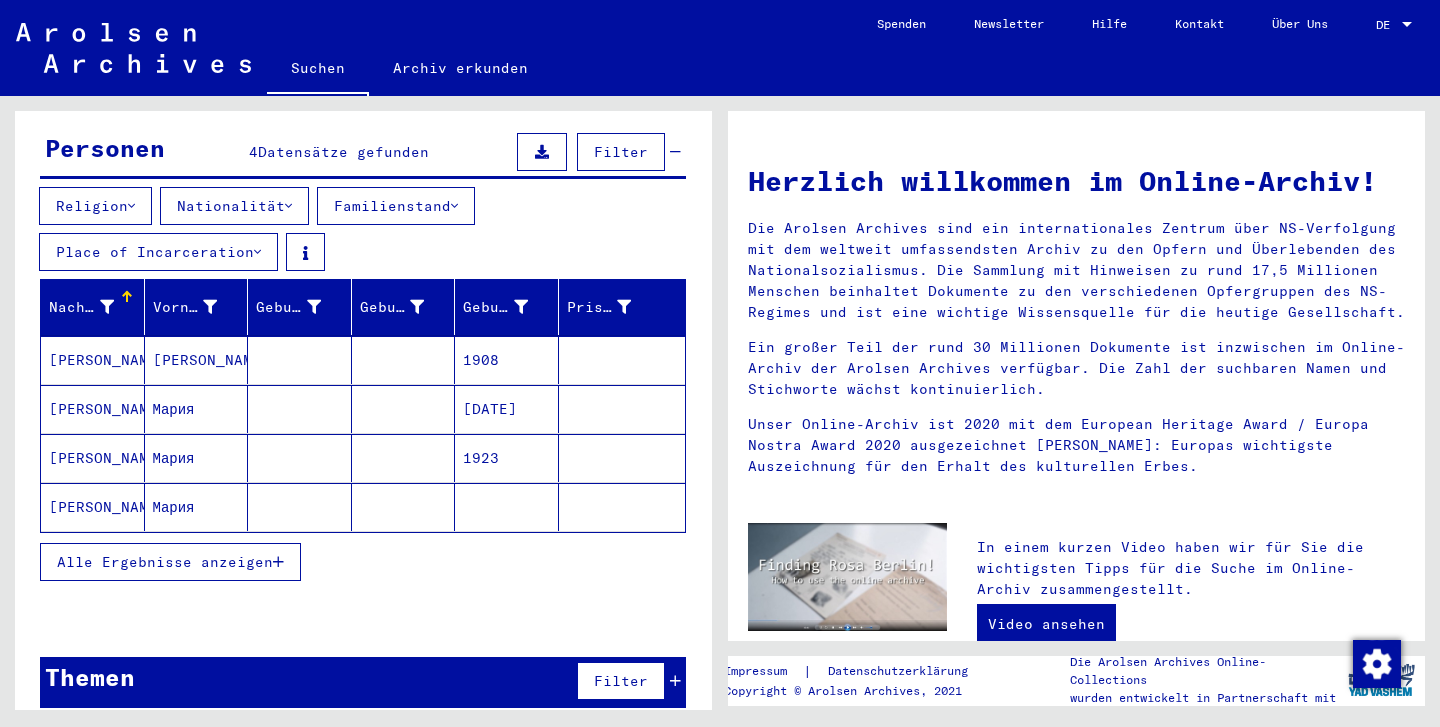 scroll, scrollTop: 189, scrollLeft: 0, axis: vertical 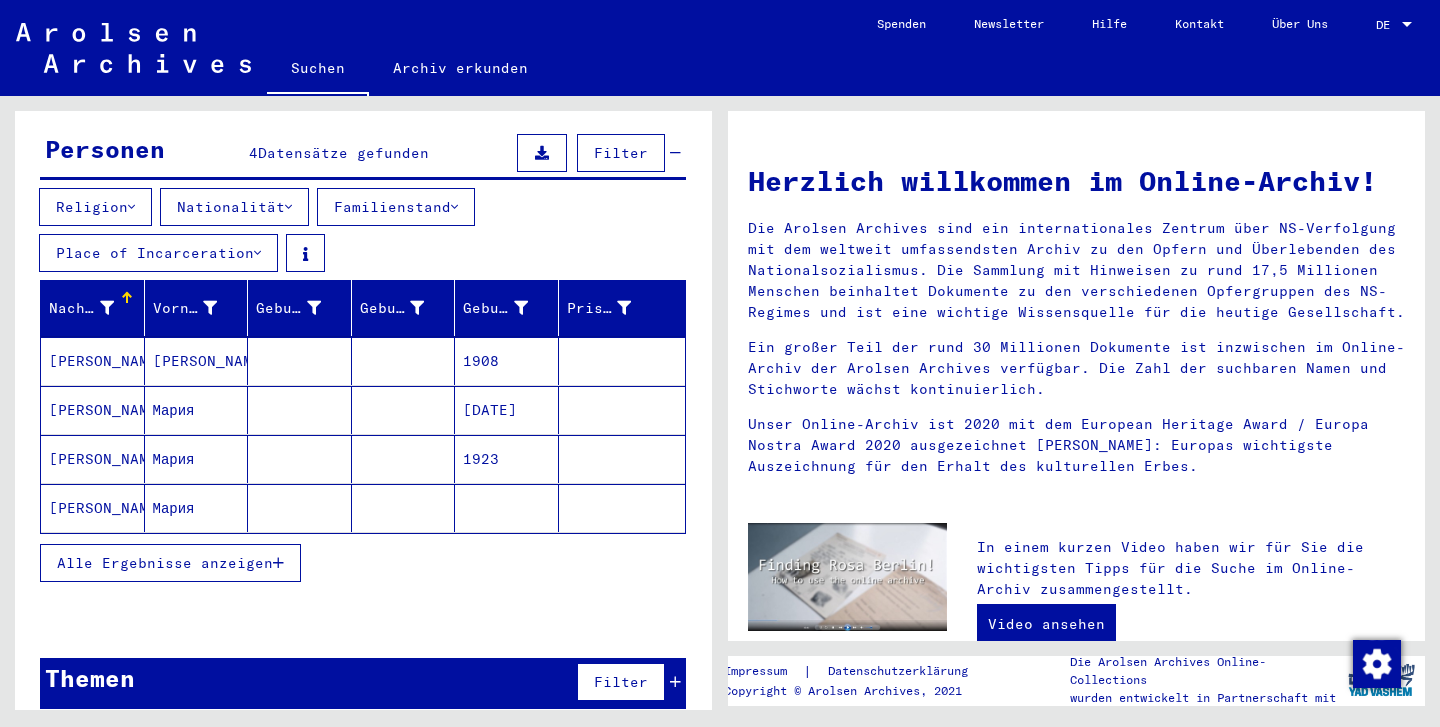 click on "[PERSON_NAME]" at bounding box center [93, 410] 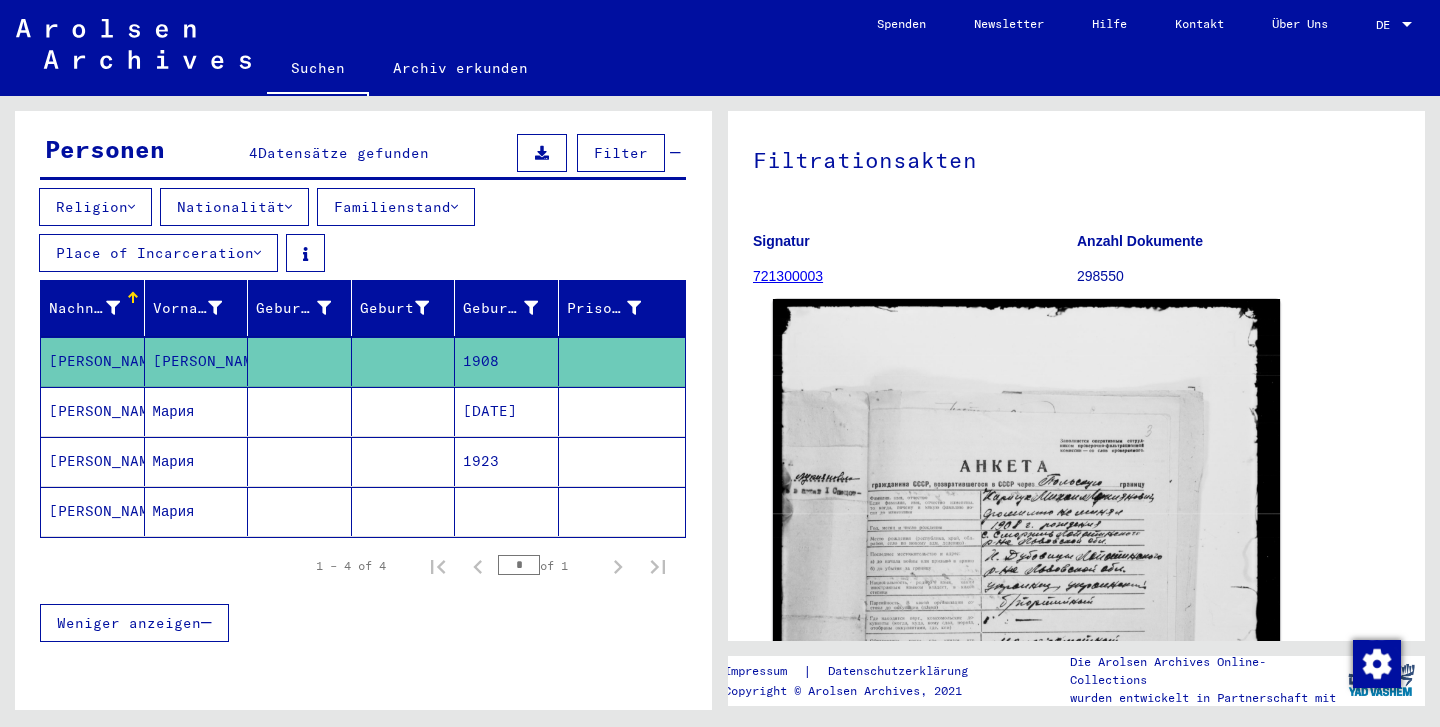 scroll, scrollTop: 241, scrollLeft: 0, axis: vertical 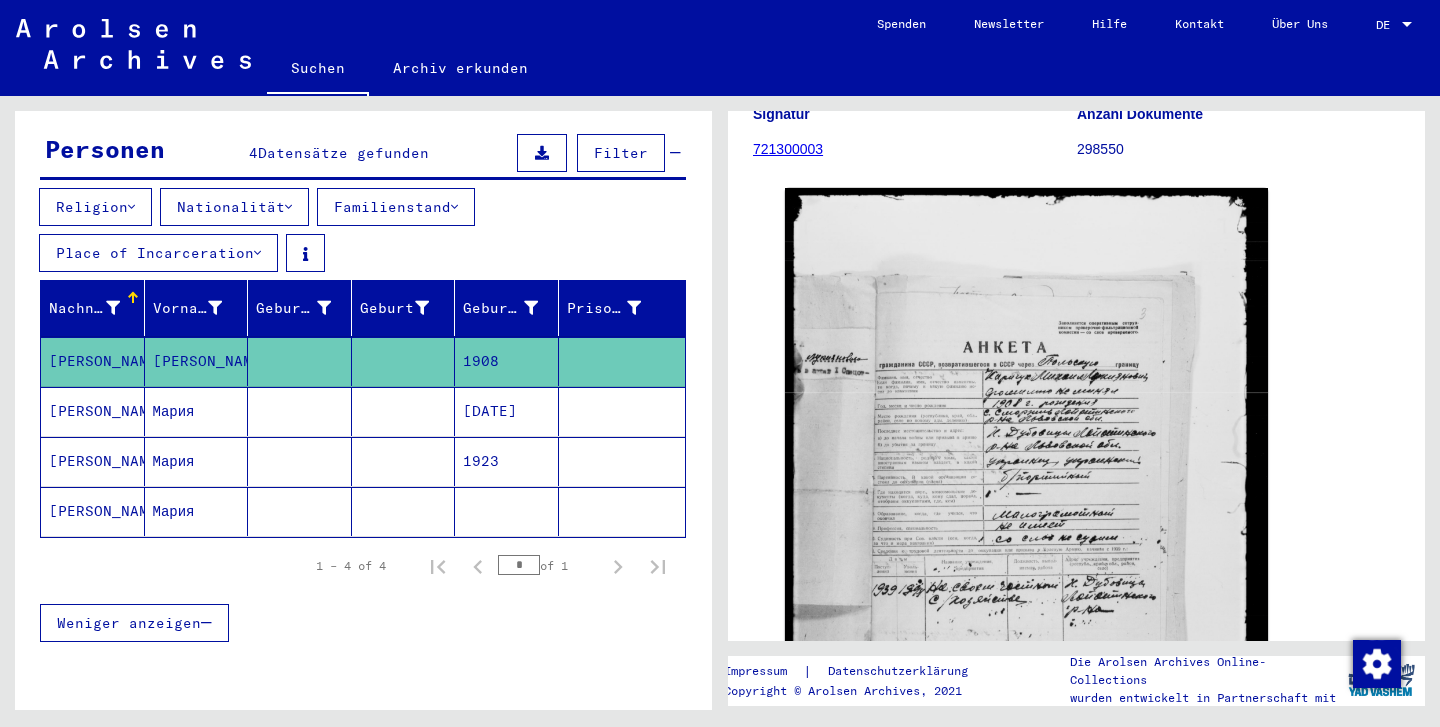 click on "Мария" at bounding box center [197, 461] 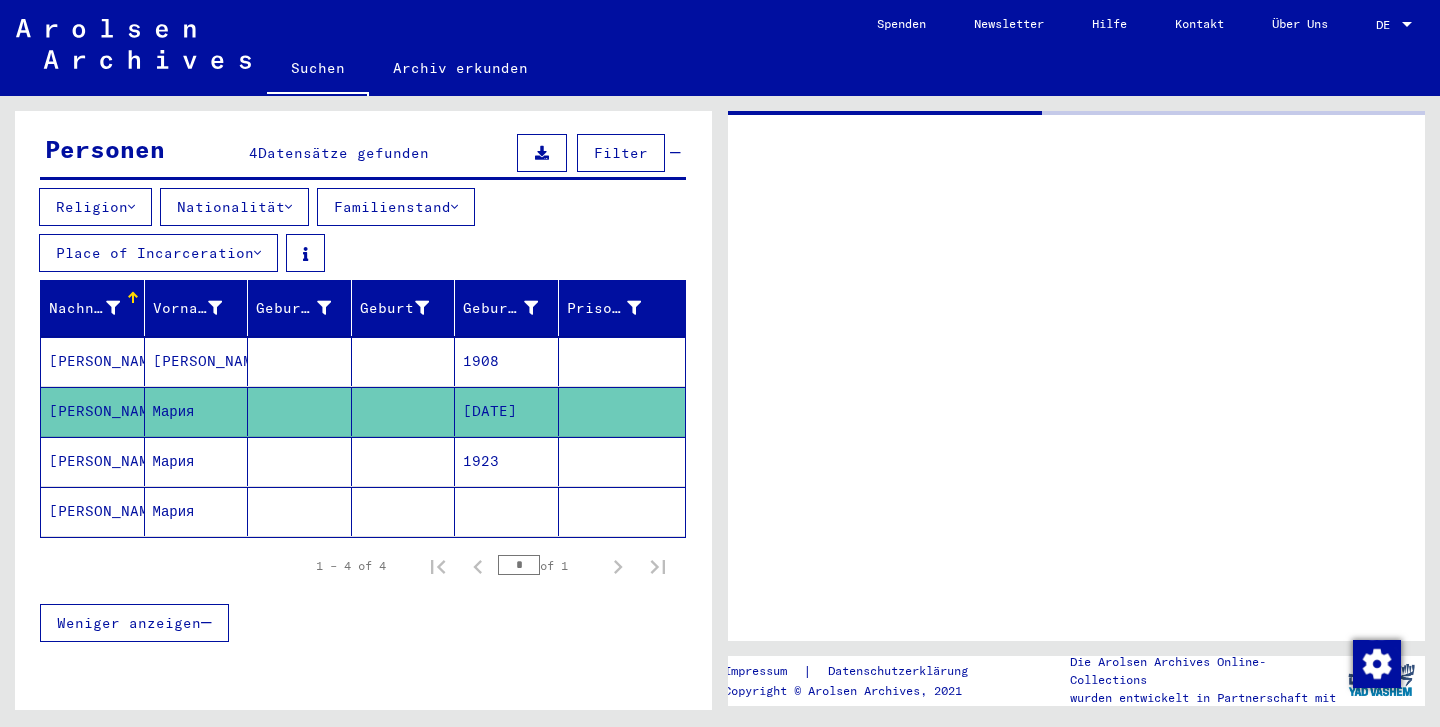 scroll, scrollTop: 0, scrollLeft: 0, axis: both 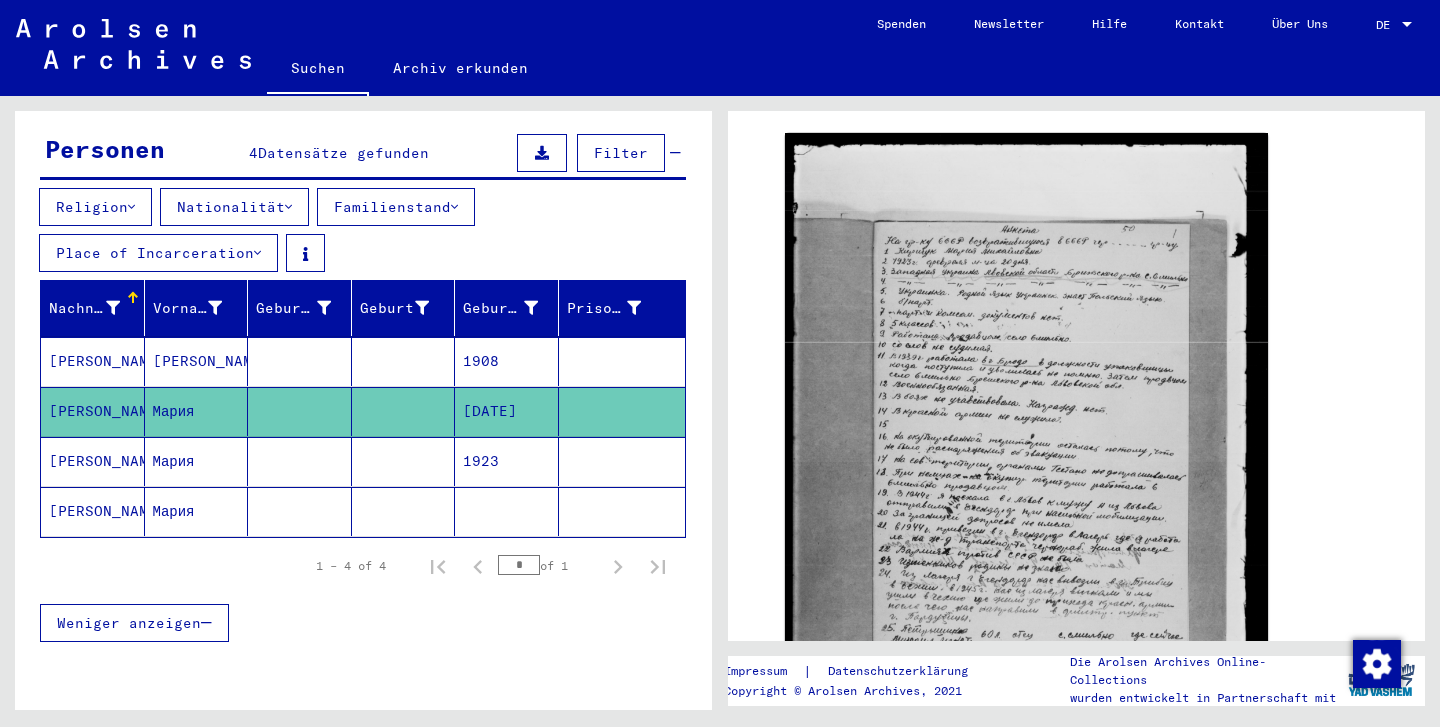 click on "Мария" at bounding box center (197, 511) 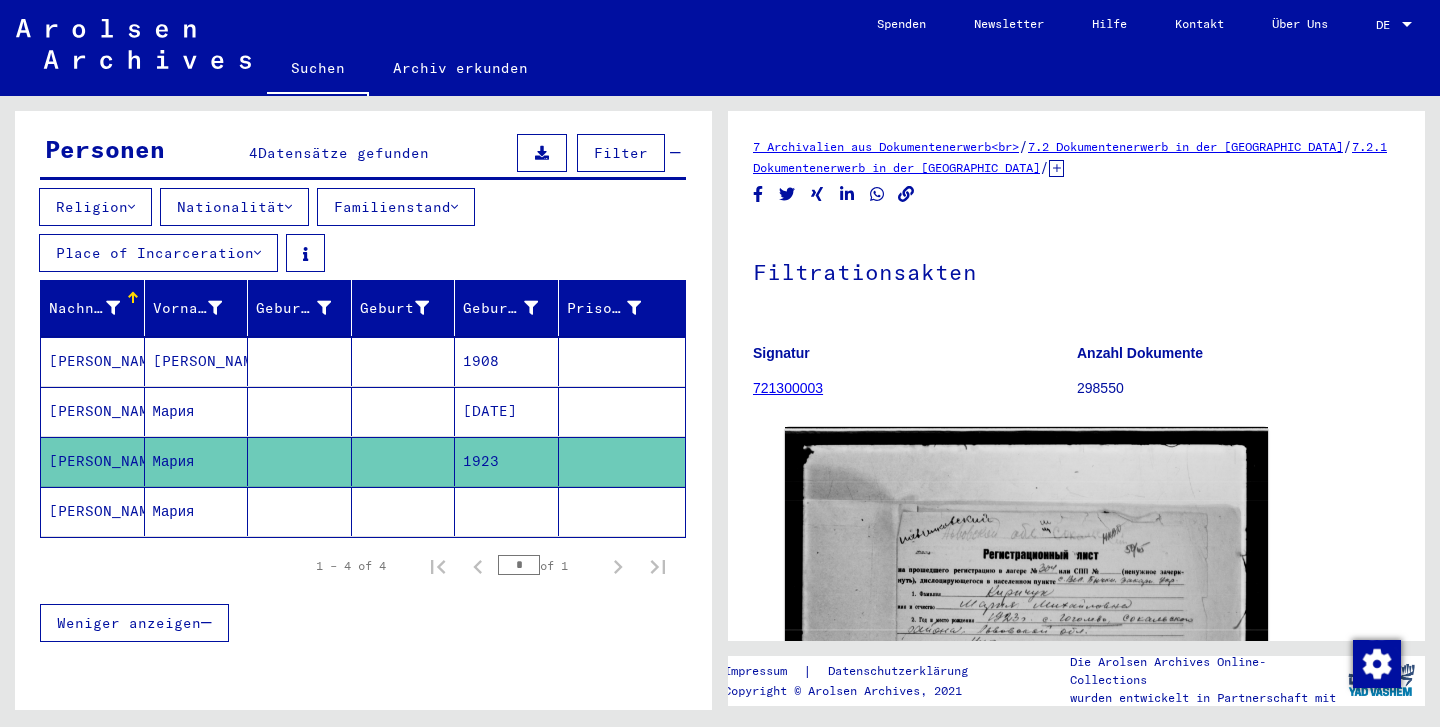 scroll, scrollTop: 0, scrollLeft: 0, axis: both 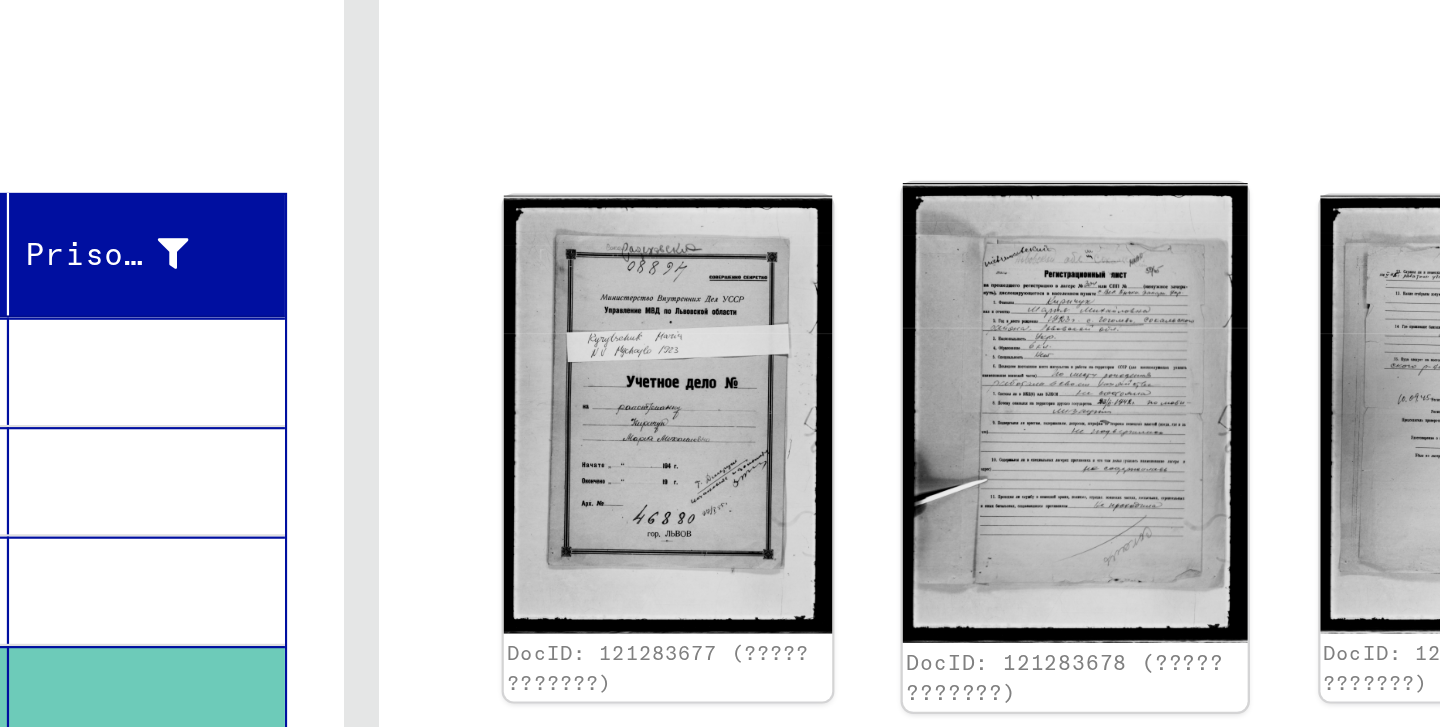 click 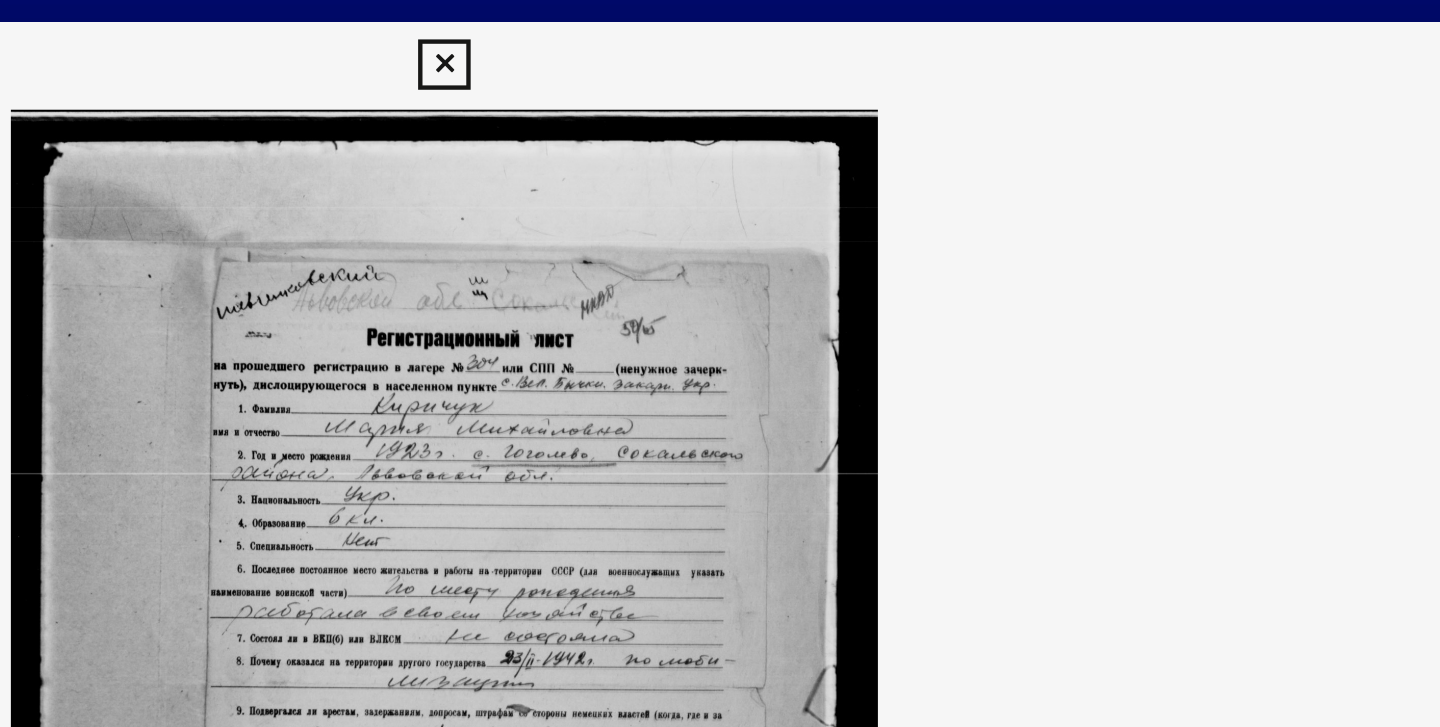 scroll, scrollTop: 0, scrollLeft: 0, axis: both 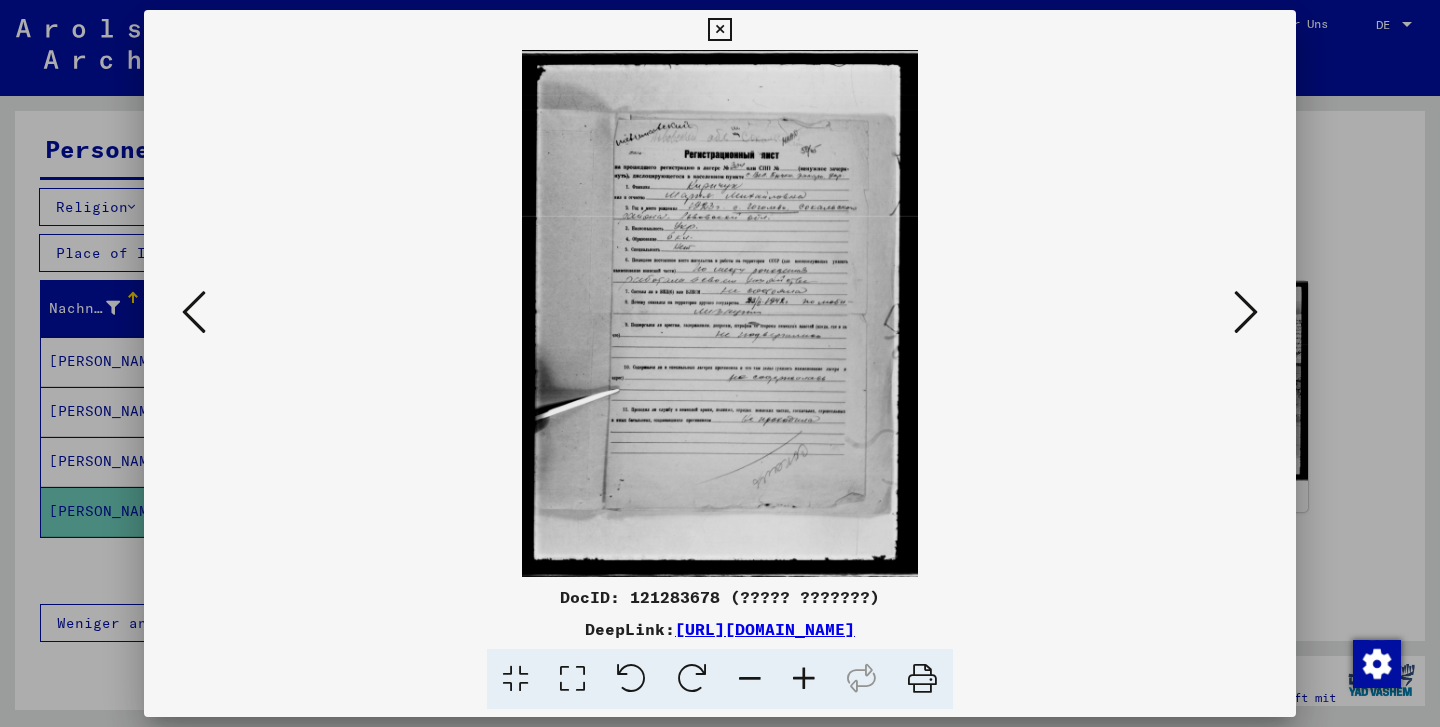 click at bounding box center (719, 30) 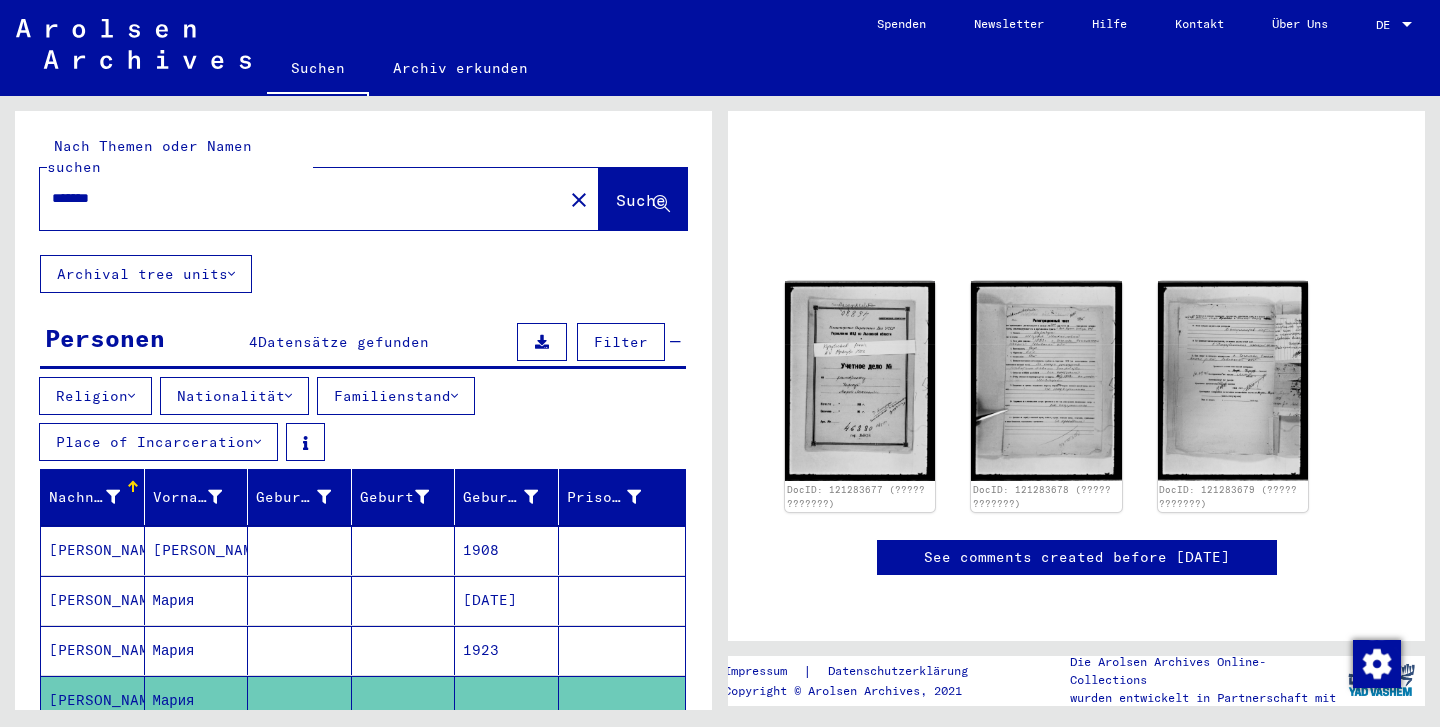 scroll, scrollTop: 0, scrollLeft: 0, axis: both 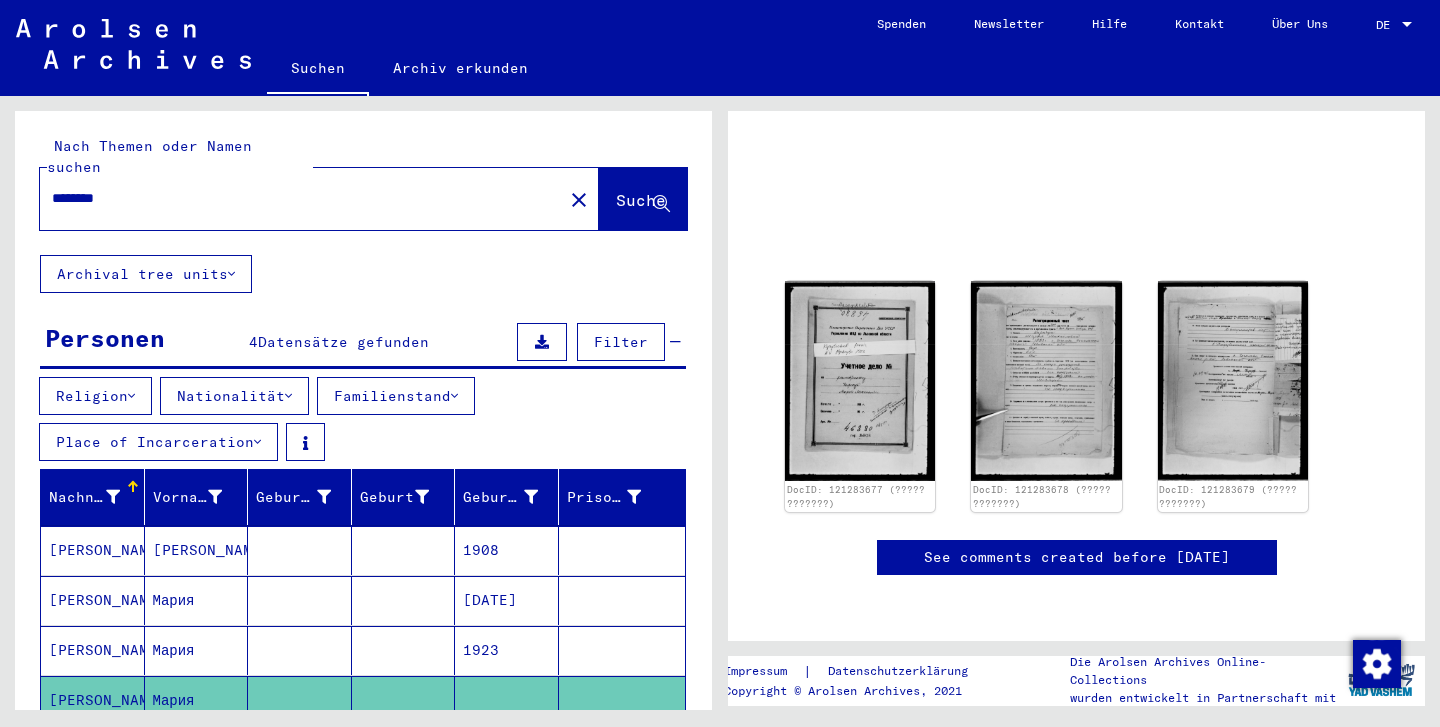 type on "********" 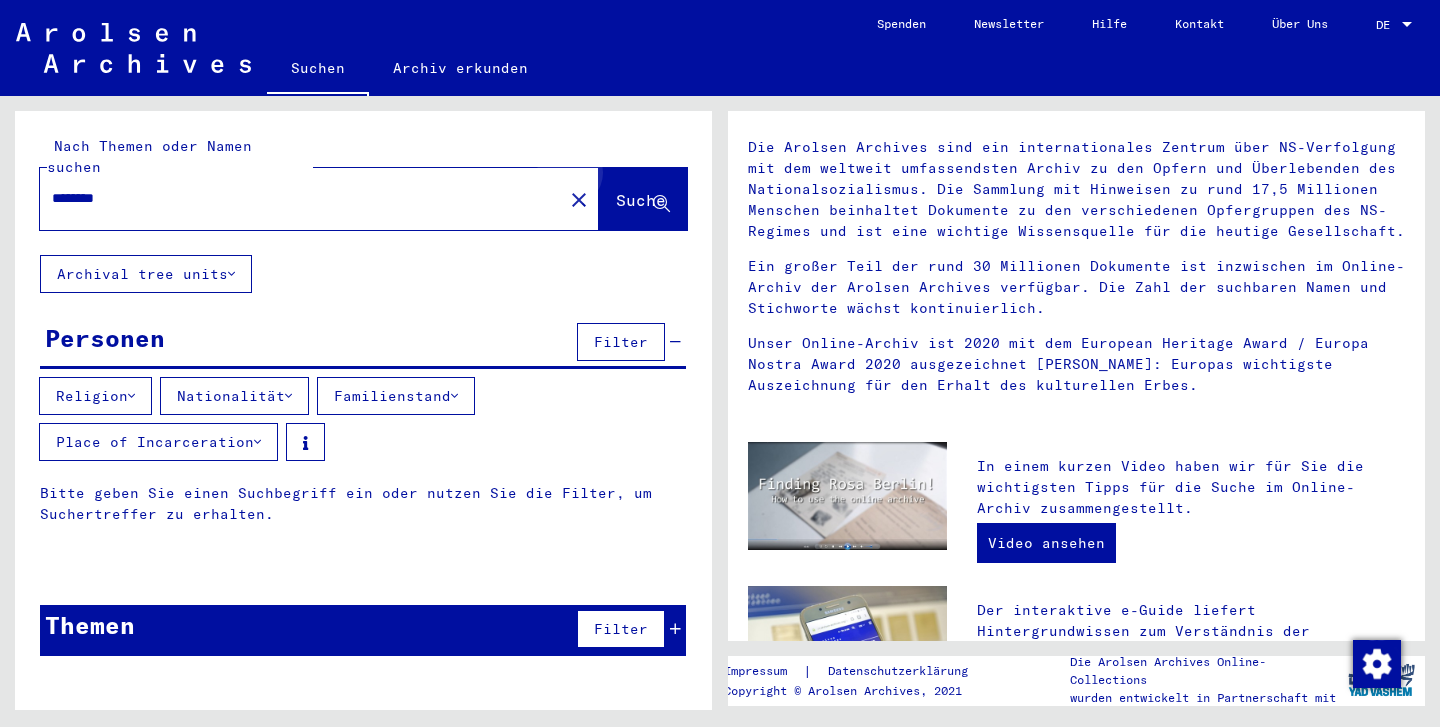 scroll, scrollTop: 0, scrollLeft: 0, axis: both 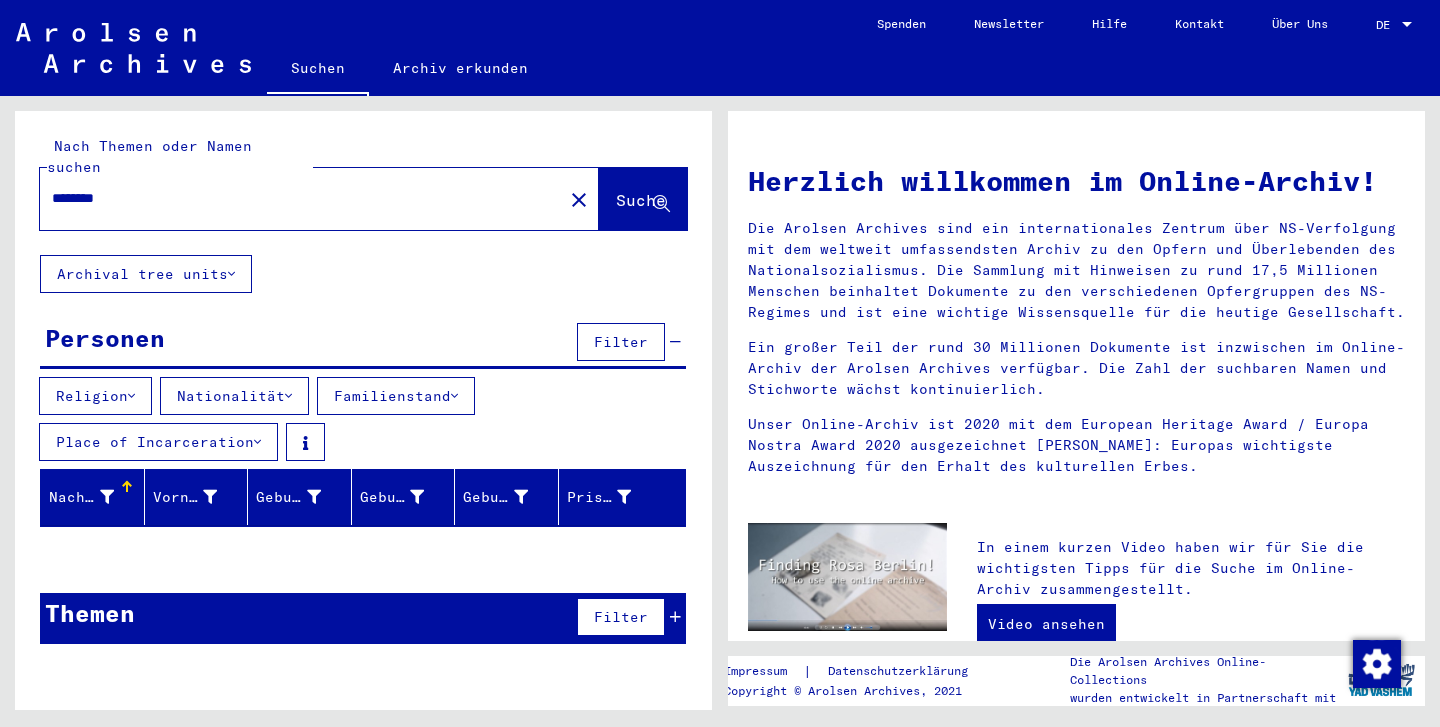 click on "********" at bounding box center [295, 198] 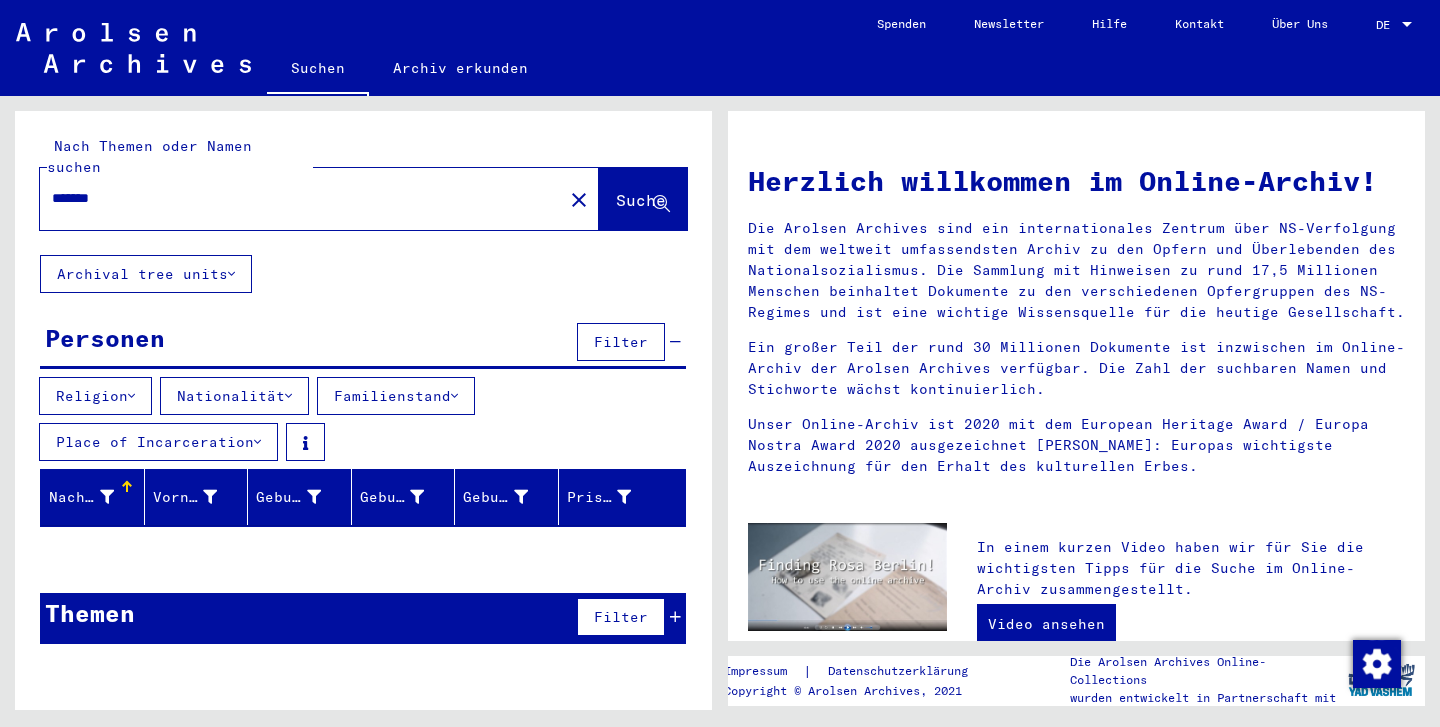 type on "*******" 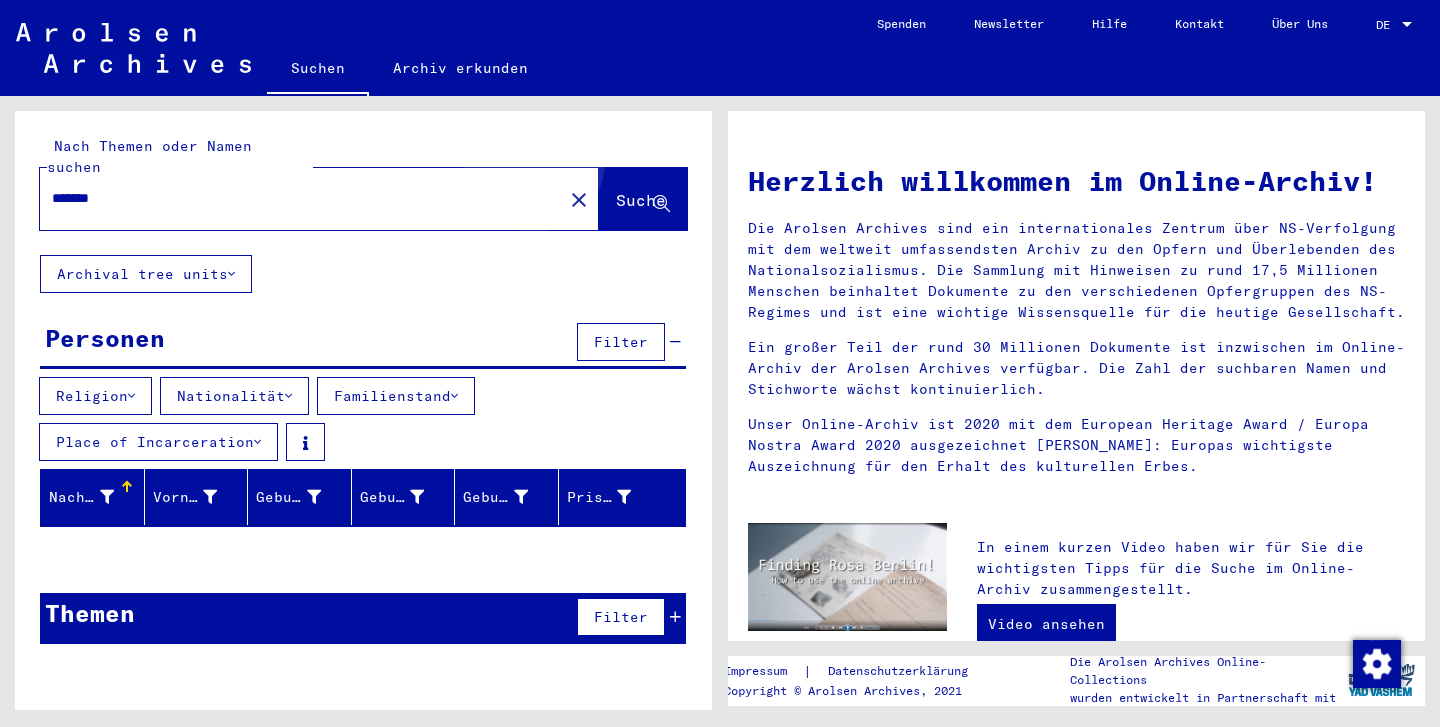 click on "Suche" 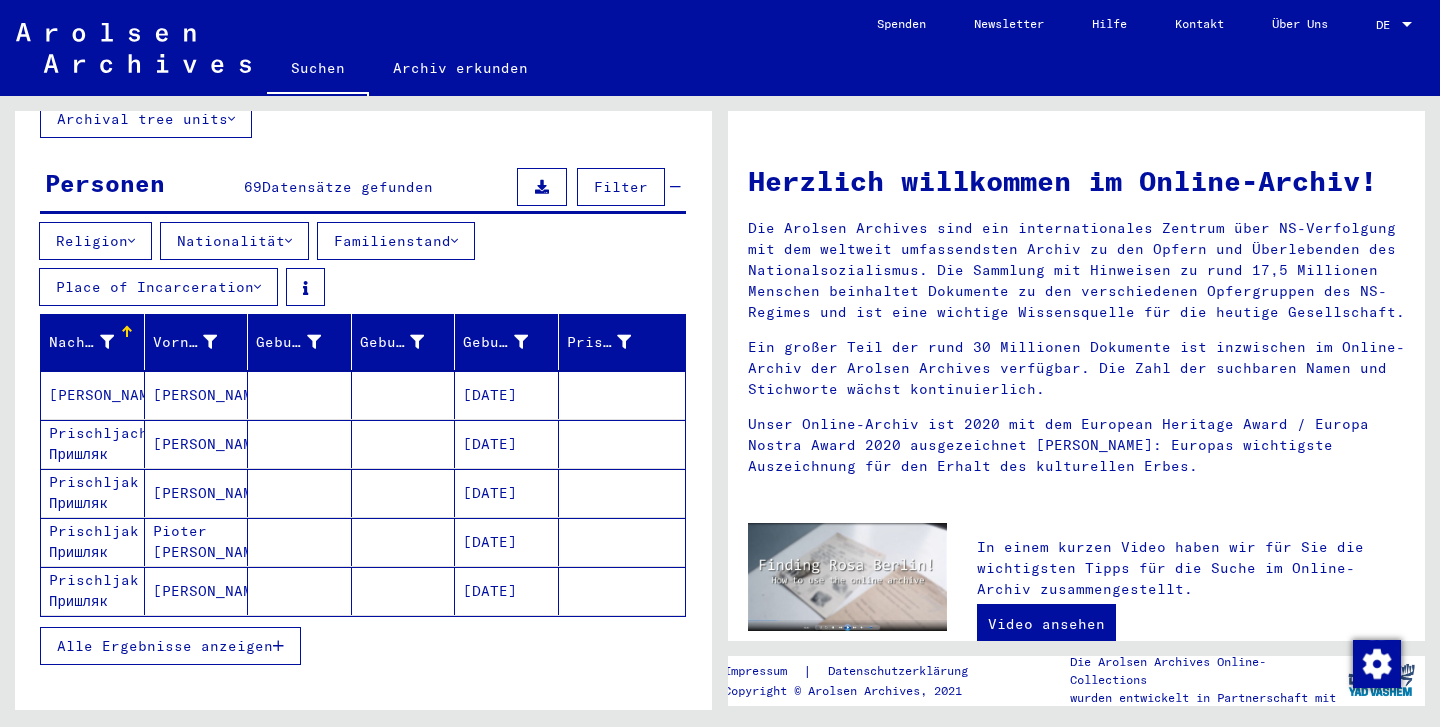 scroll, scrollTop: 162, scrollLeft: 0, axis: vertical 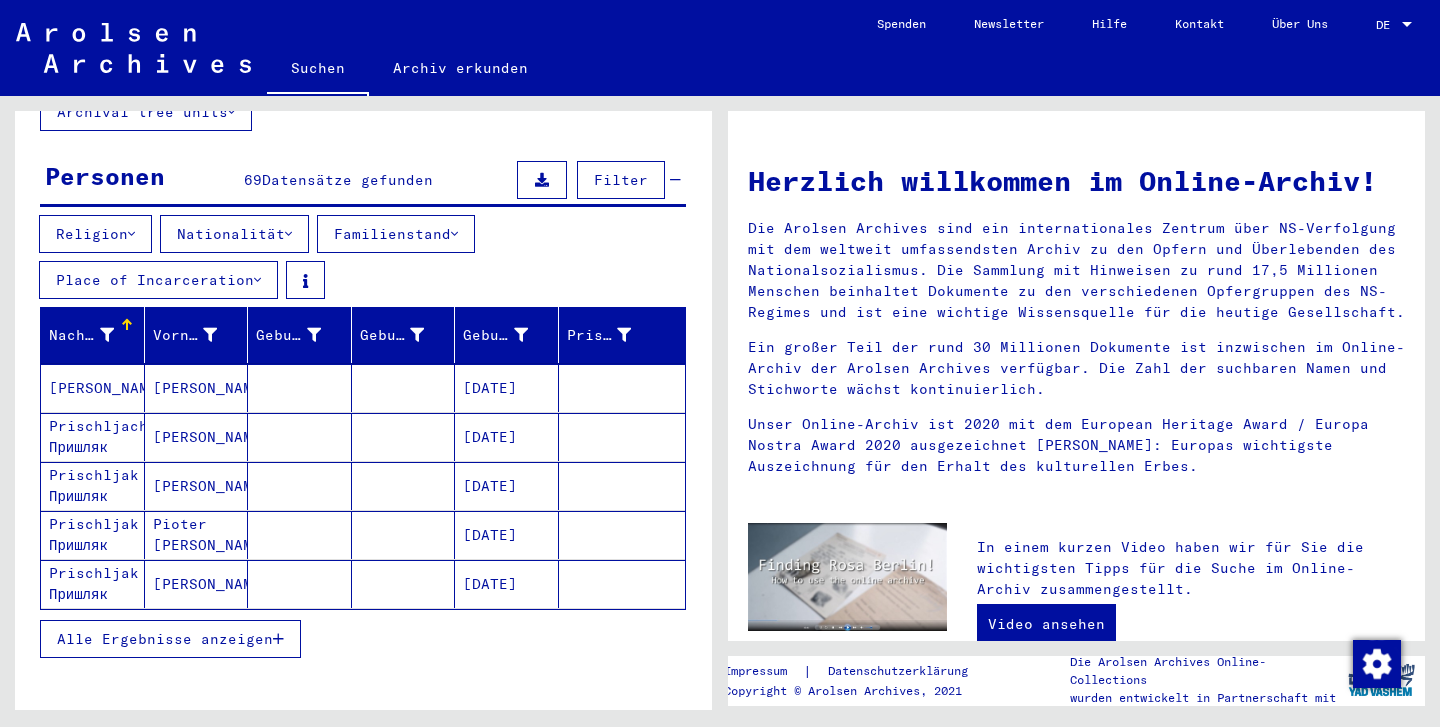 click on "[PERSON_NAME]" at bounding box center (197, 486) 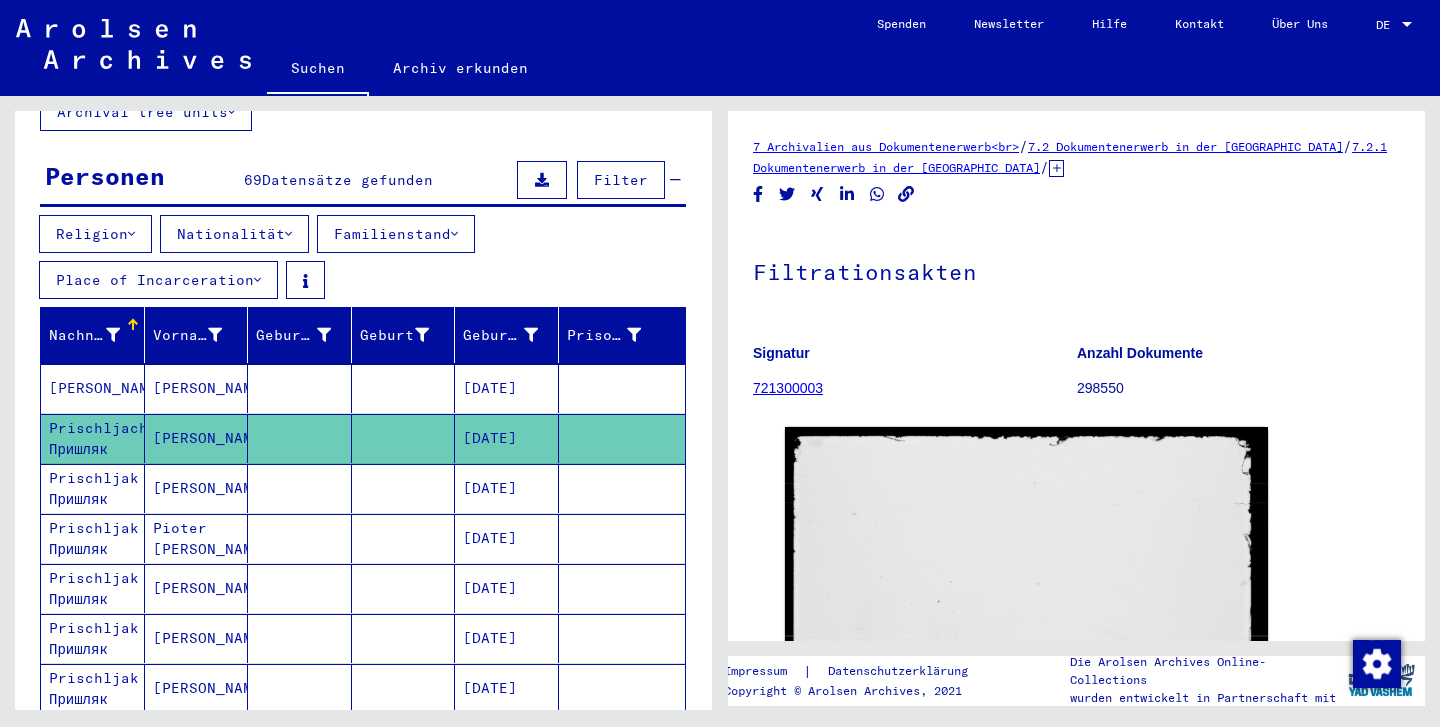 scroll, scrollTop: 370, scrollLeft: 0, axis: vertical 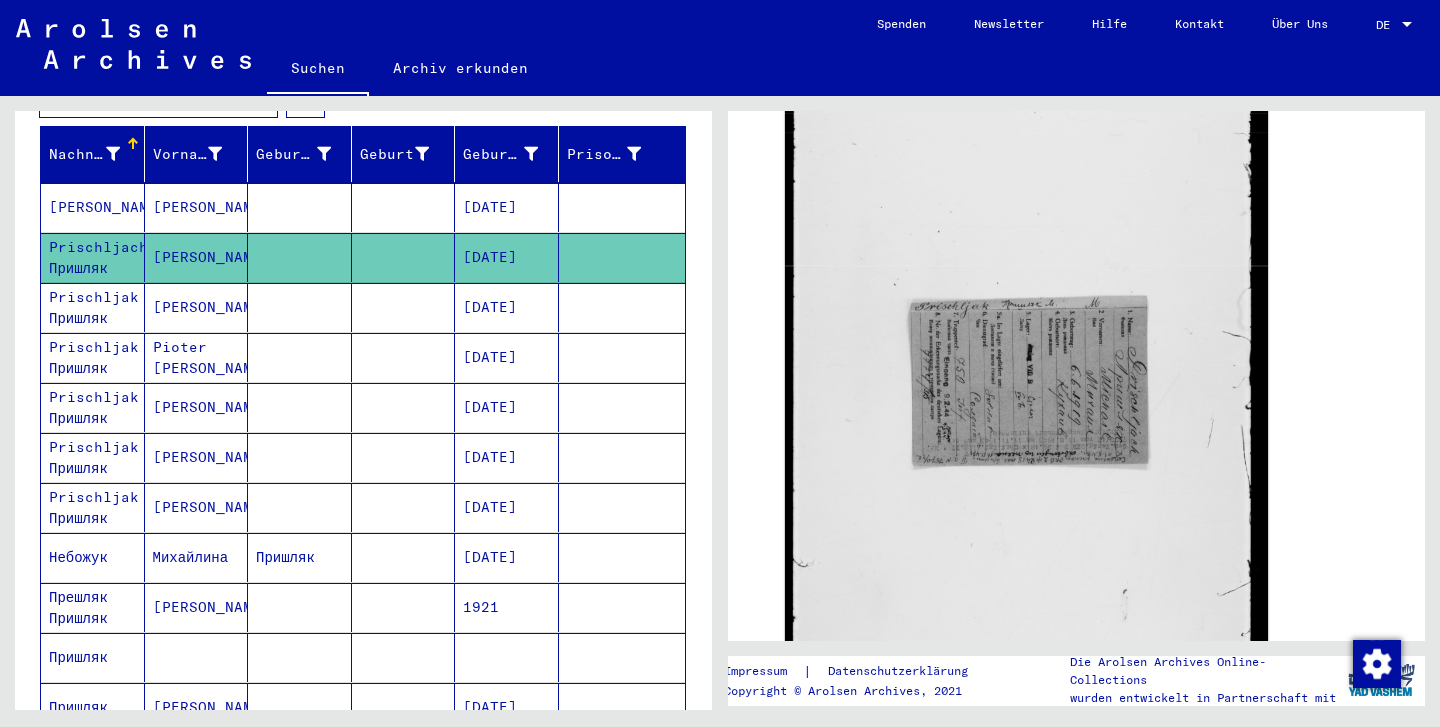 click on "Михайлина" at bounding box center (197, 607) 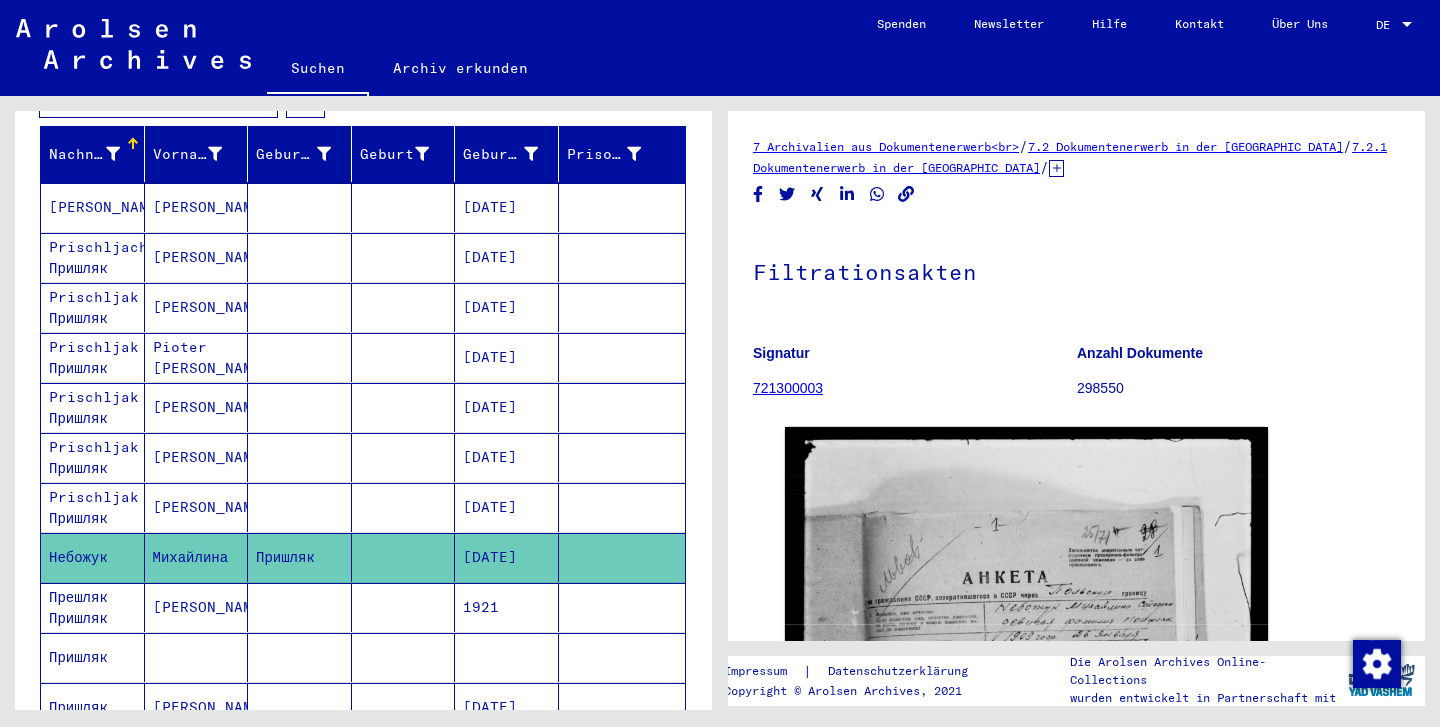 scroll, scrollTop: 0, scrollLeft: 0, axis: both 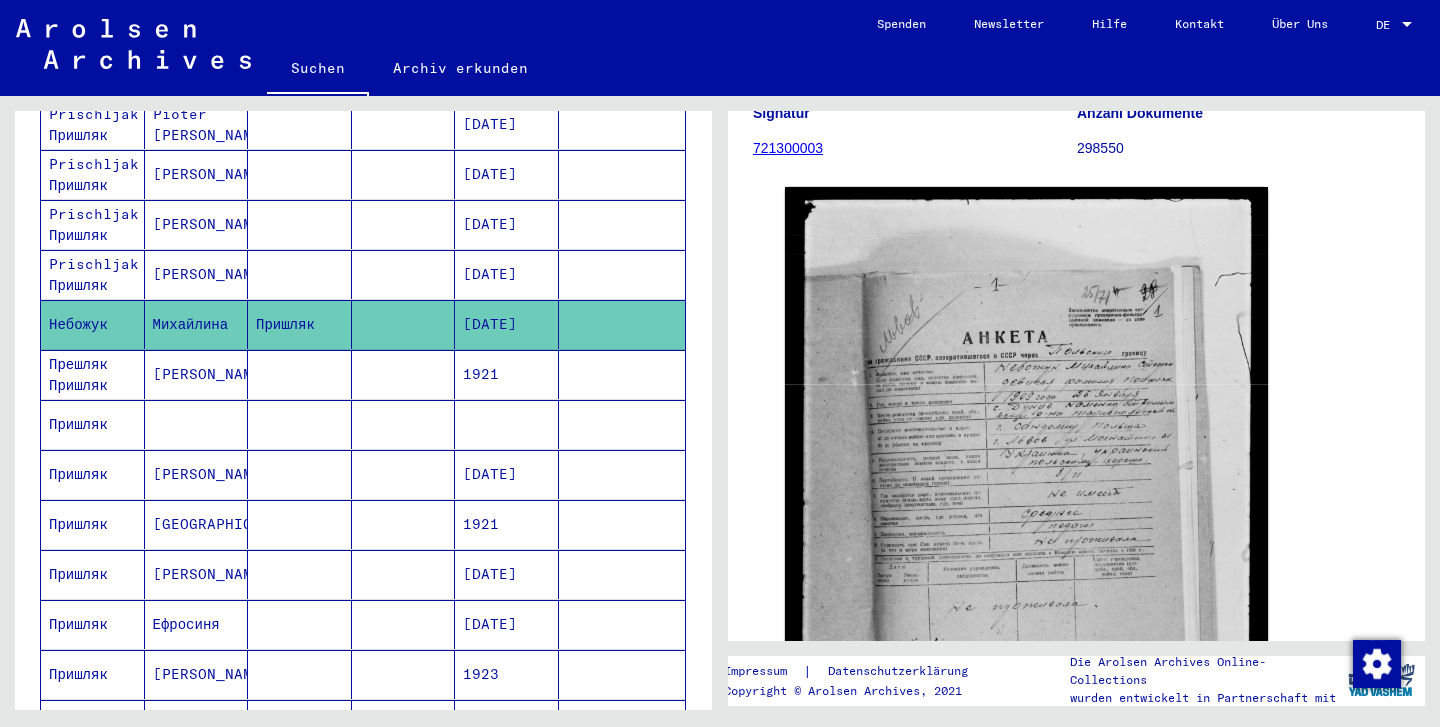 click on "[PERSON_NAME]" at bounding box center [197, 524] 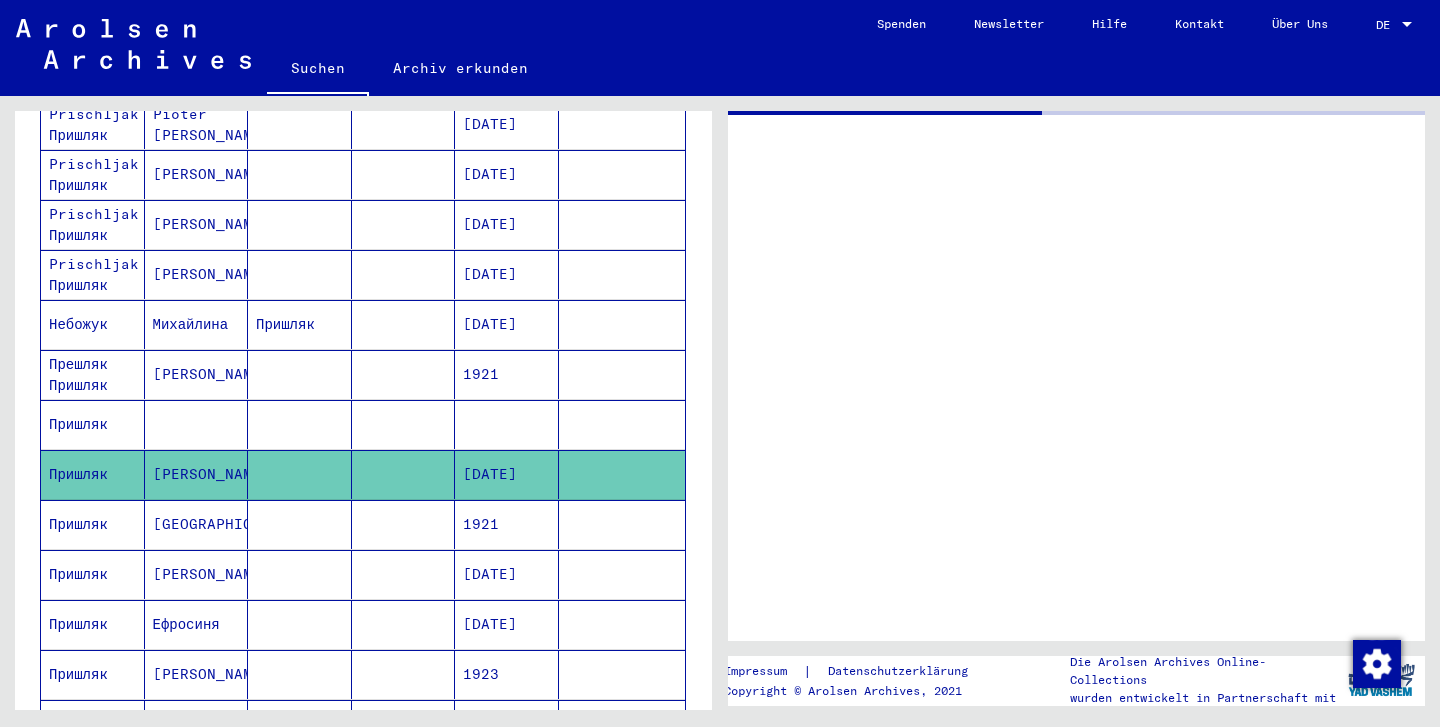 scroll, scrollTop: 0, scrollLeft: 0, axis: both 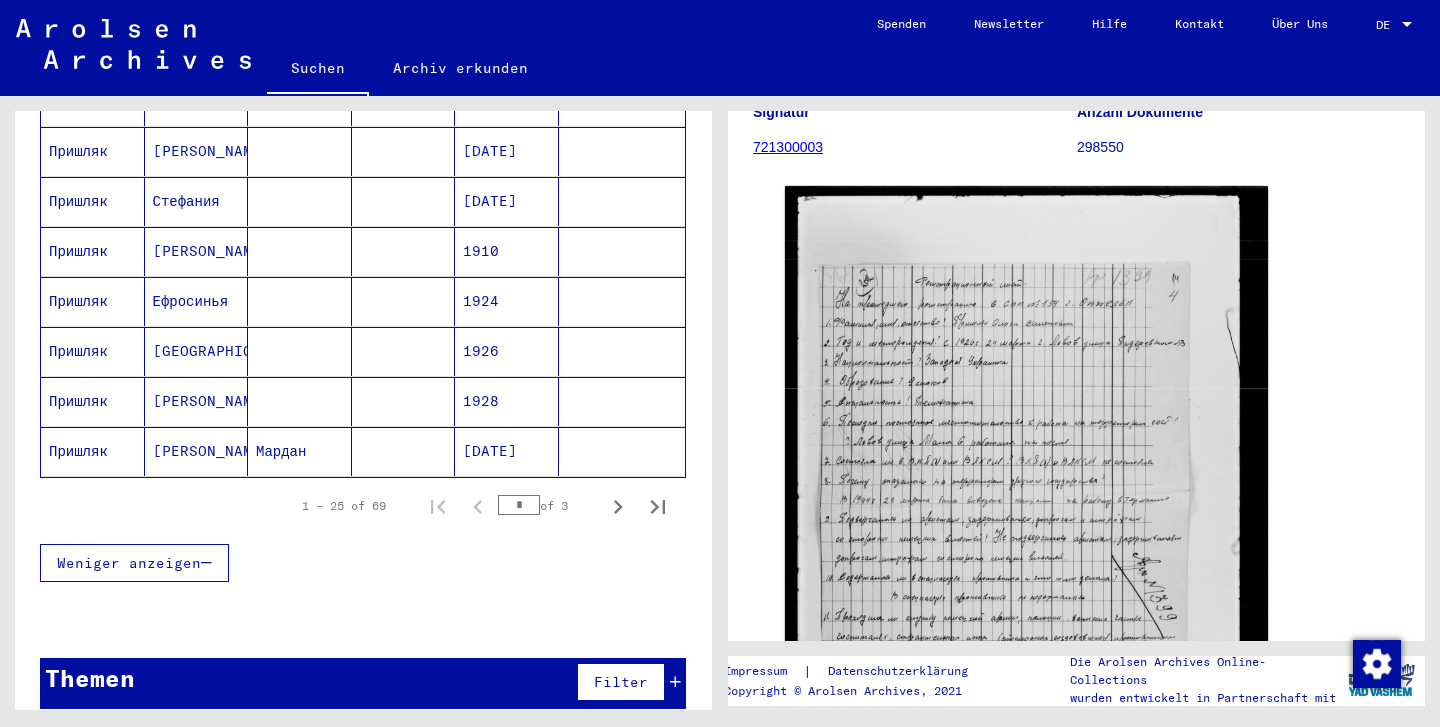 click on "[PERSON_NAME]" 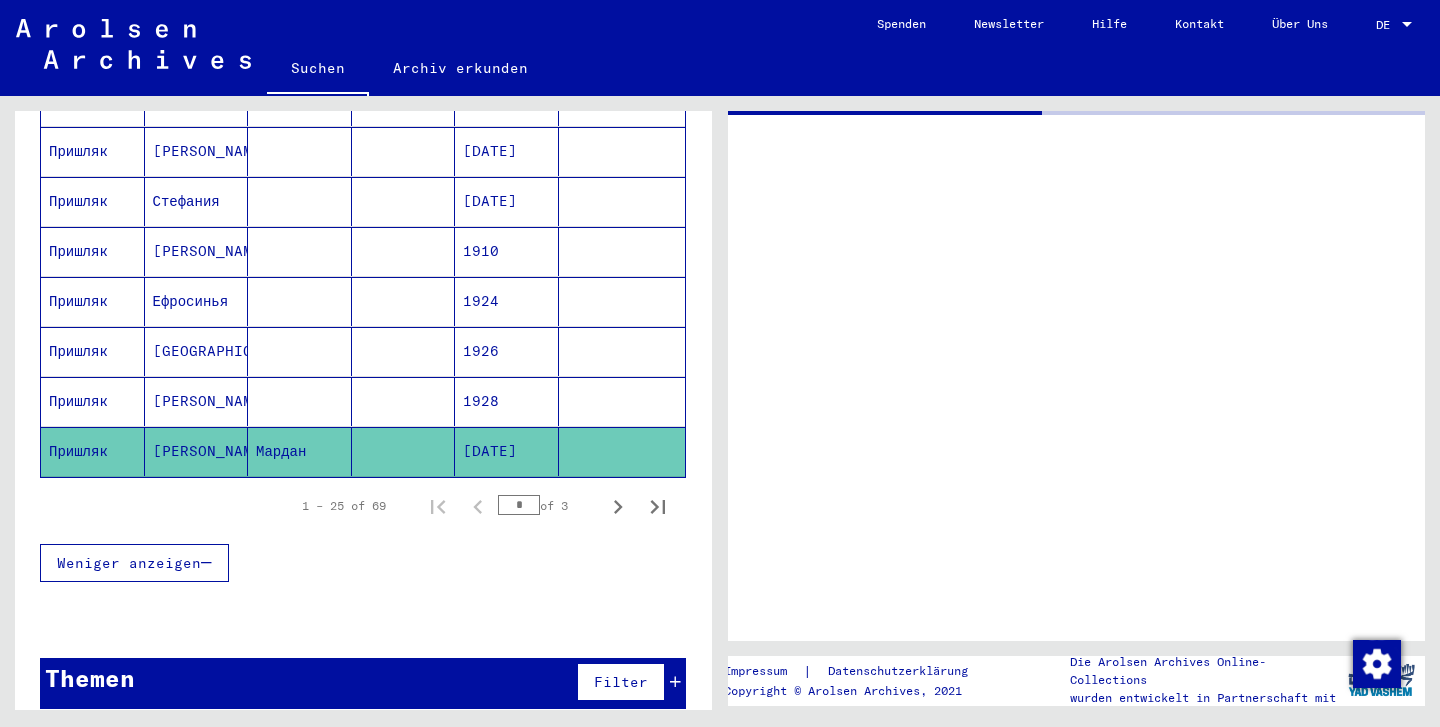 scroll, scrollTop: 0, scrollLeft: 0, axis: both 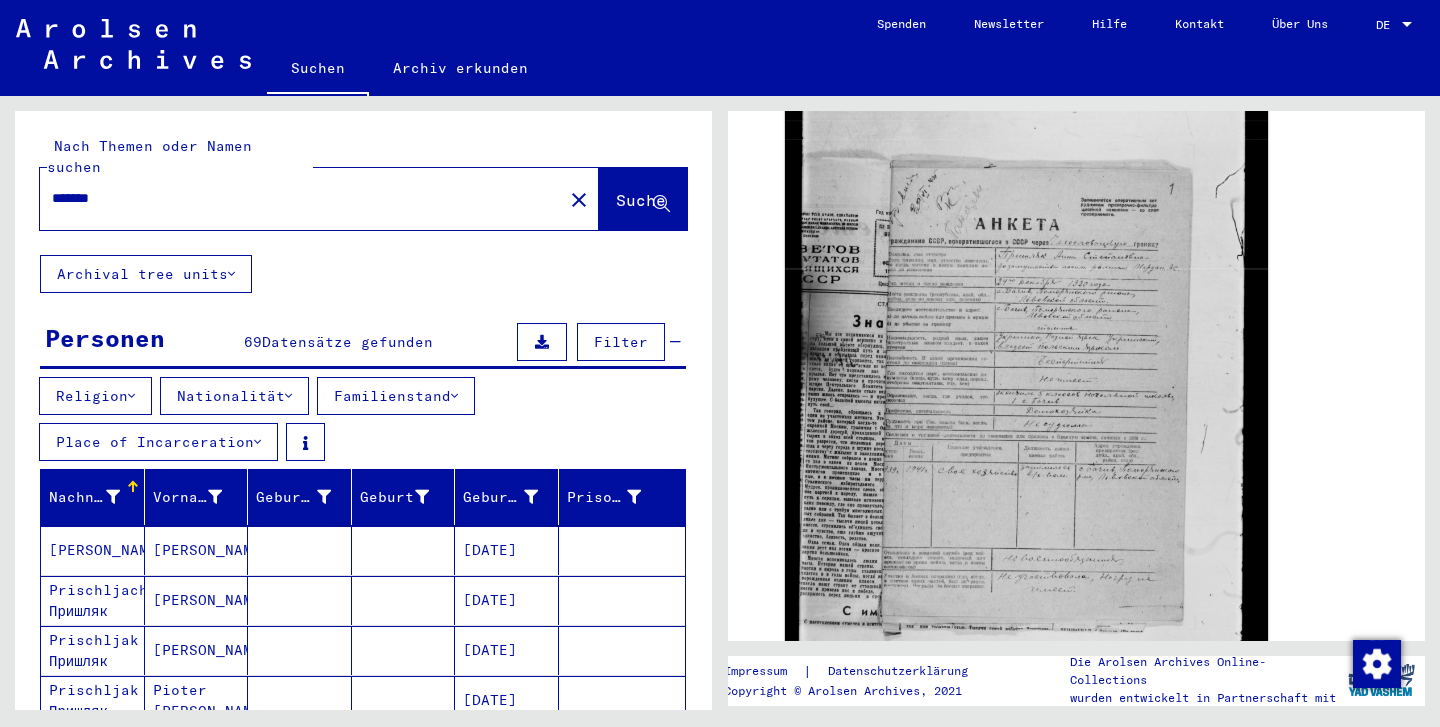 click on "Nationalität" at bounding box center (234, 396) 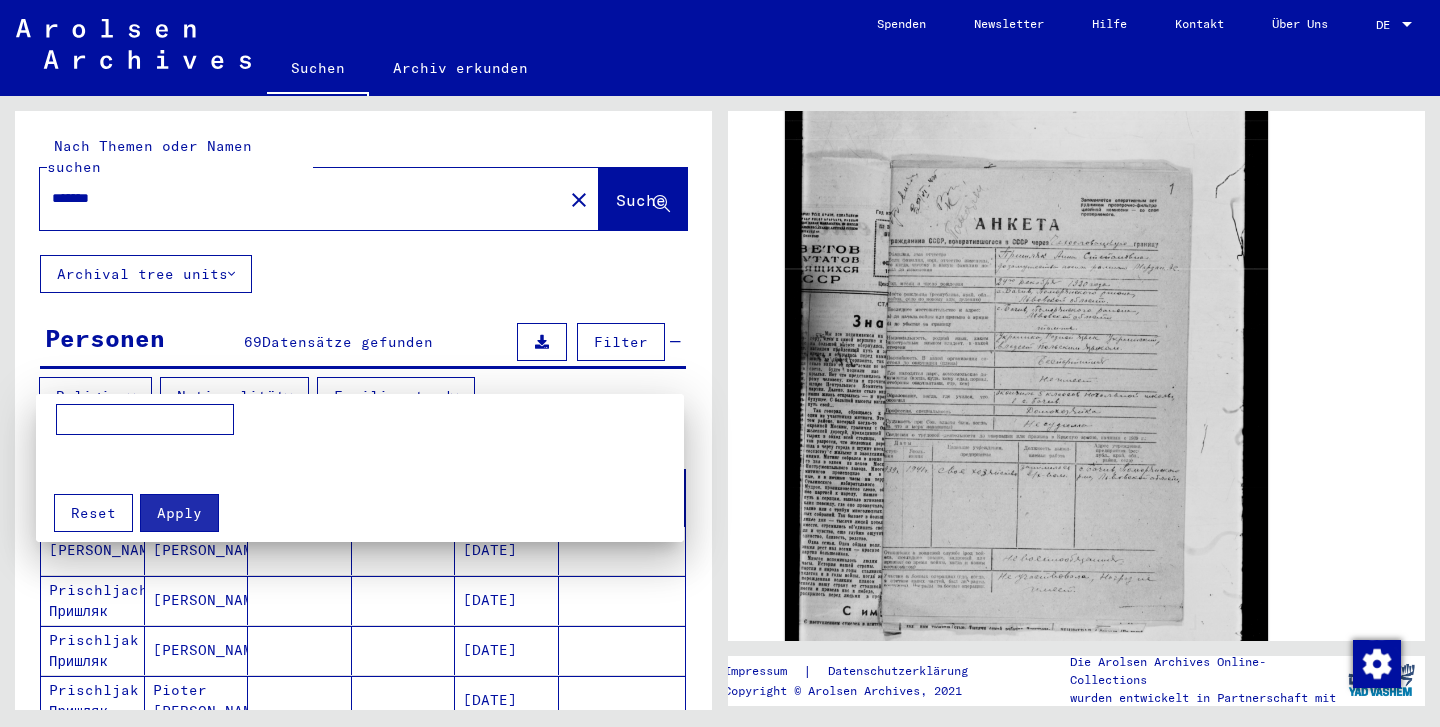 click at bounding box center (720, 363) 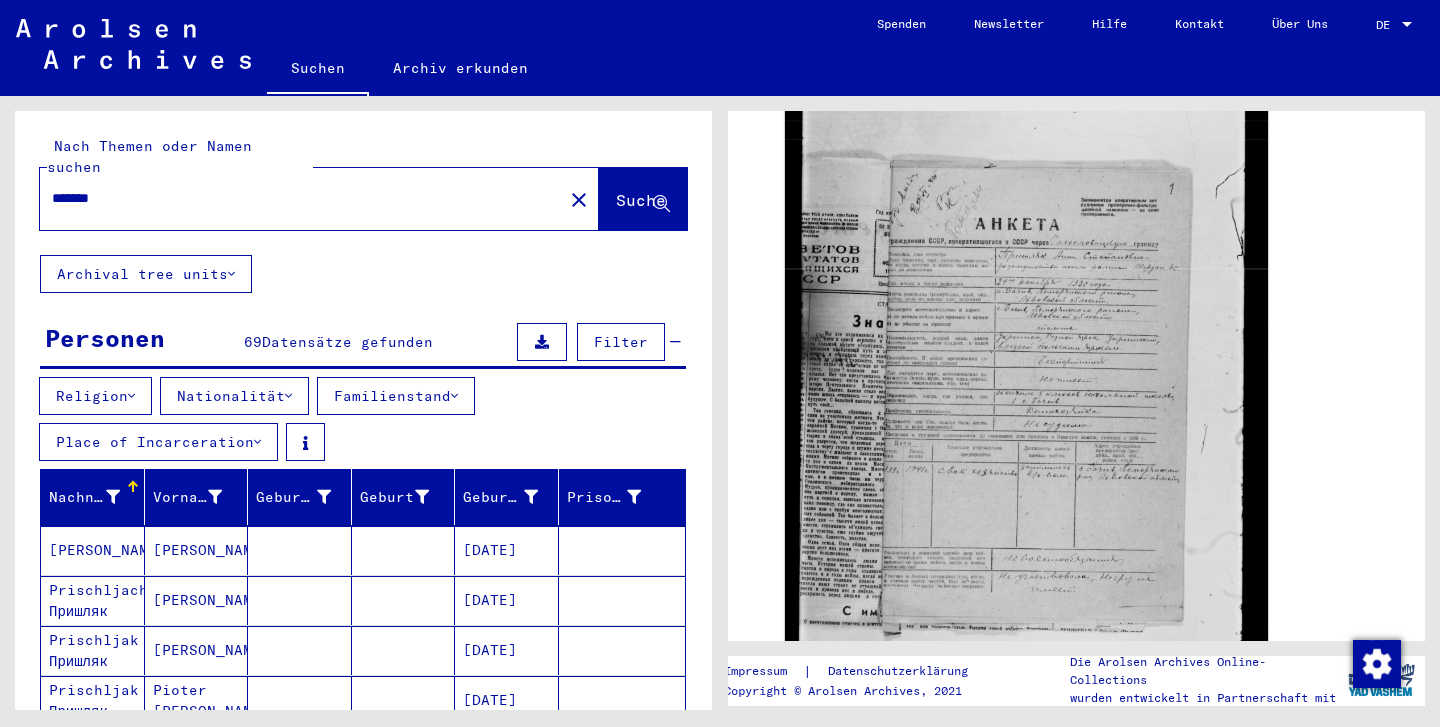 click on "Religion" at bounding box center [95, 396] 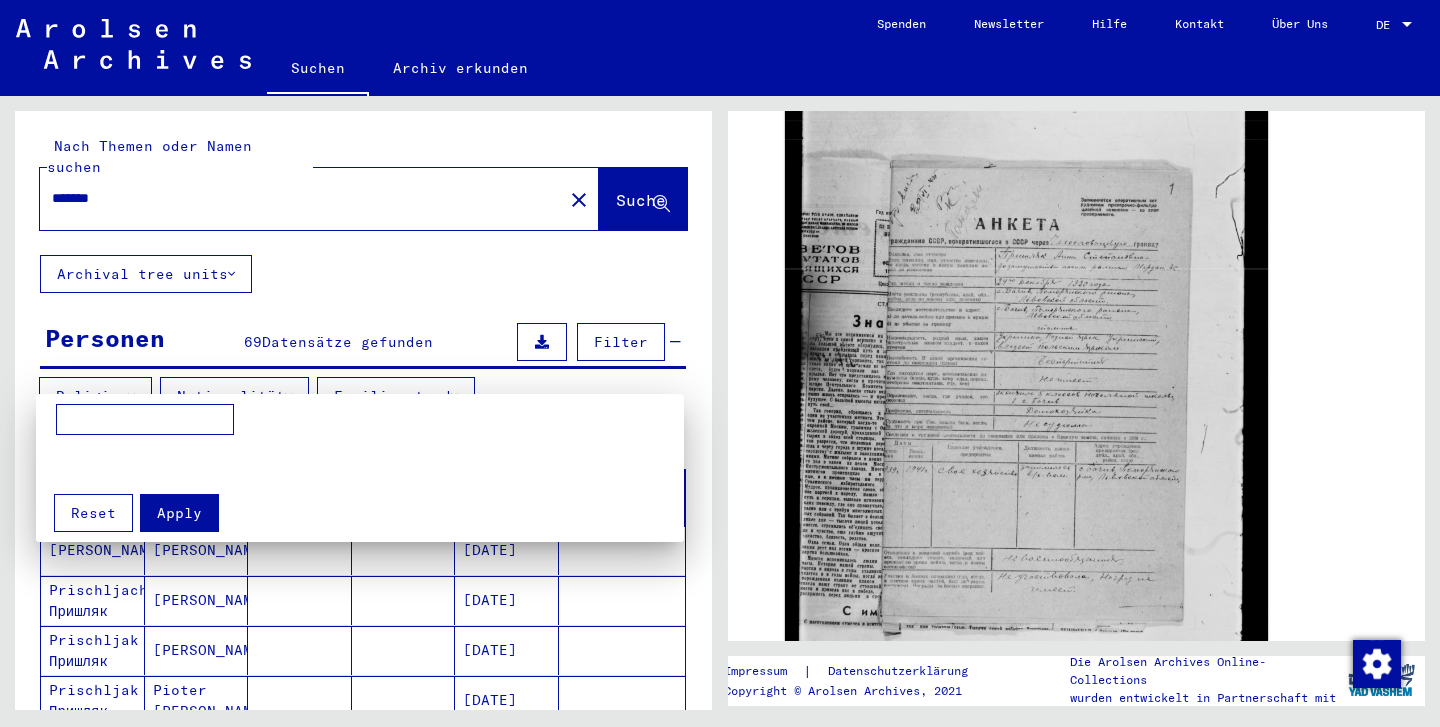 click at bounding box center [720, 363] 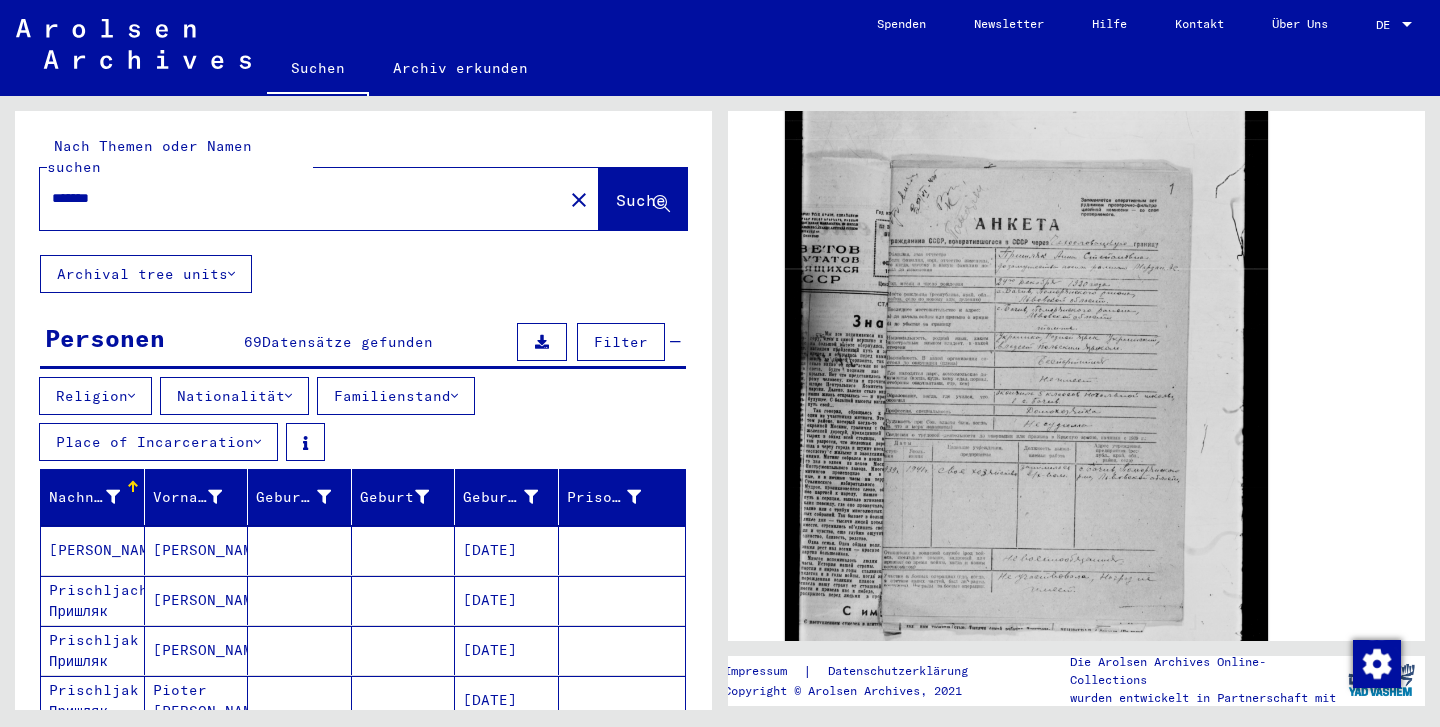 click on "Familienstand" at bounding box center [396, 396] 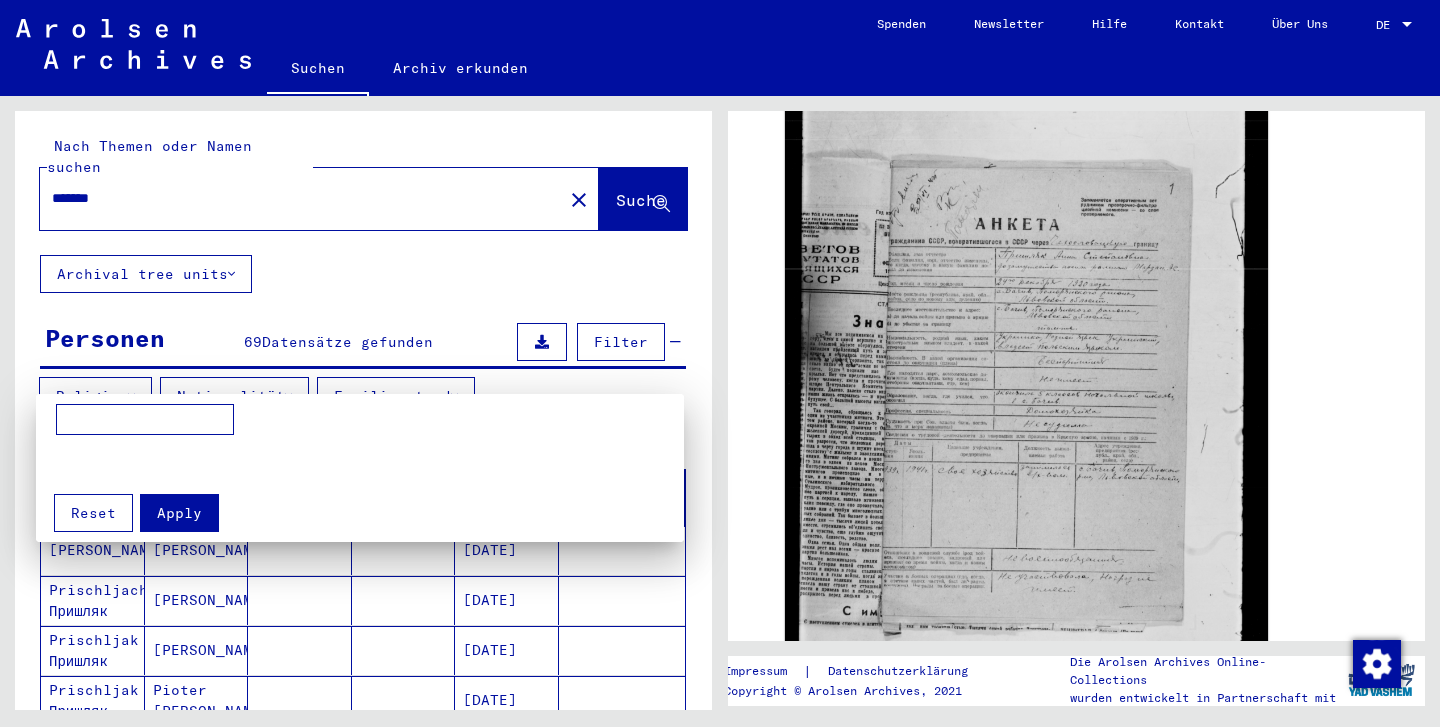 click at bounding box center (720, 363) 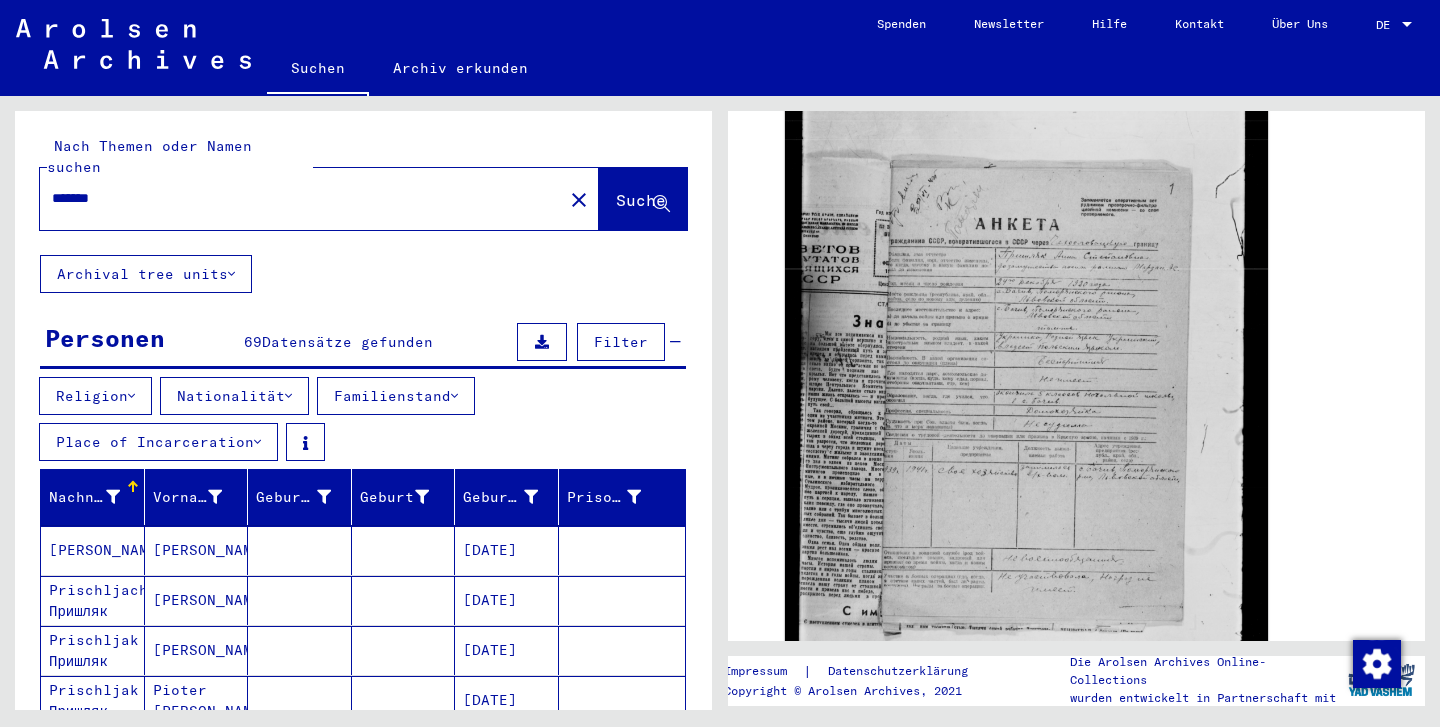 click on "Filter" at bounding box center [621, 342] 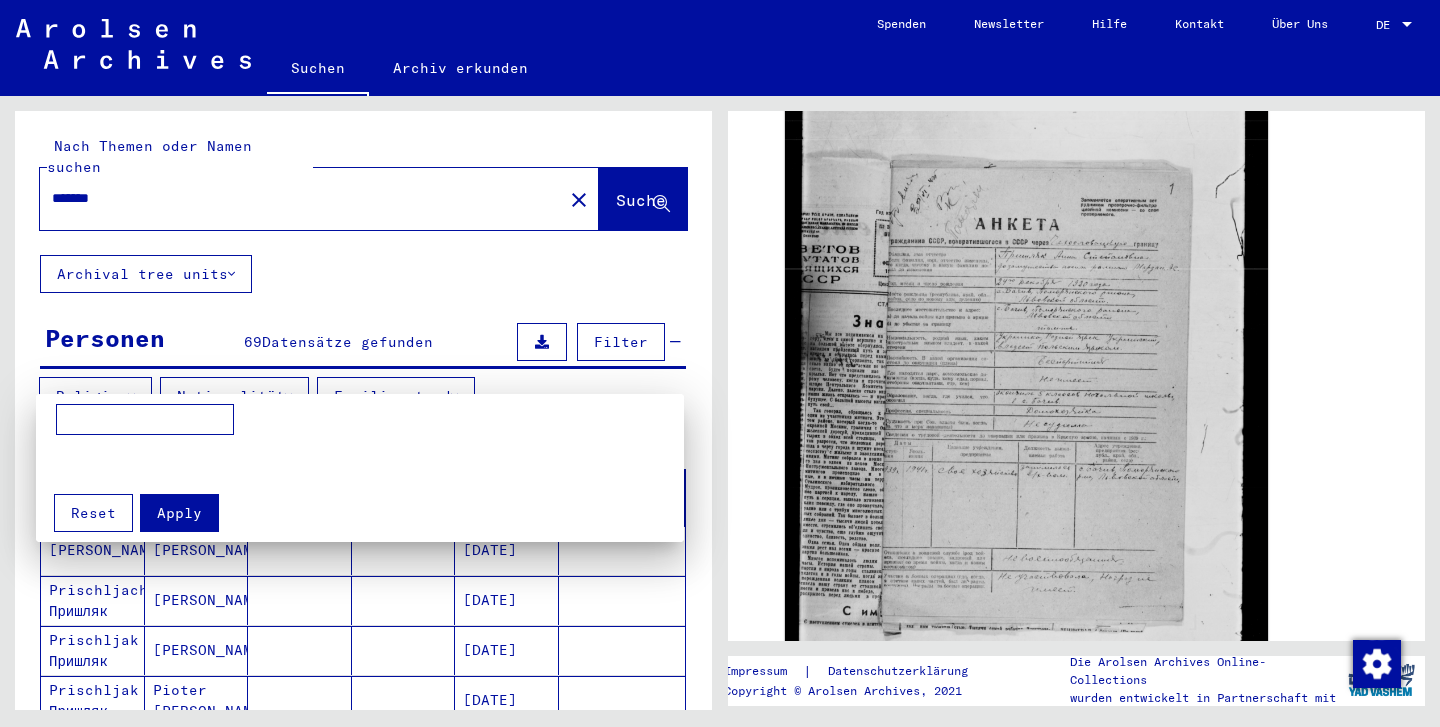 click at bounding box center (720, 363) 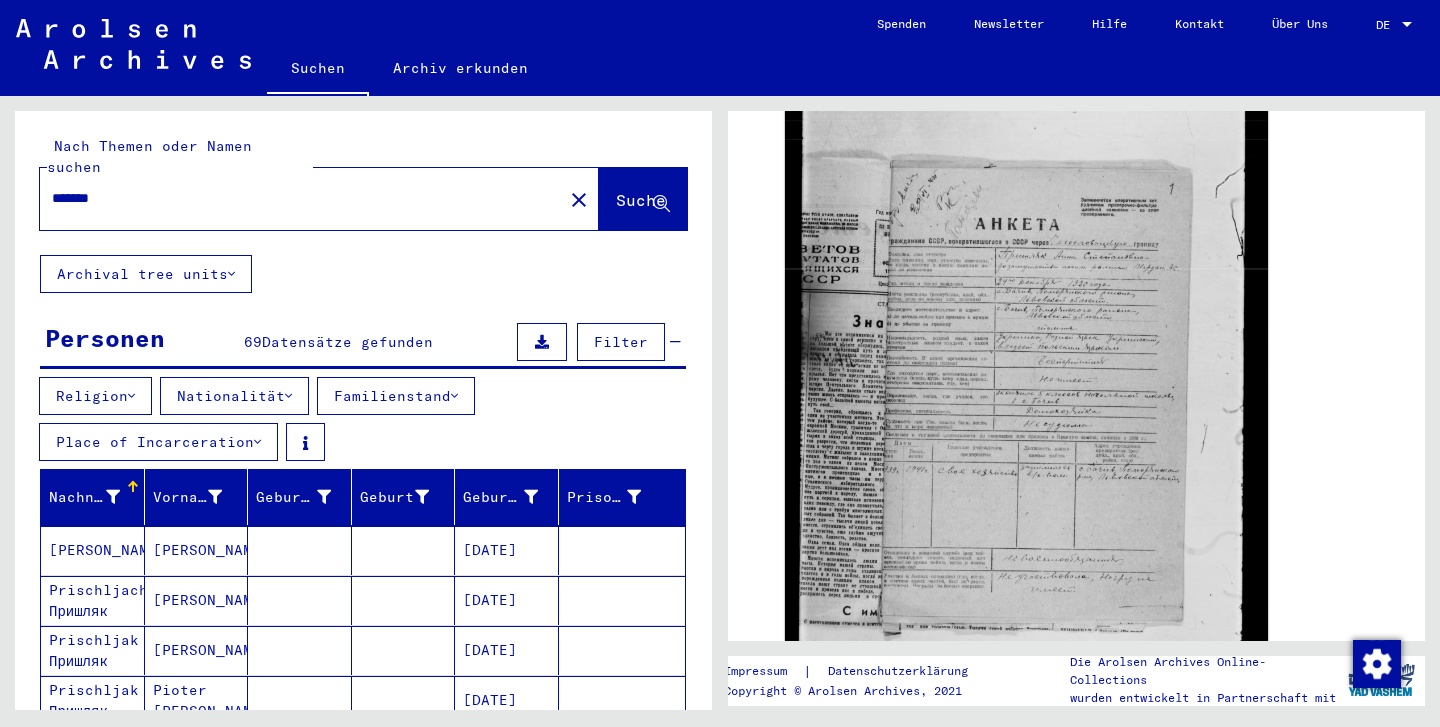 click on "Place of Incarceration" at bounding box center [158, 442] 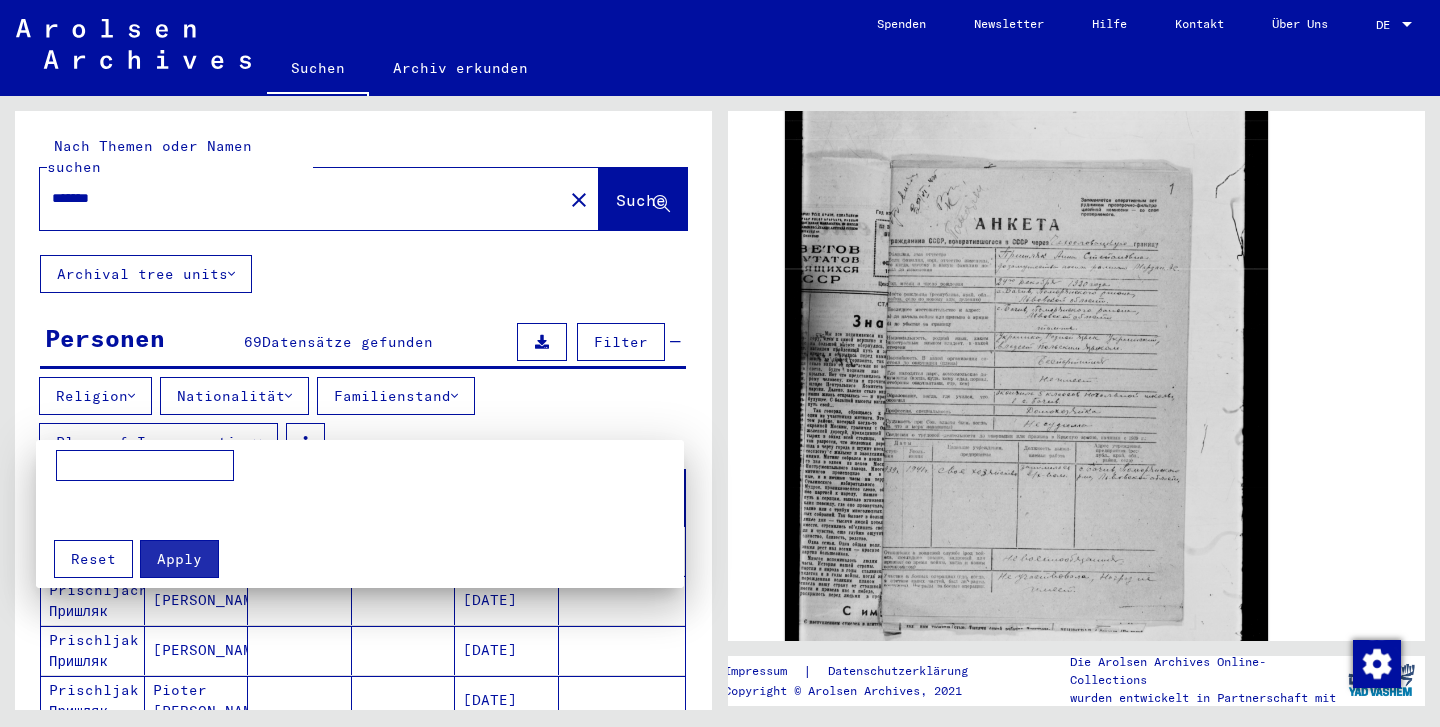 click at bounding box center (720, 363) 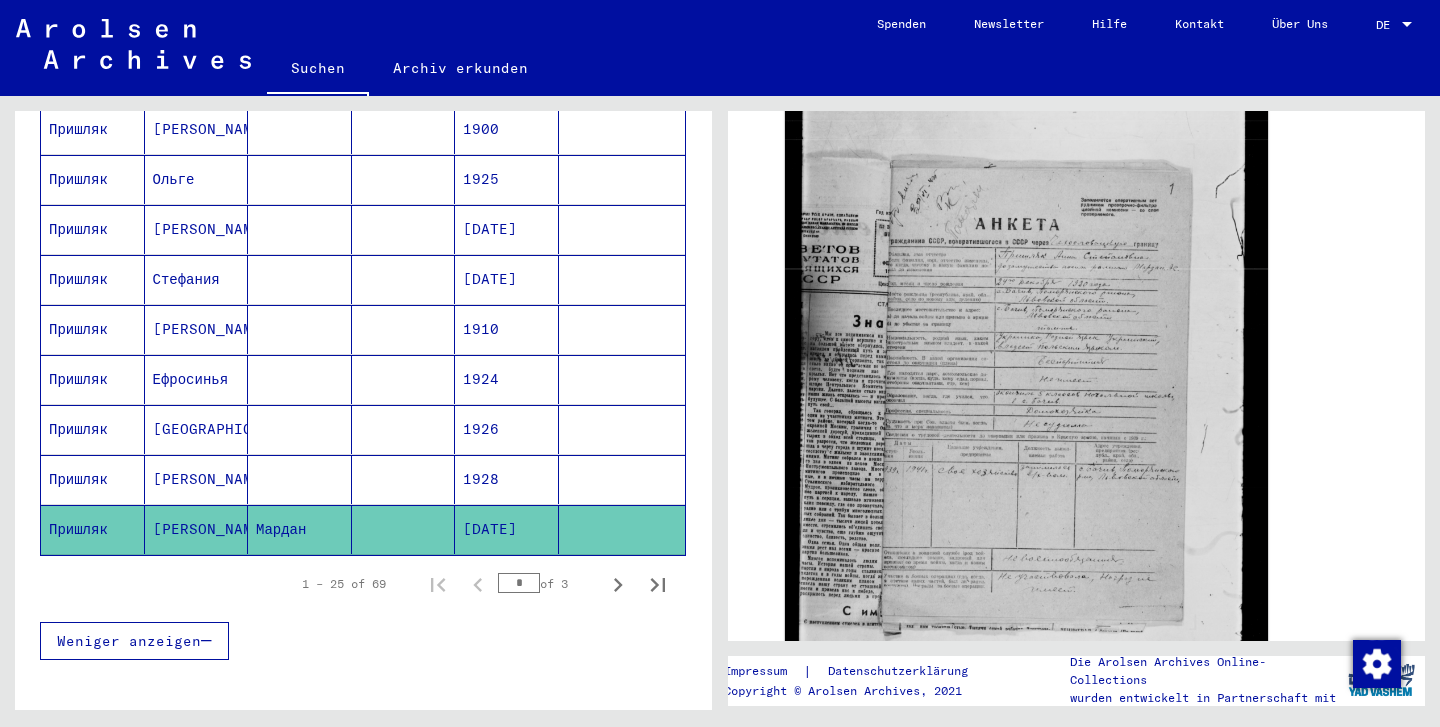 scroll, scrollTop: 1239, scrollLeft: 0, axis: vertical 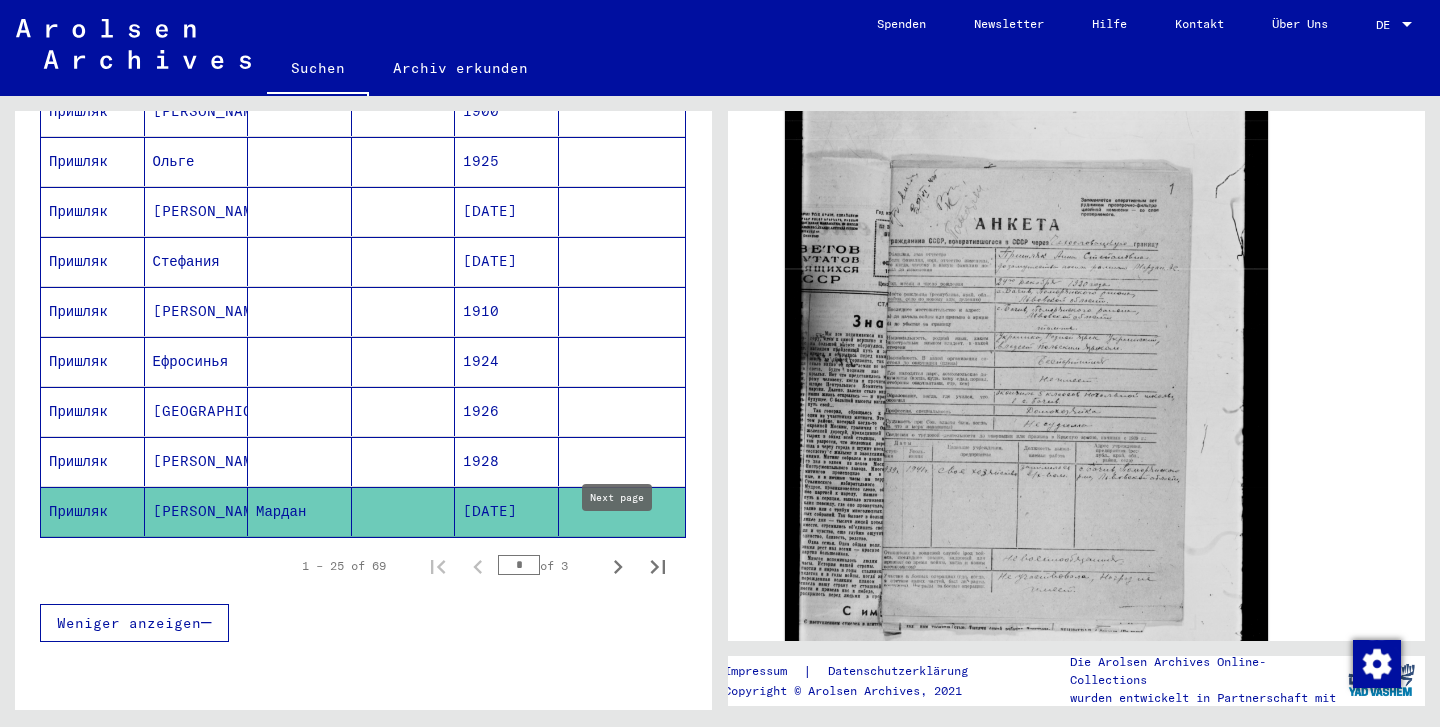 click 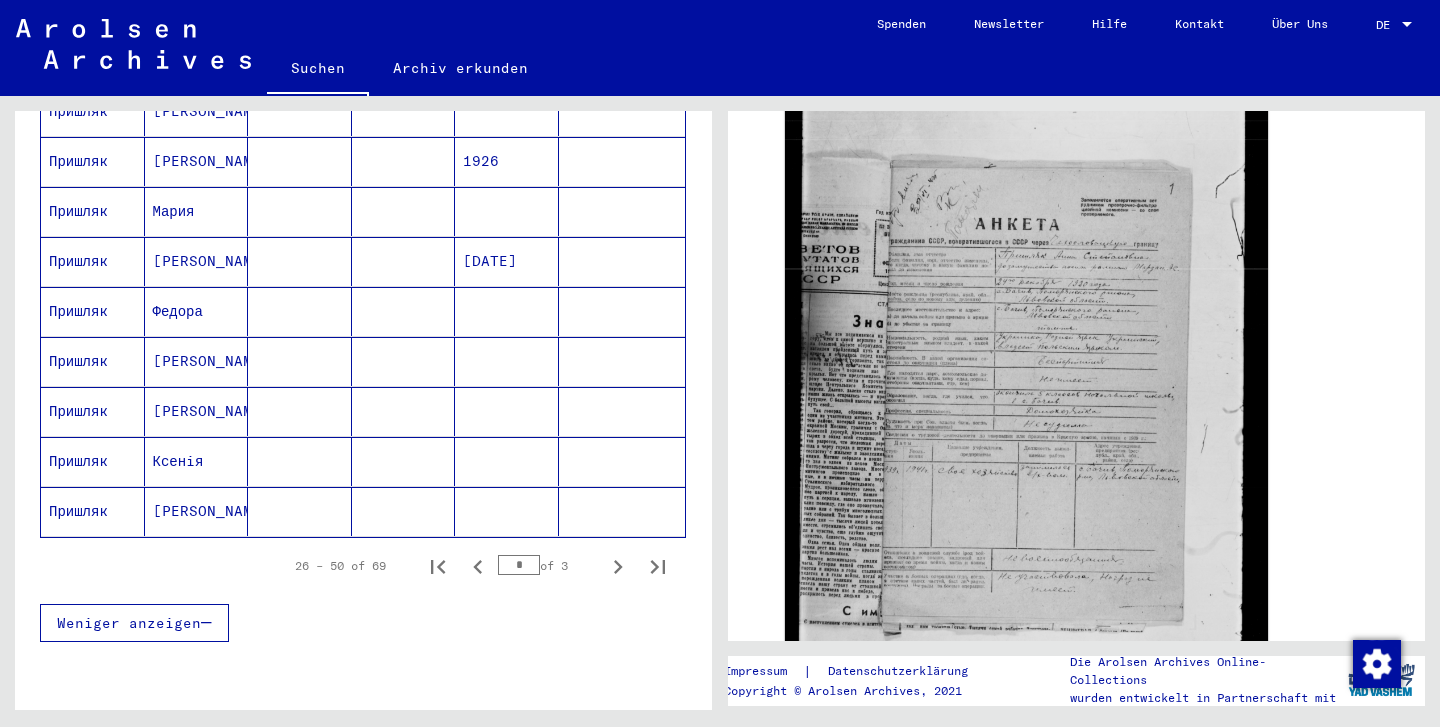 click 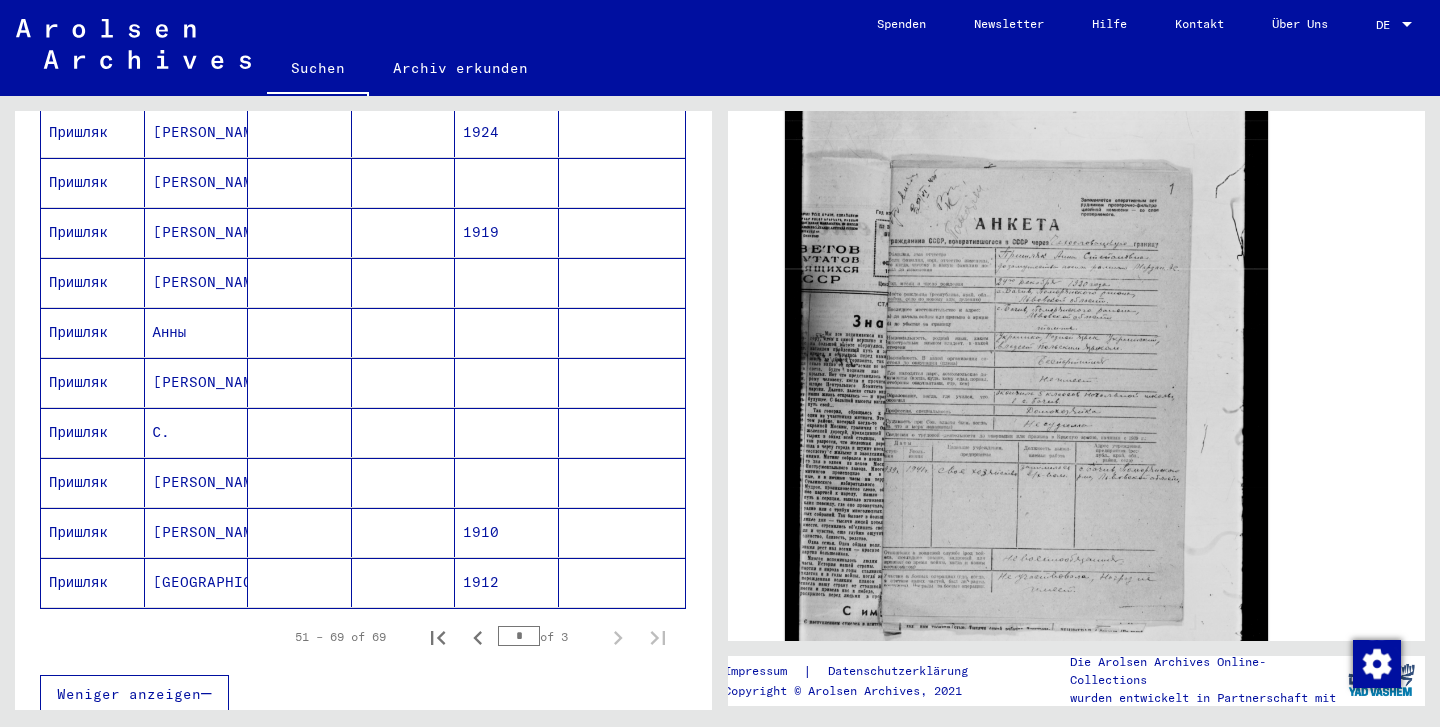 scroll, scrollTop: 867, scrollLeft: 0, axis: vertical 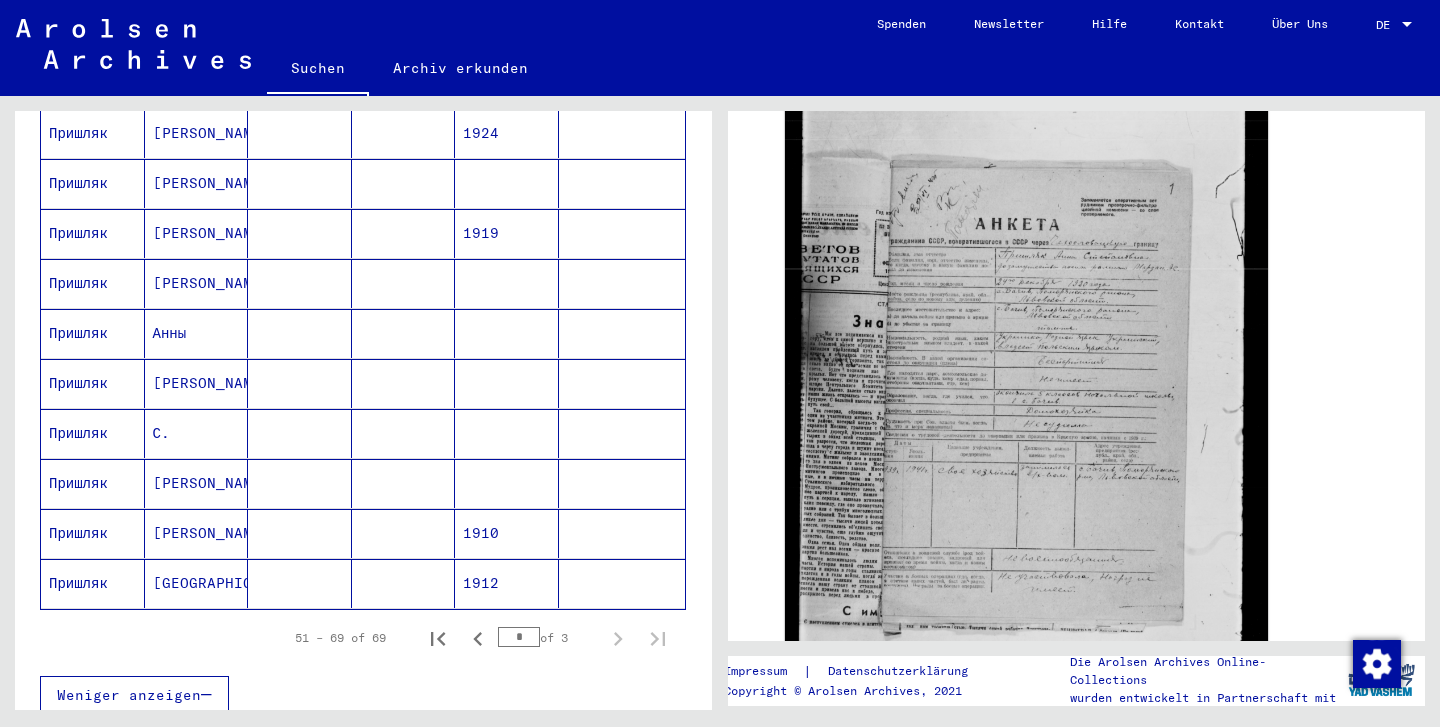 click on "Пришляк" 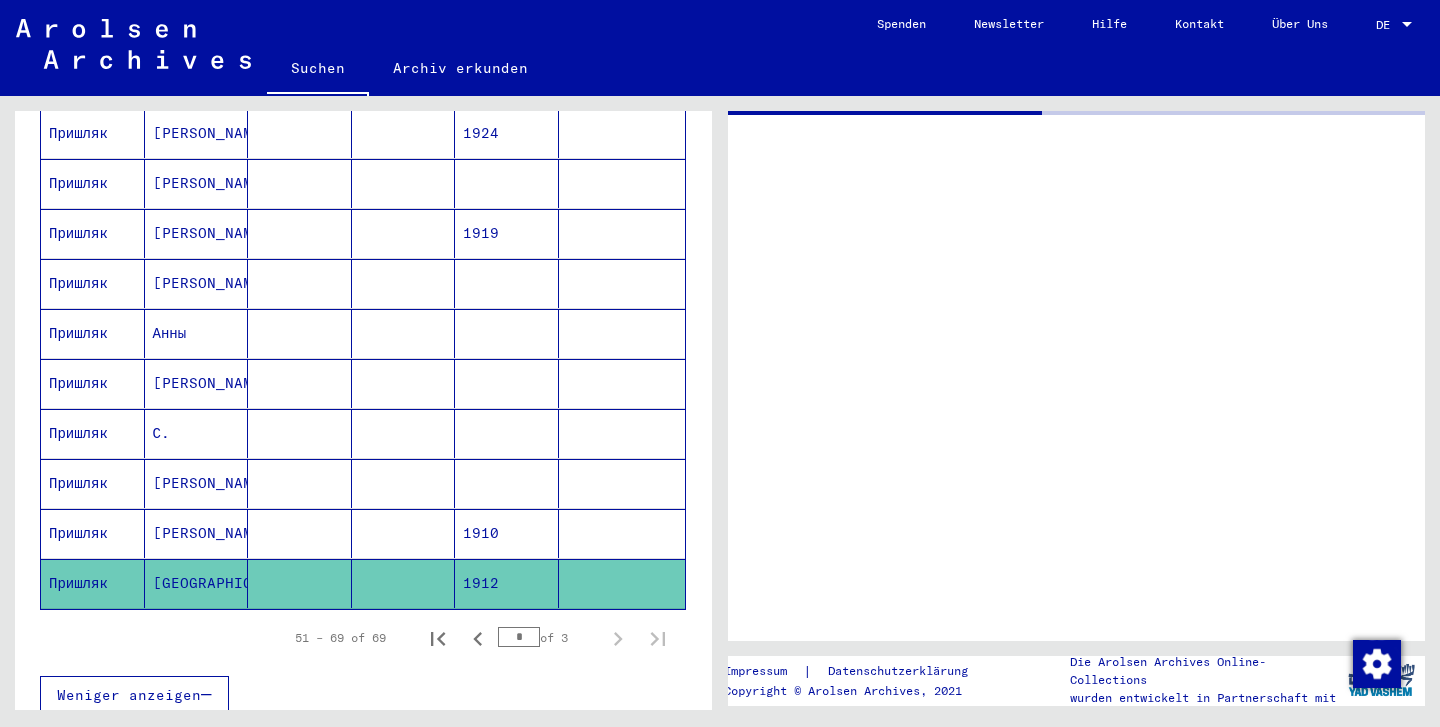 scroll, scrollTop: 0, scrollLeft: 0, axis: both 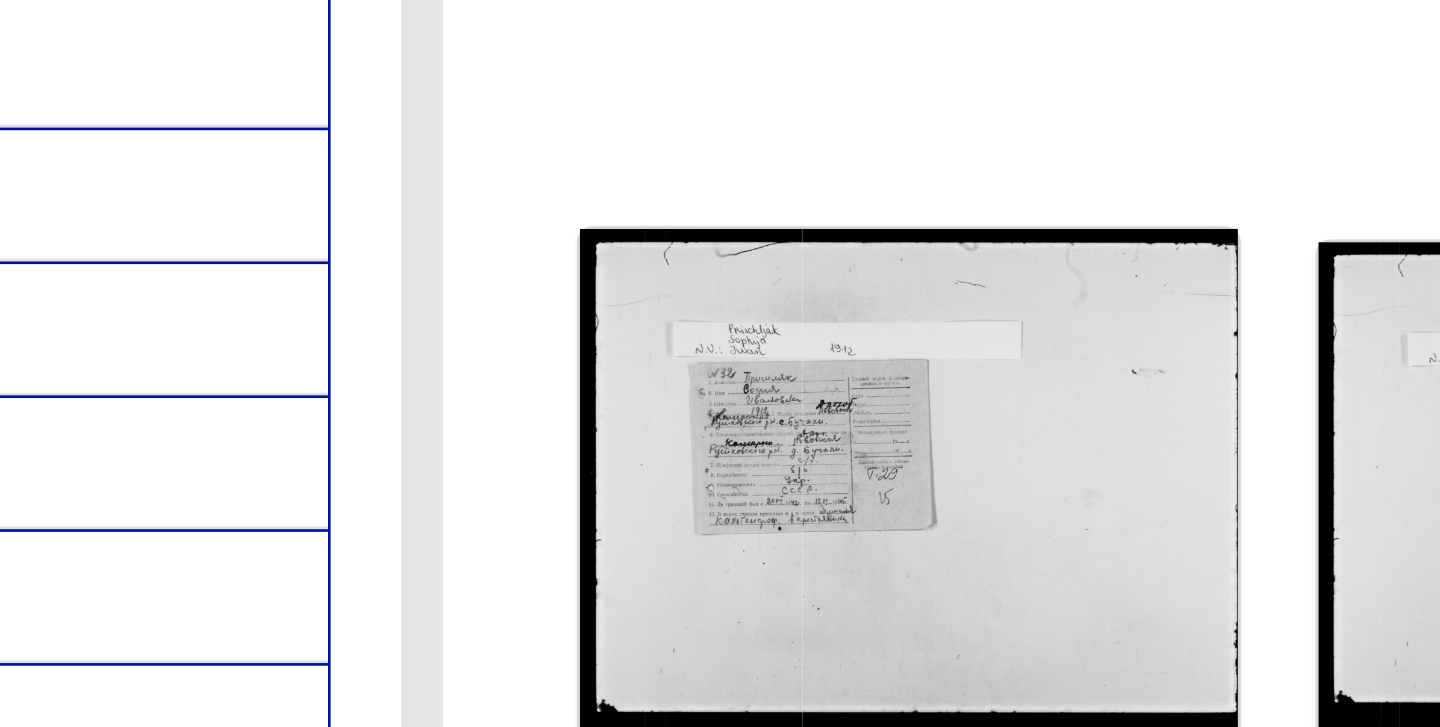 click 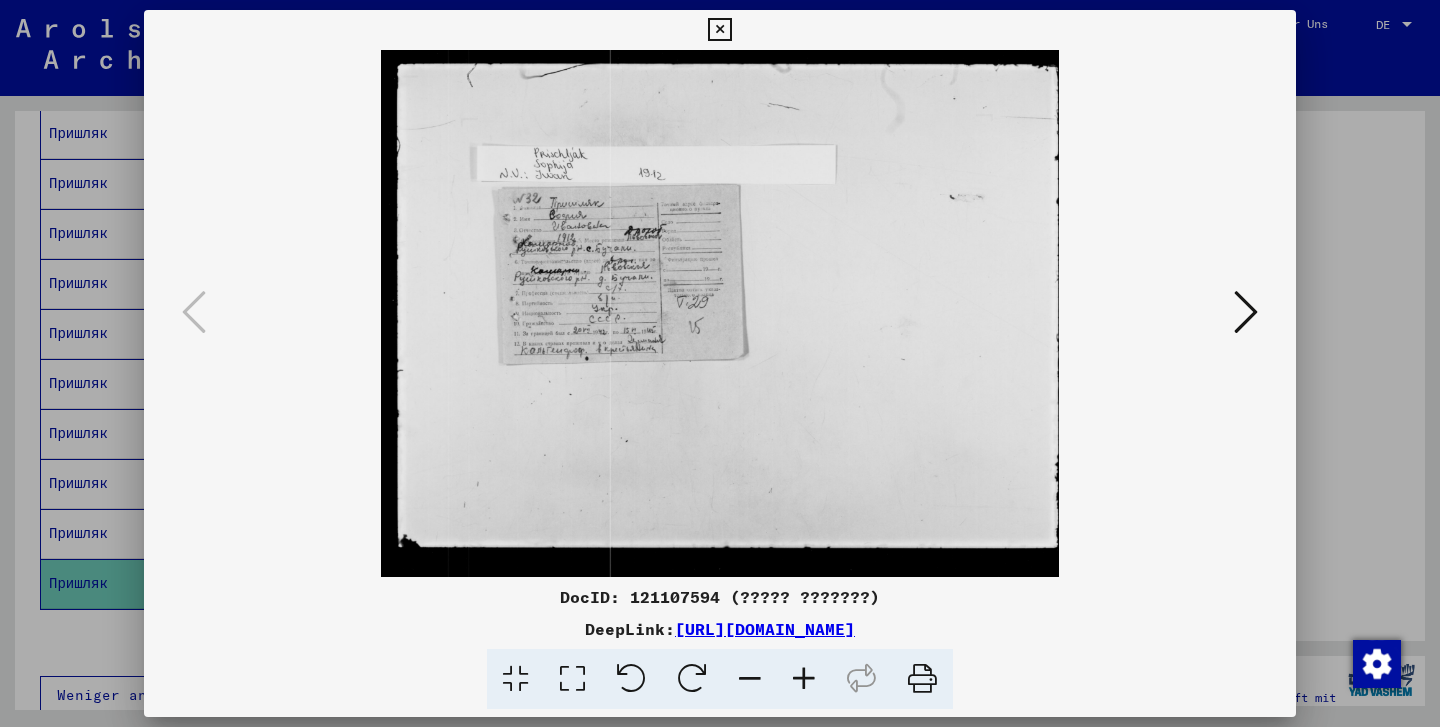 click at bounding box center (719, 30) 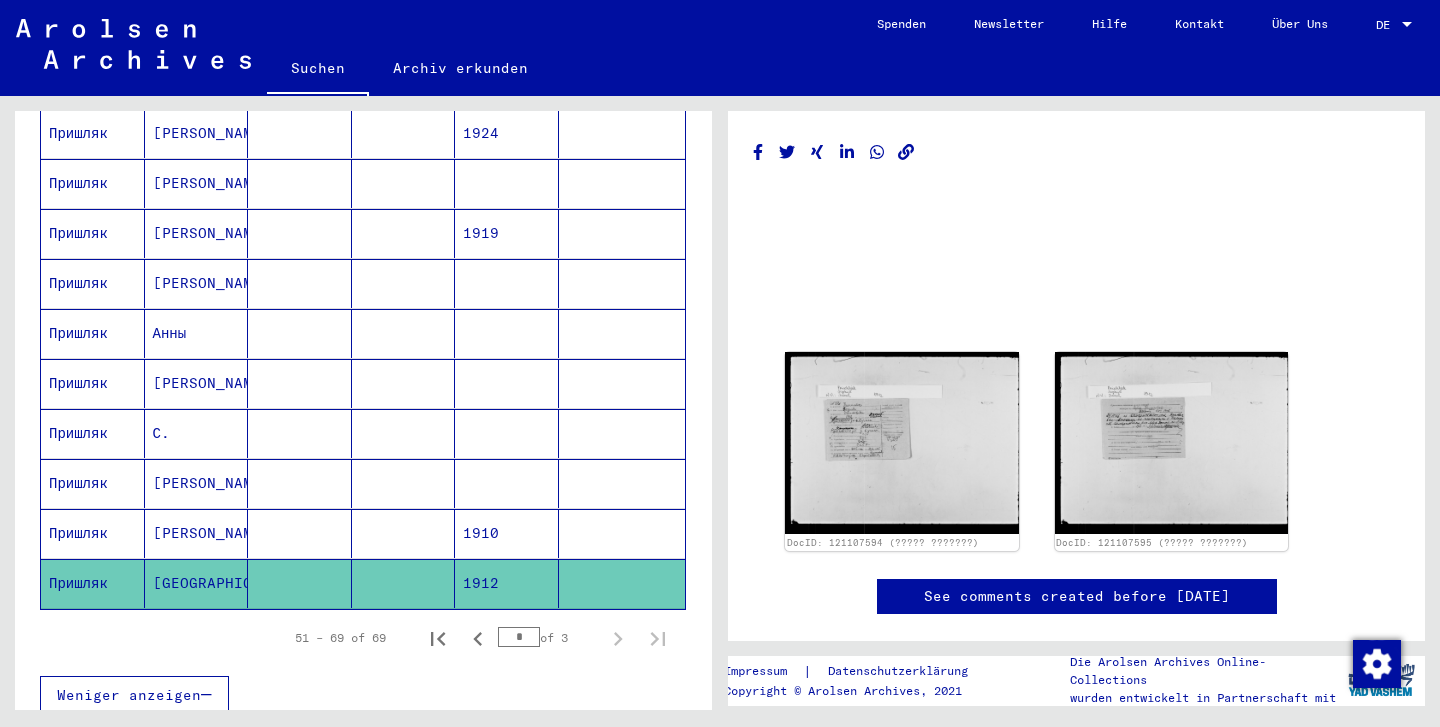 click on "Пришляк" at bounding box center (93, 583) 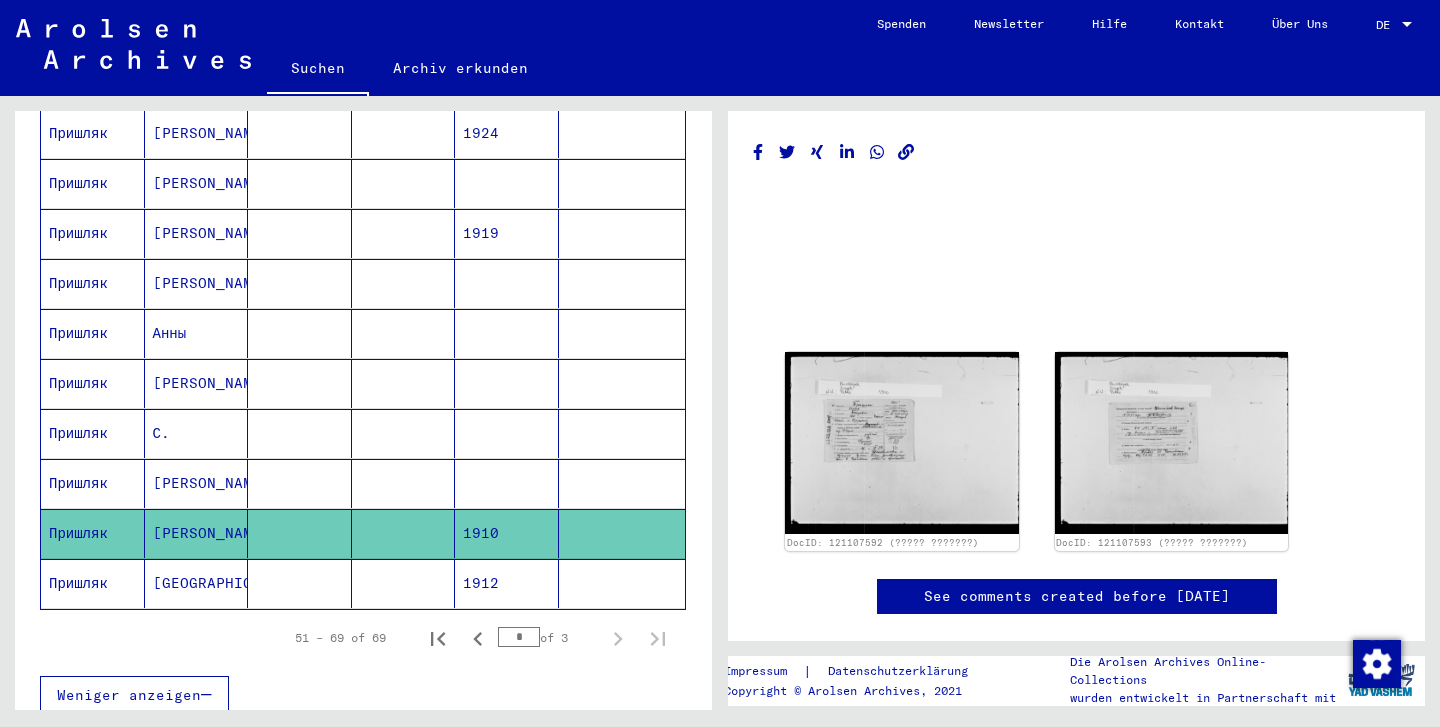scroll, scrollTop: 0, scrollLeft: 0, axis: both 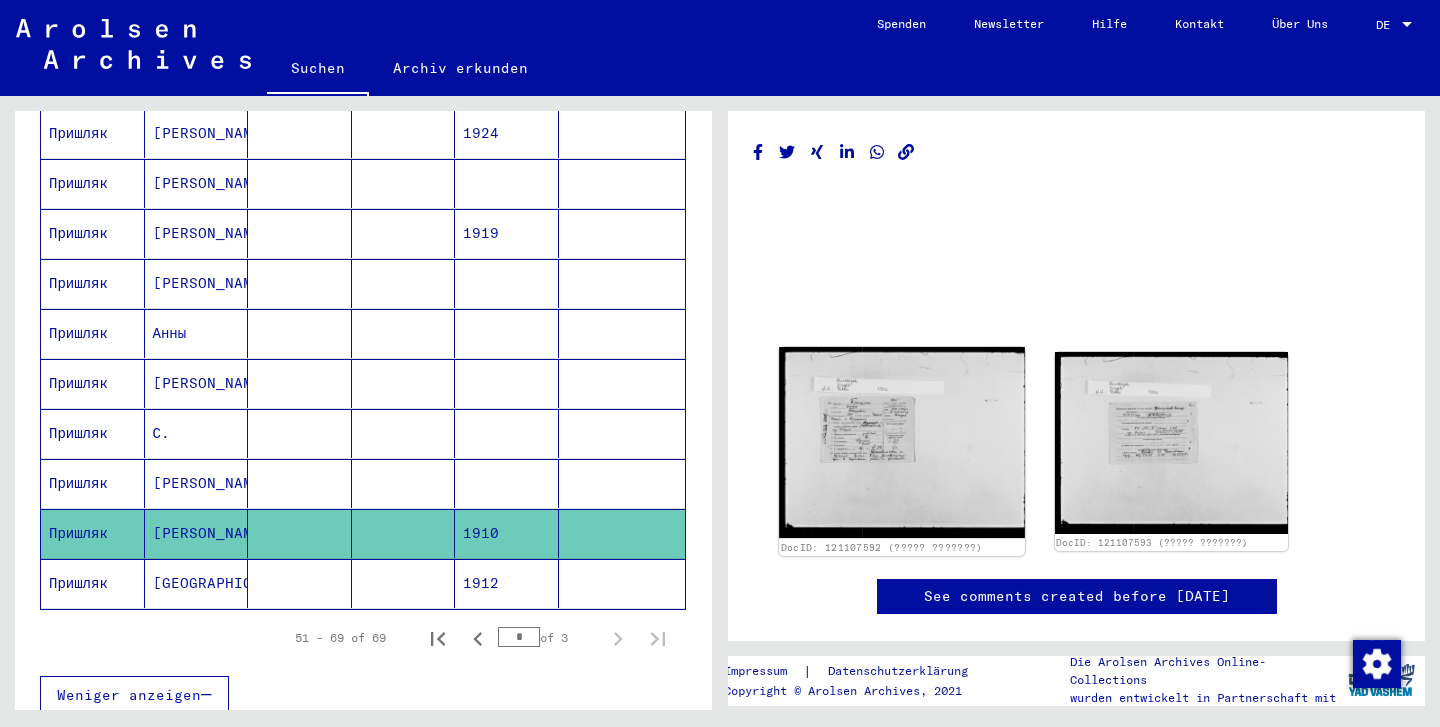 click 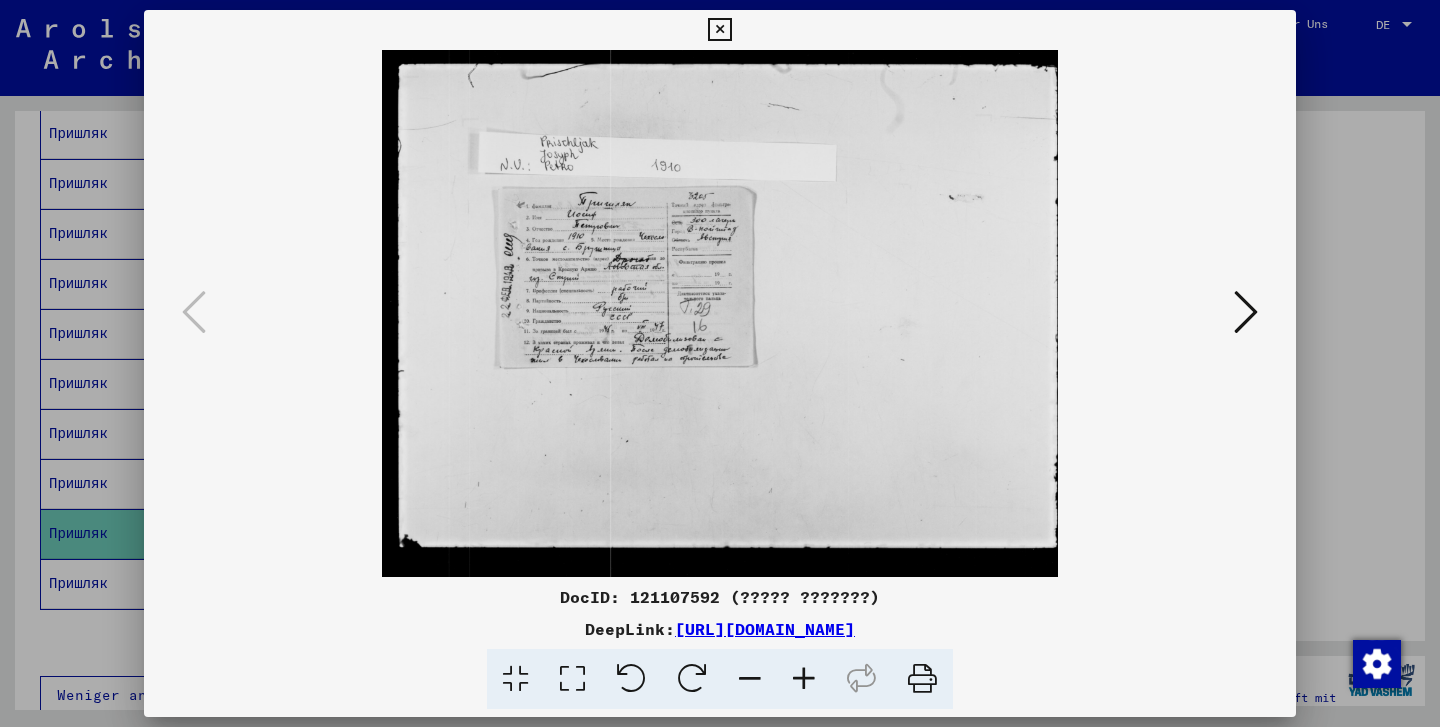 click at bounding box center [719, 30] 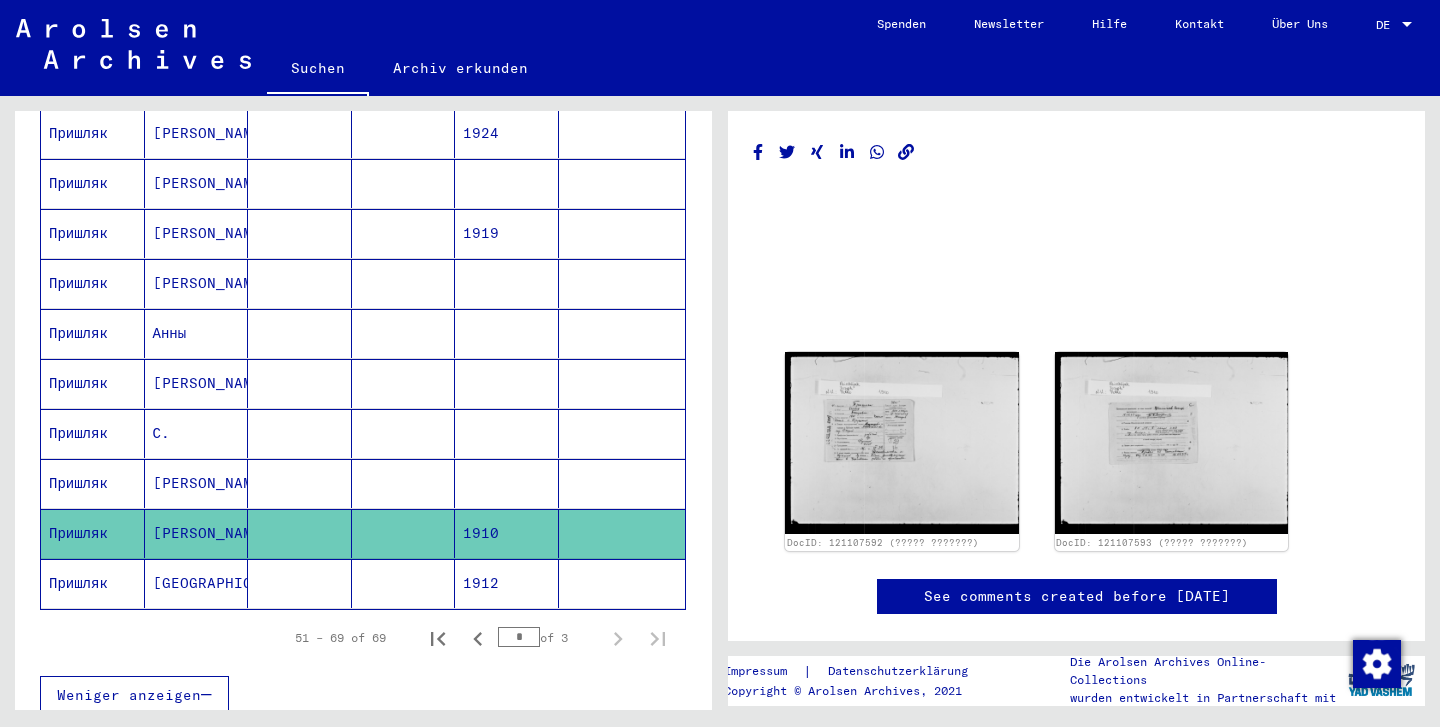 click on "Пришляк" at bounding box center (93, 533) 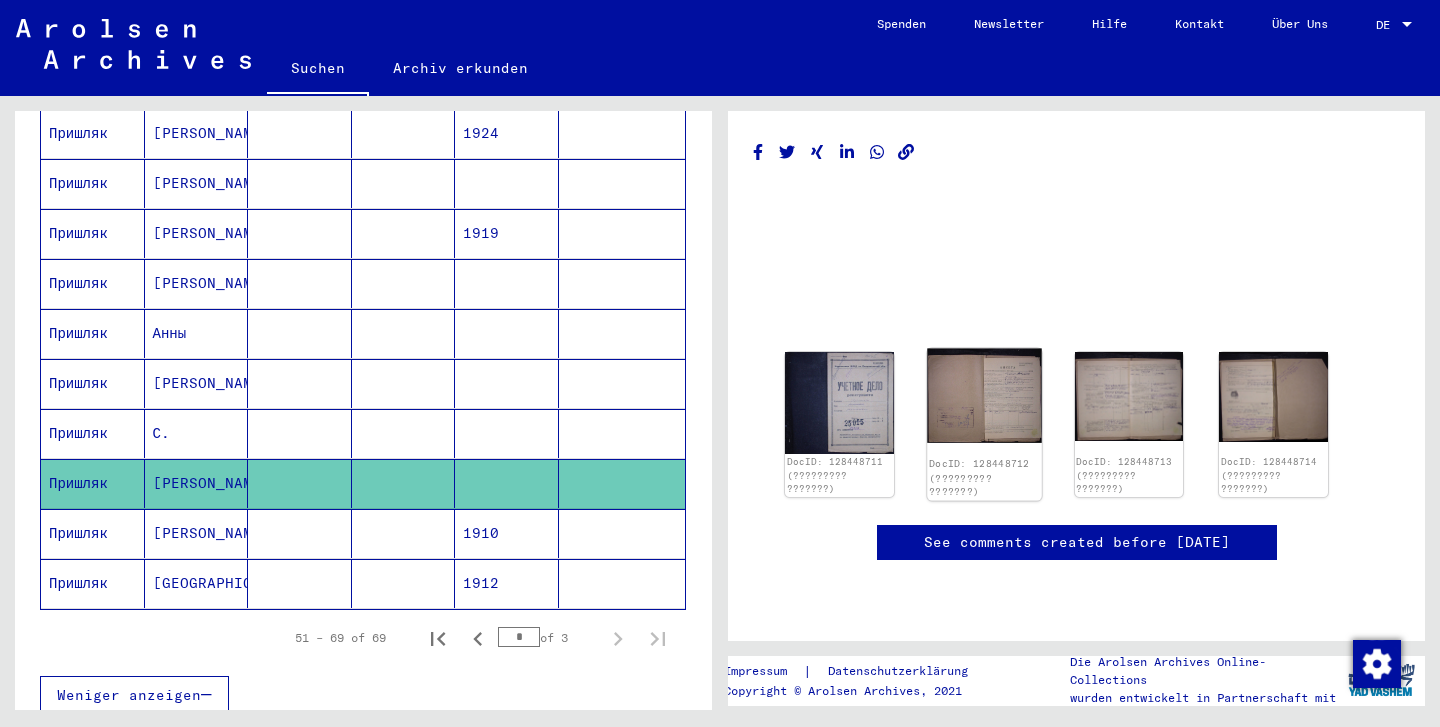scroll, scrollTop: 0, scrollLeft: 0, axis: both 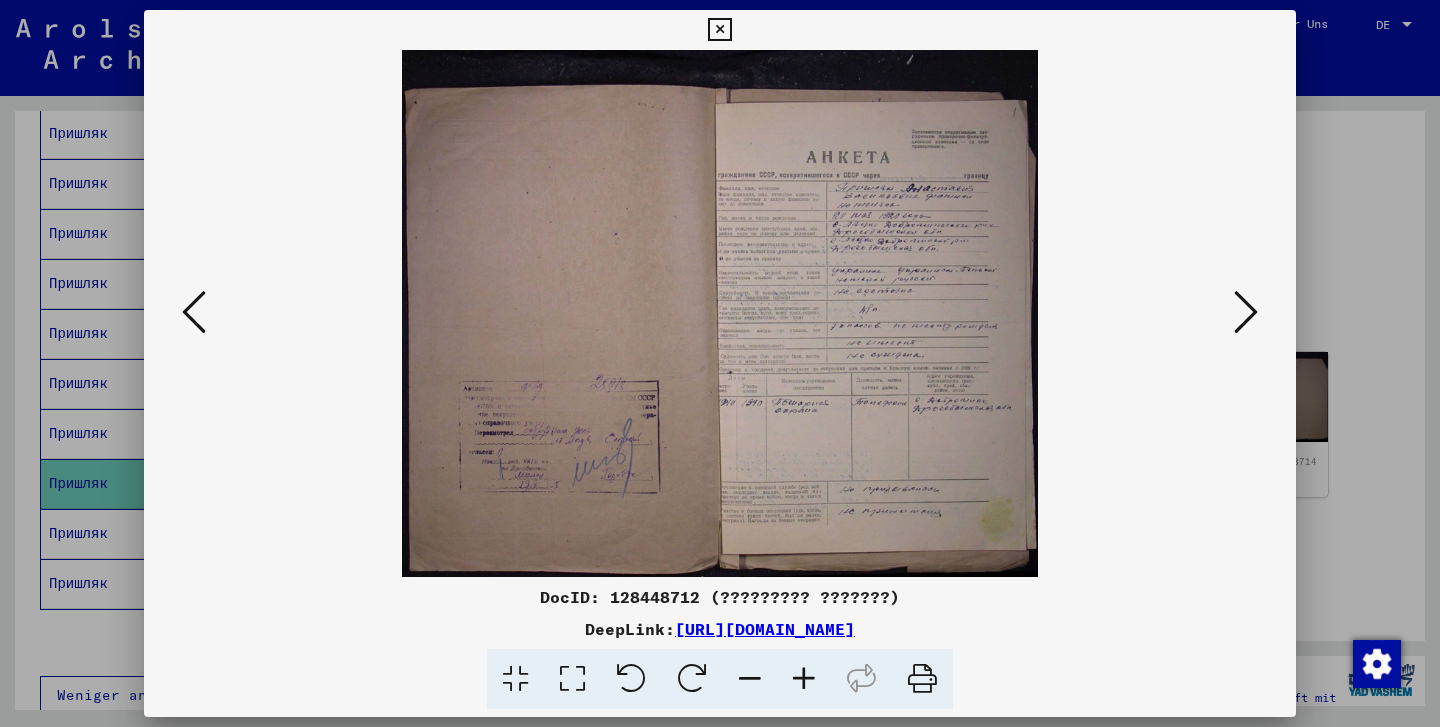 click at bounding box center [719, 30] 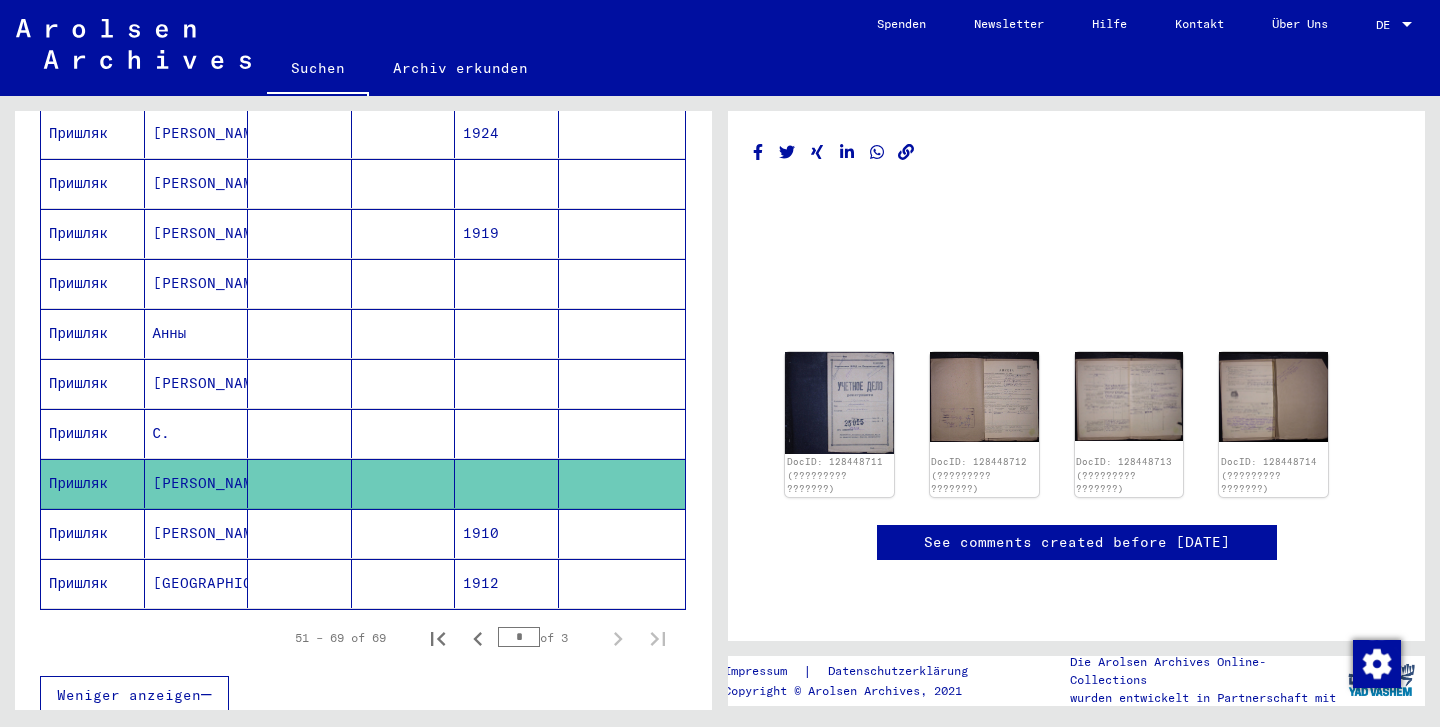click on "С." at bounding box center [197, 483] 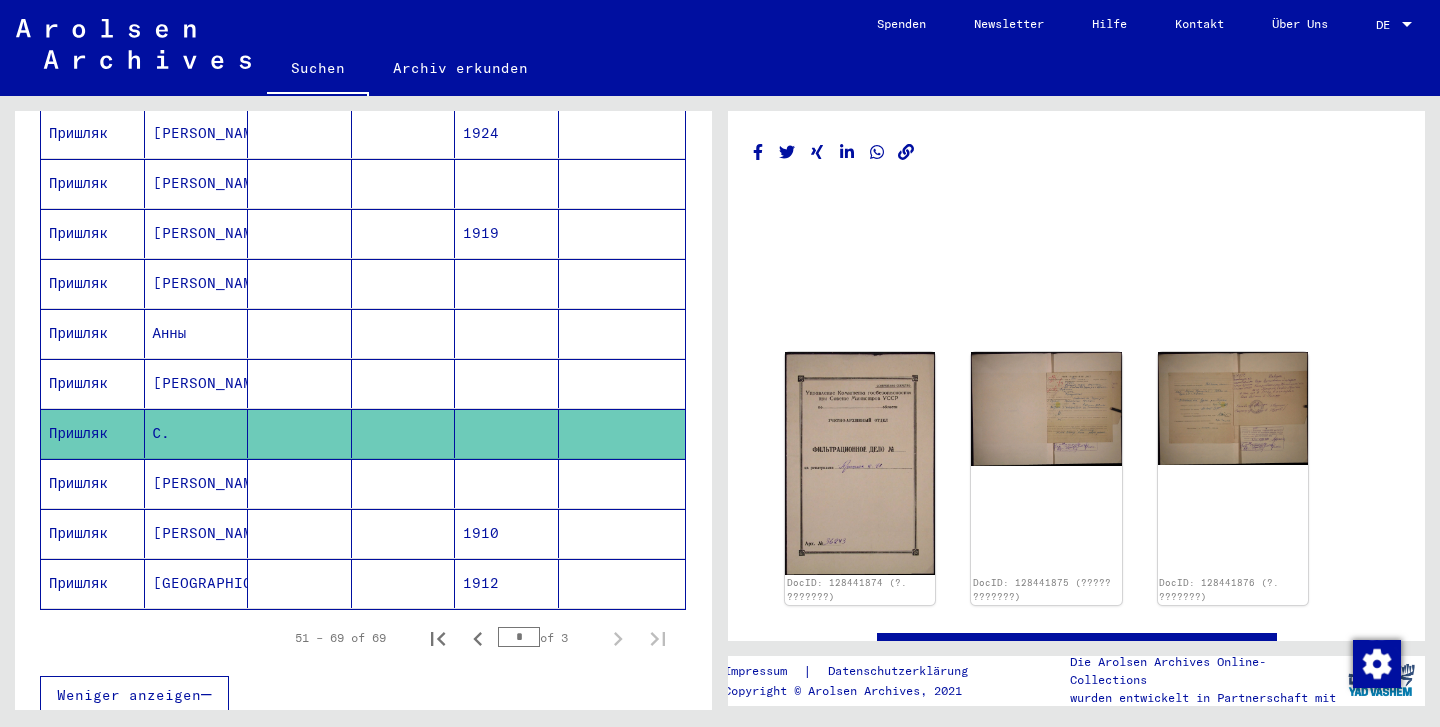 scroll, scrollTop: 0, scrollLeft: 0, axis: both 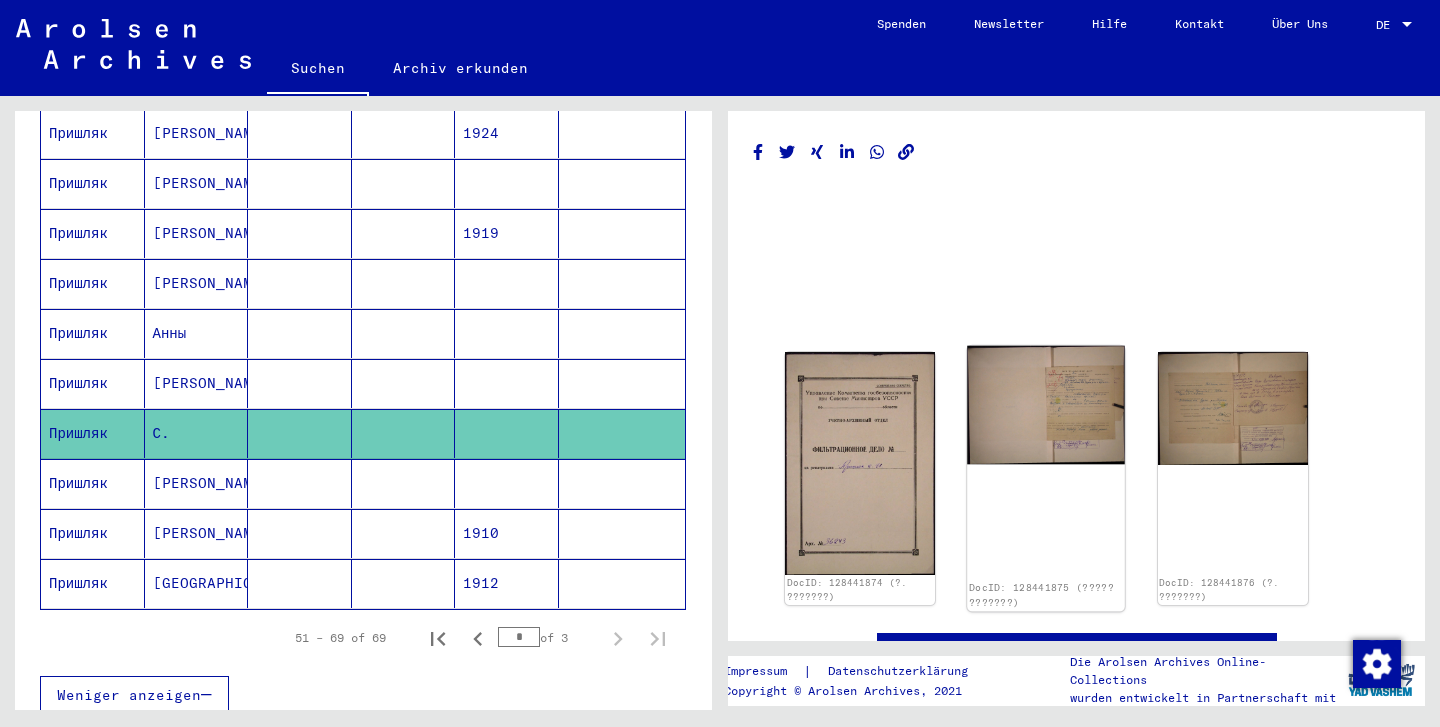 click 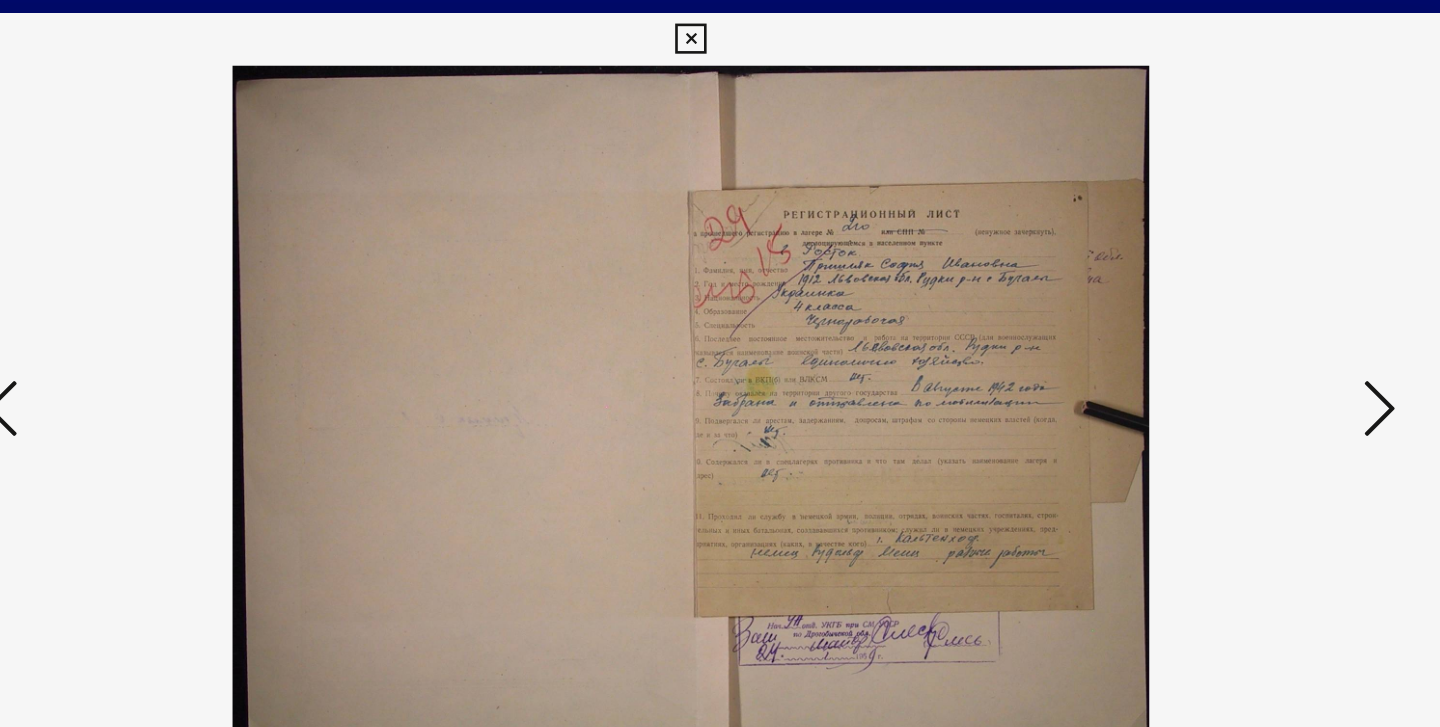 click at bounding box center (719, 30) 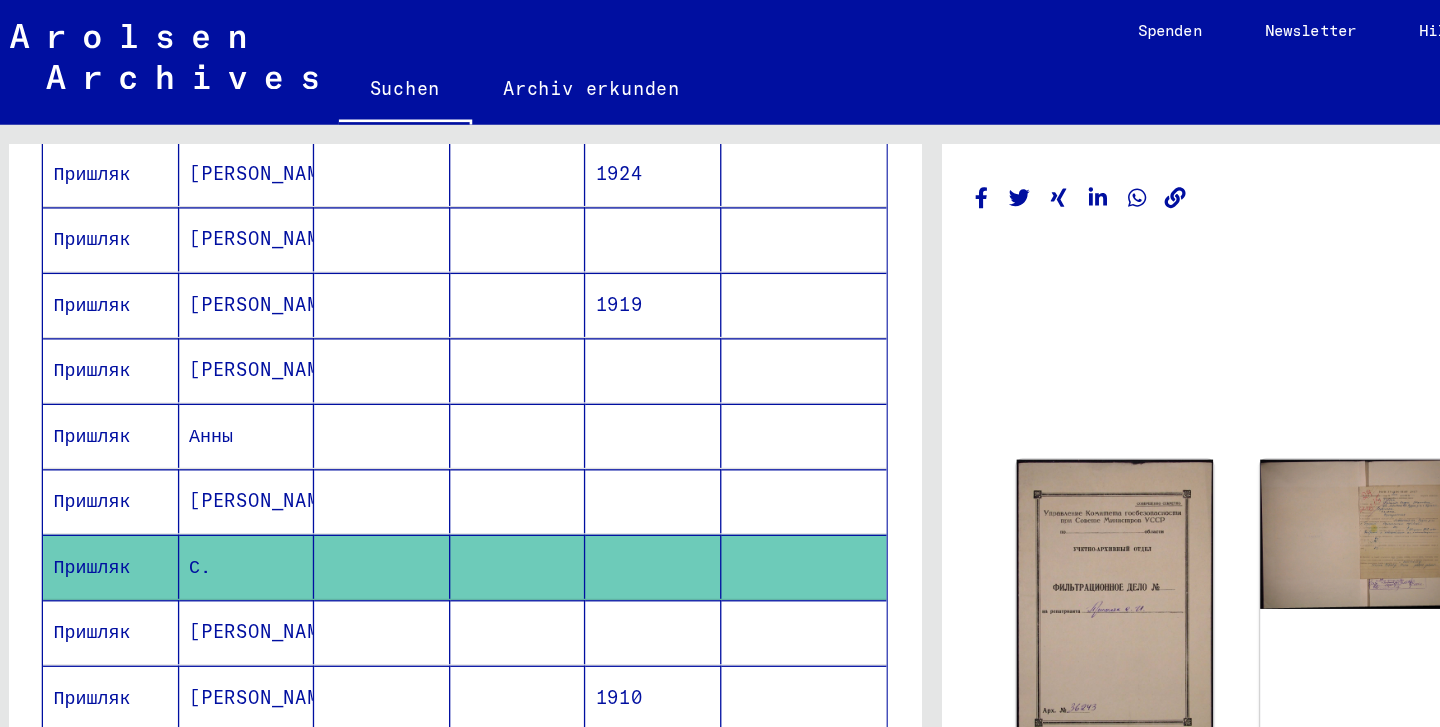 click on "Пришляк" at bounding box center [93, 433] 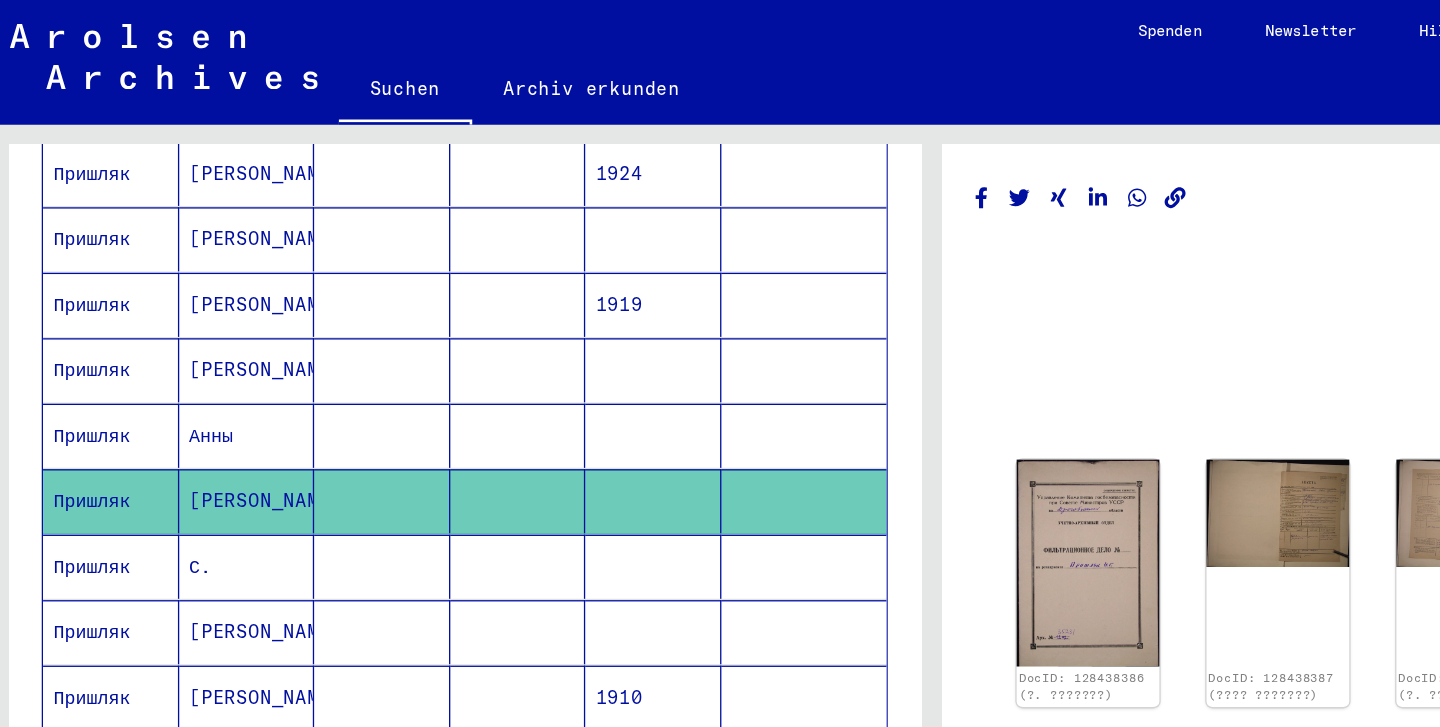 scroll, scrollTop: 0, scrollLeft: 0, axis: both 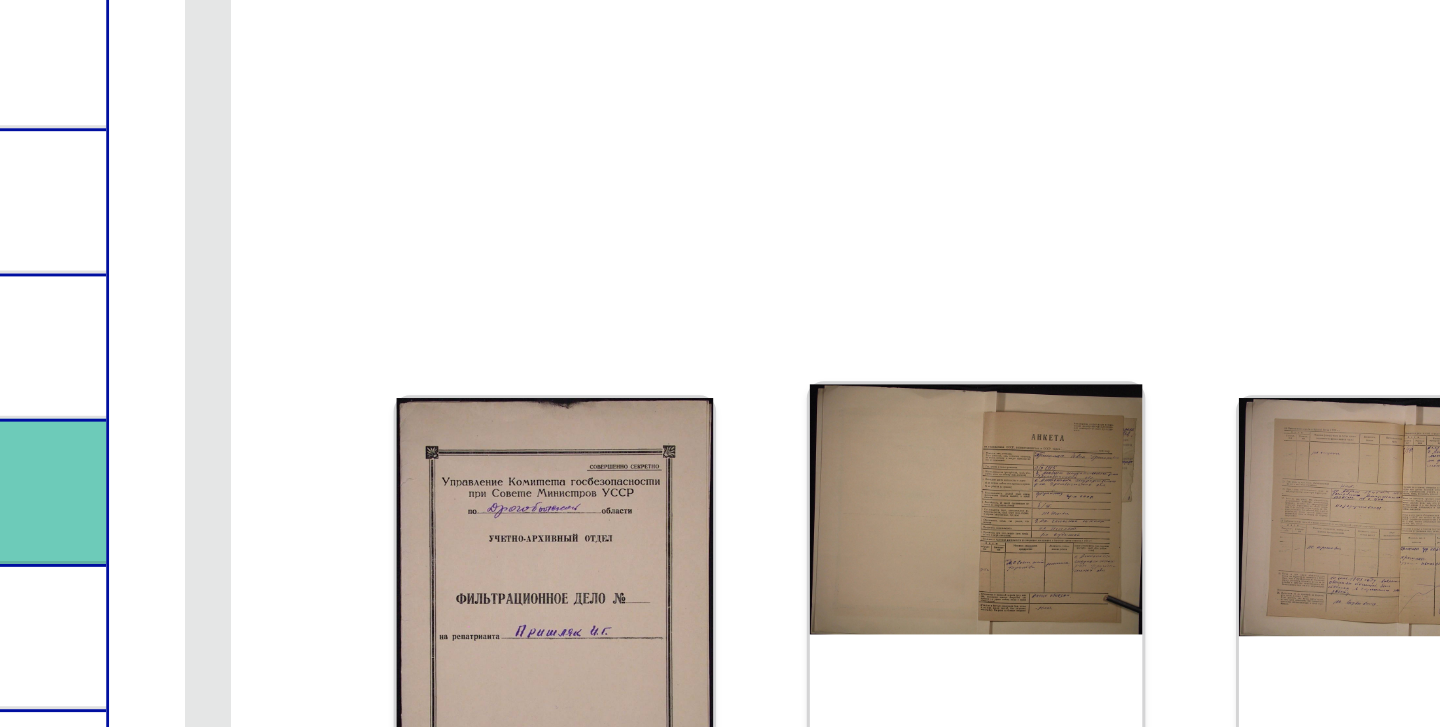 click 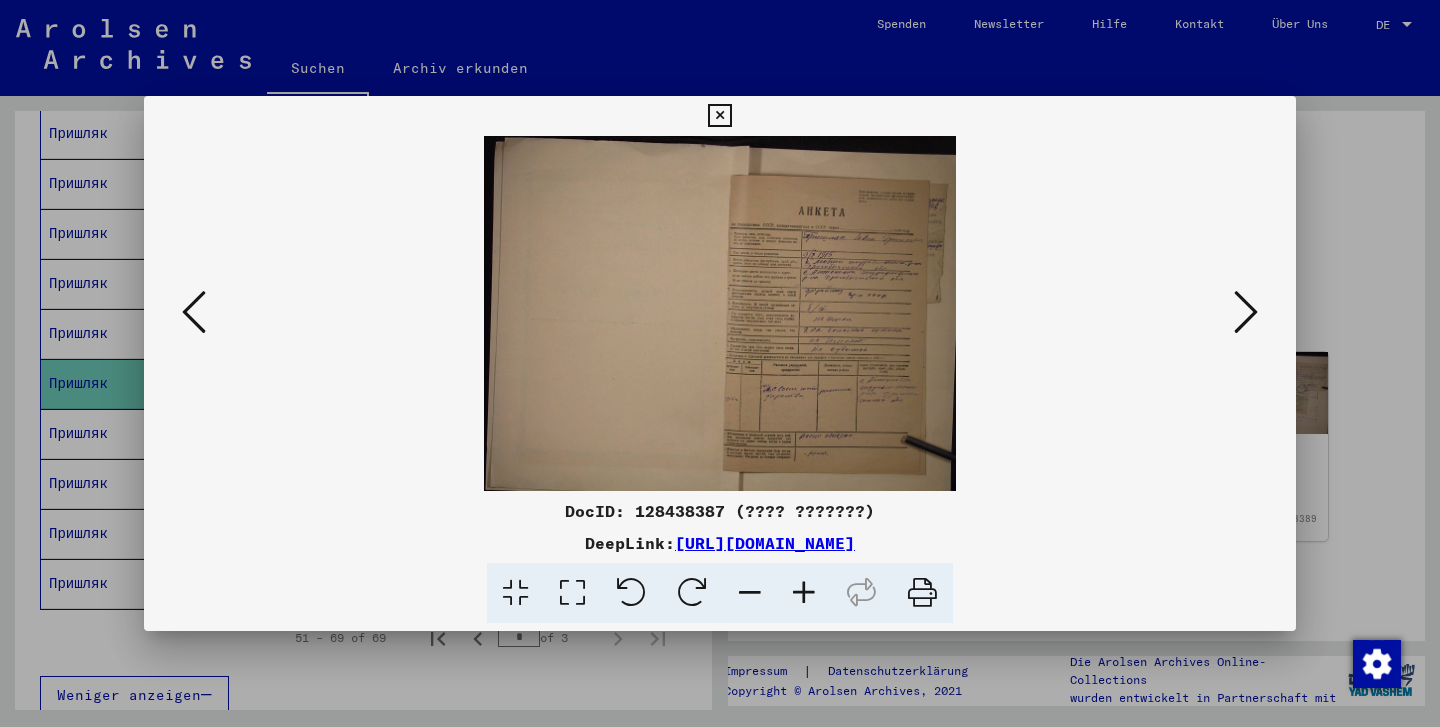 click at bounding box center [719, 116] 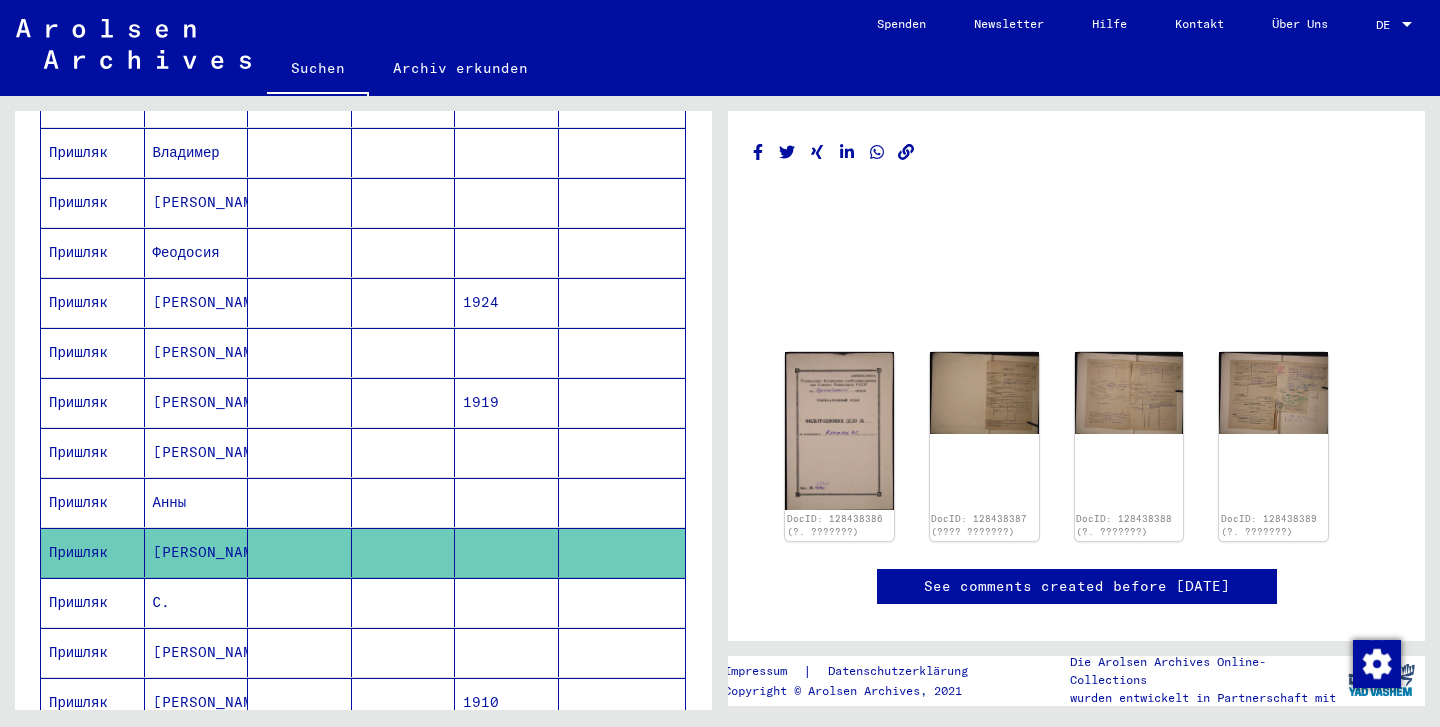 scroll, scrollTop: 691, scrollLeft: 0, axis: vertical 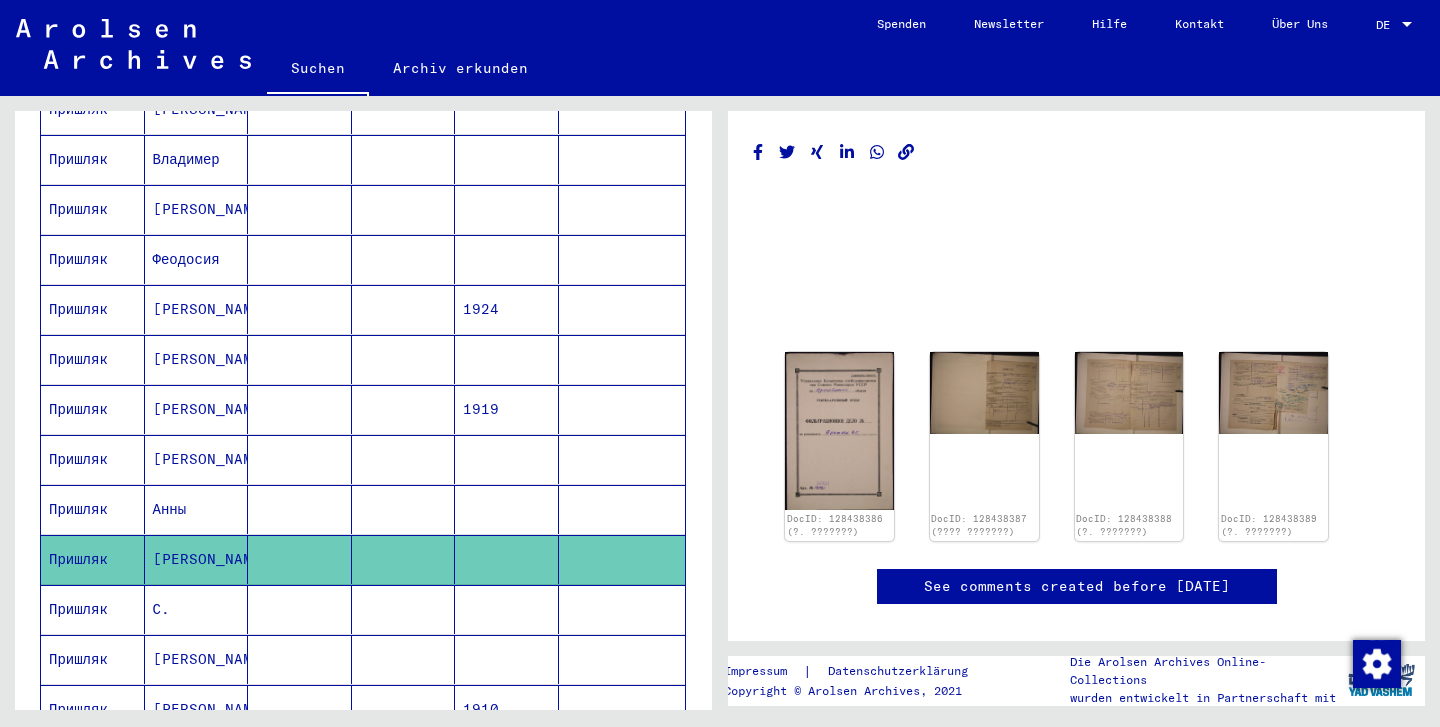 click on "[PERSON_NAME]" at bounding box center (197, 409) 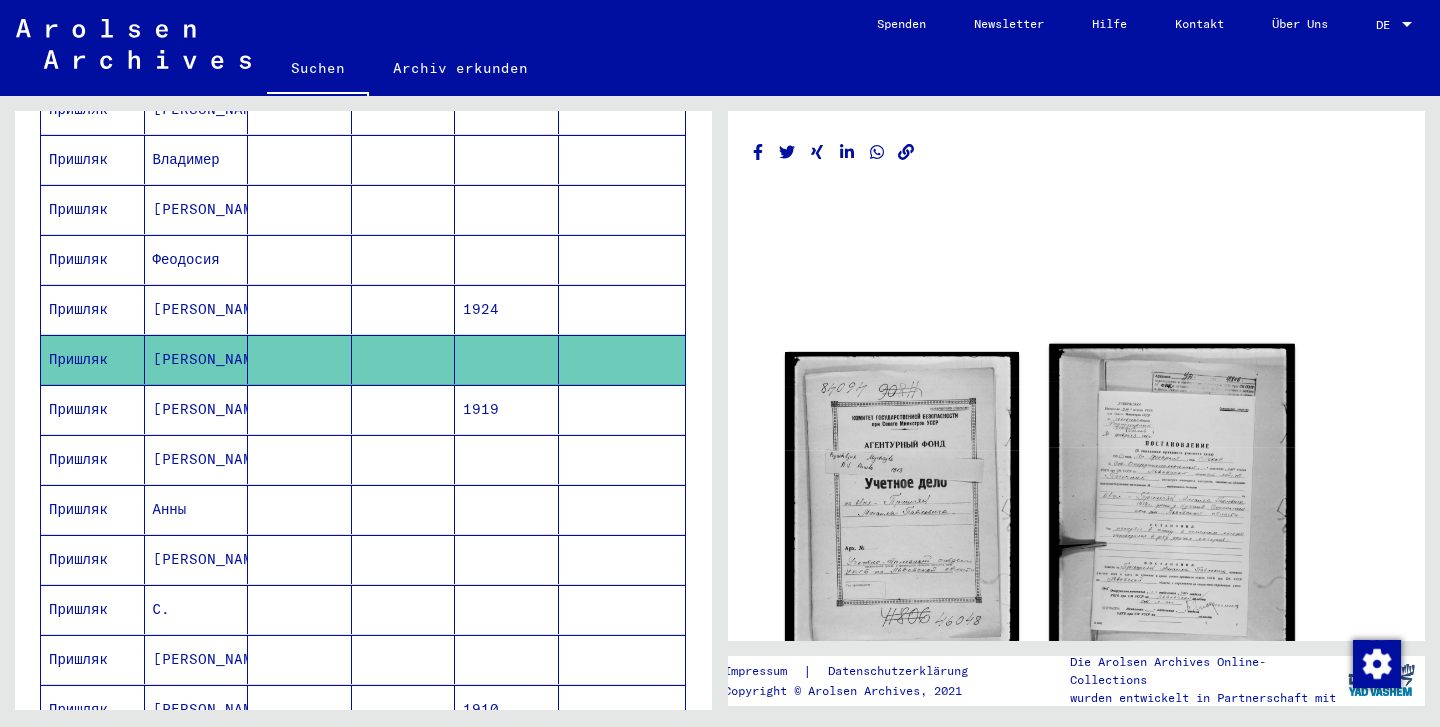 scroll, scrollTop: 0, scrollLeft: 0, axis: both 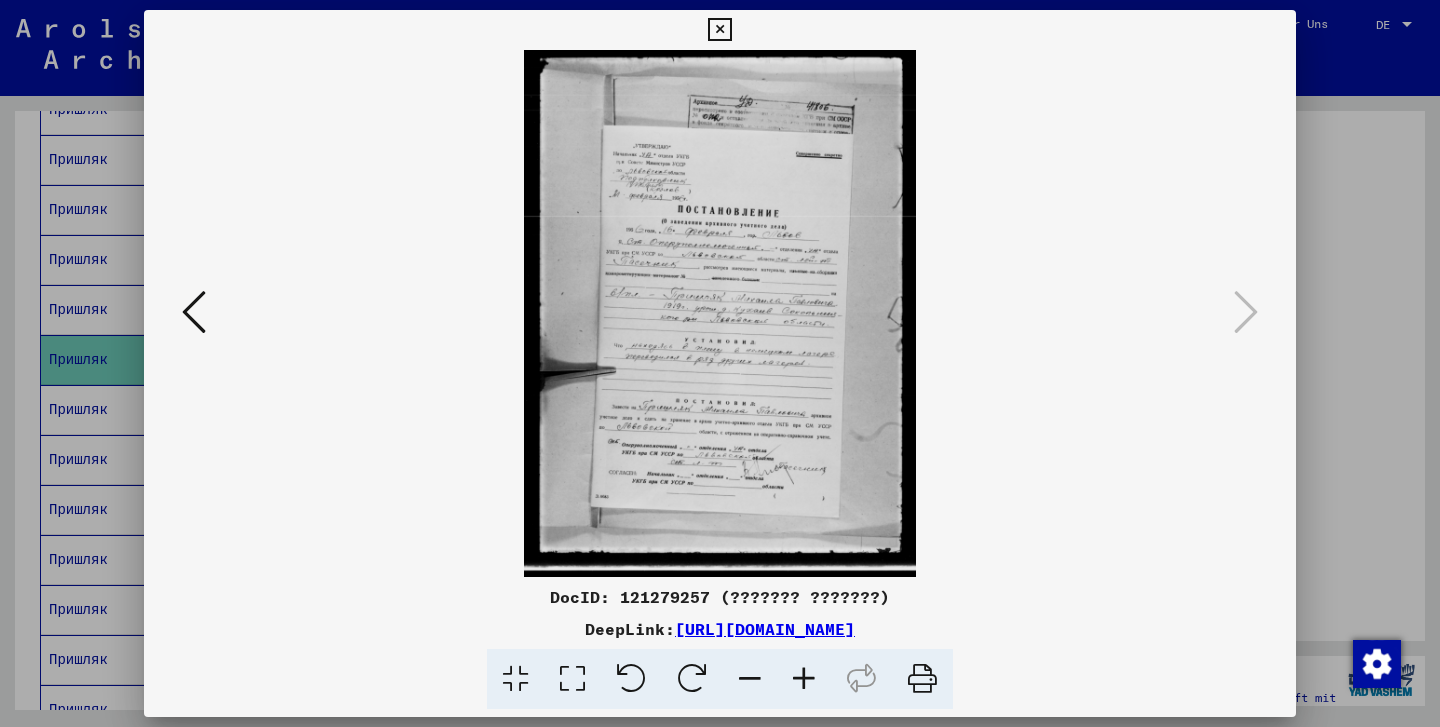 click at bounding box center (719, 30) 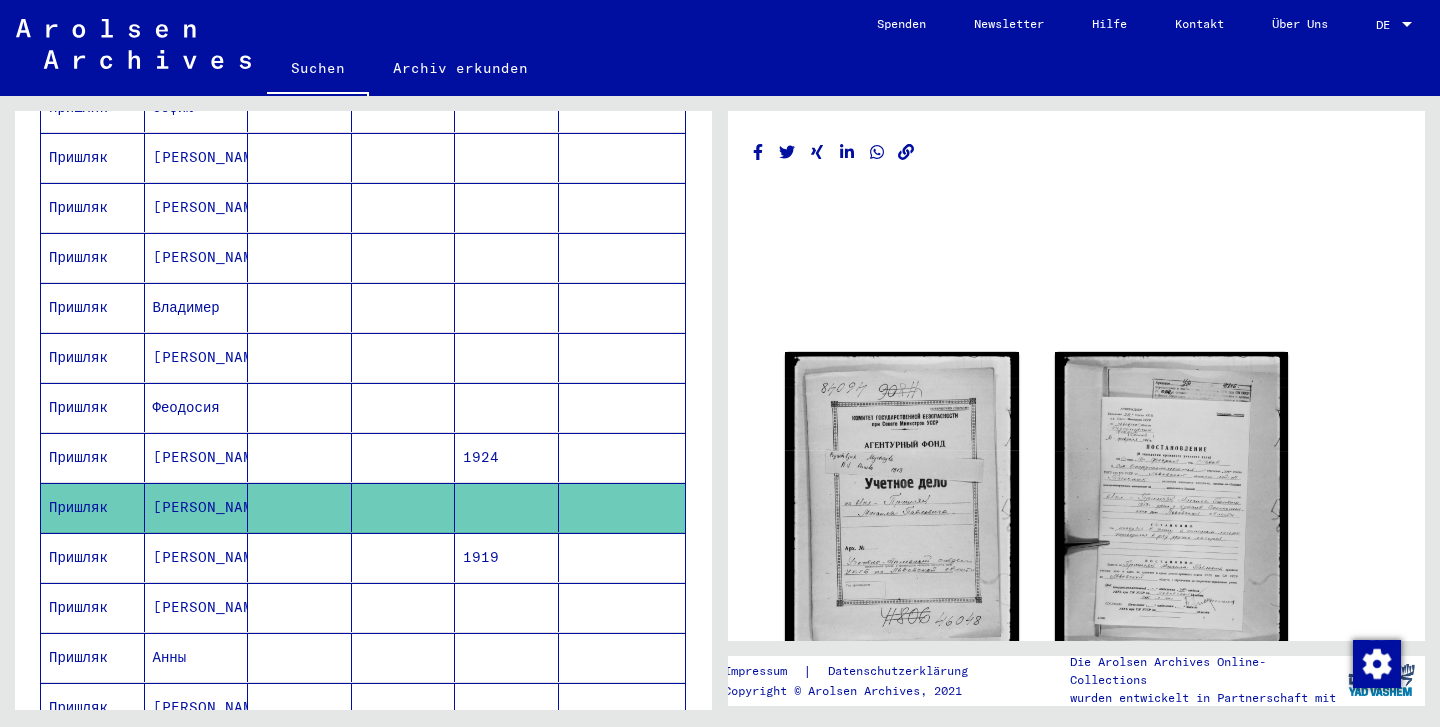 scroll, scrollTop: 542, scrollLeft: 0, axis: vertical 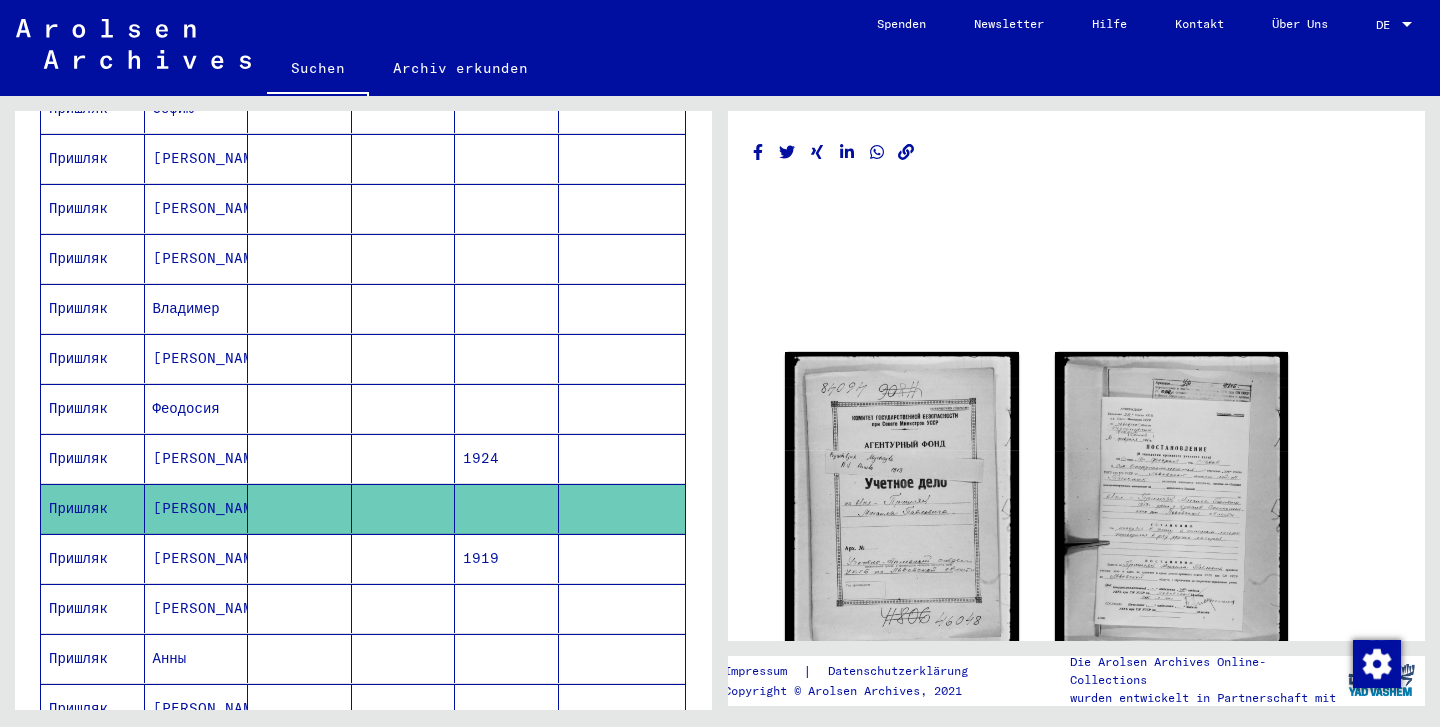 click on "[PERSON_NAME]" at bounding box center [197, 408] 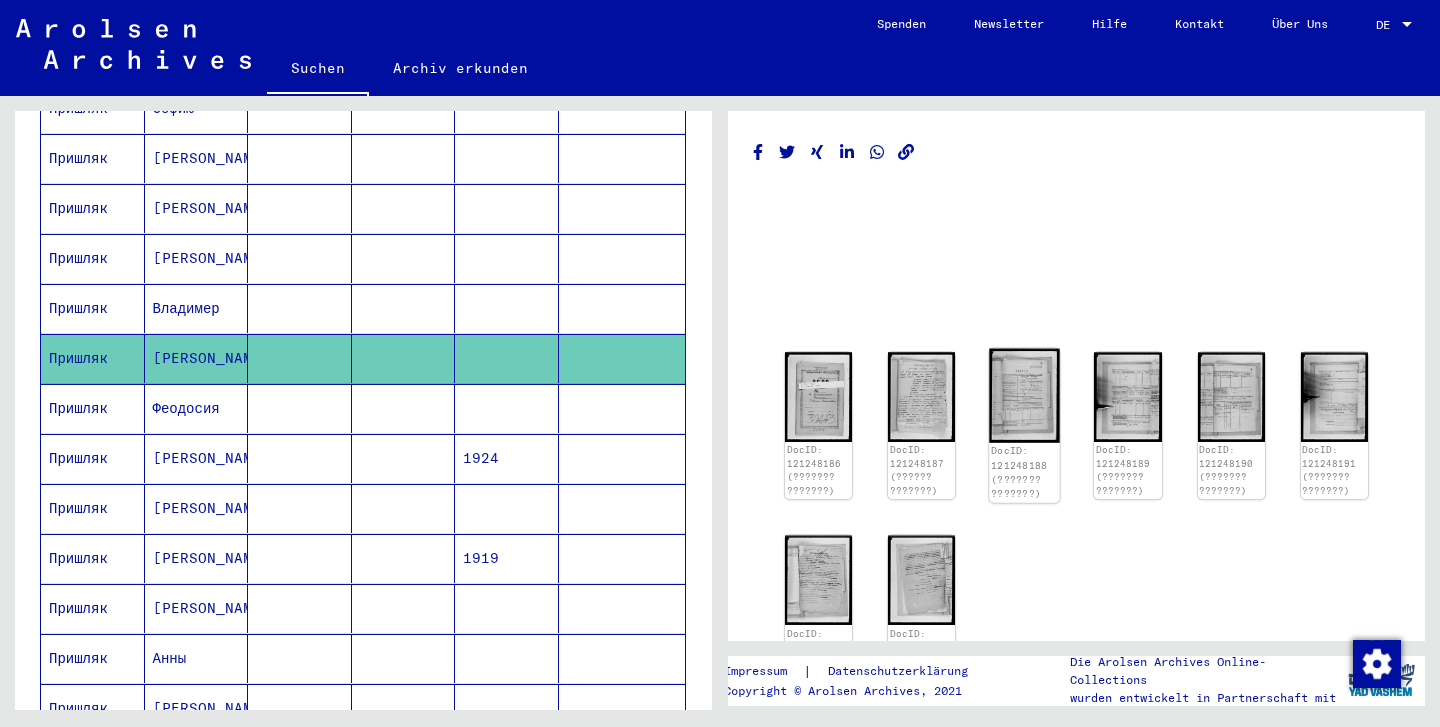 click 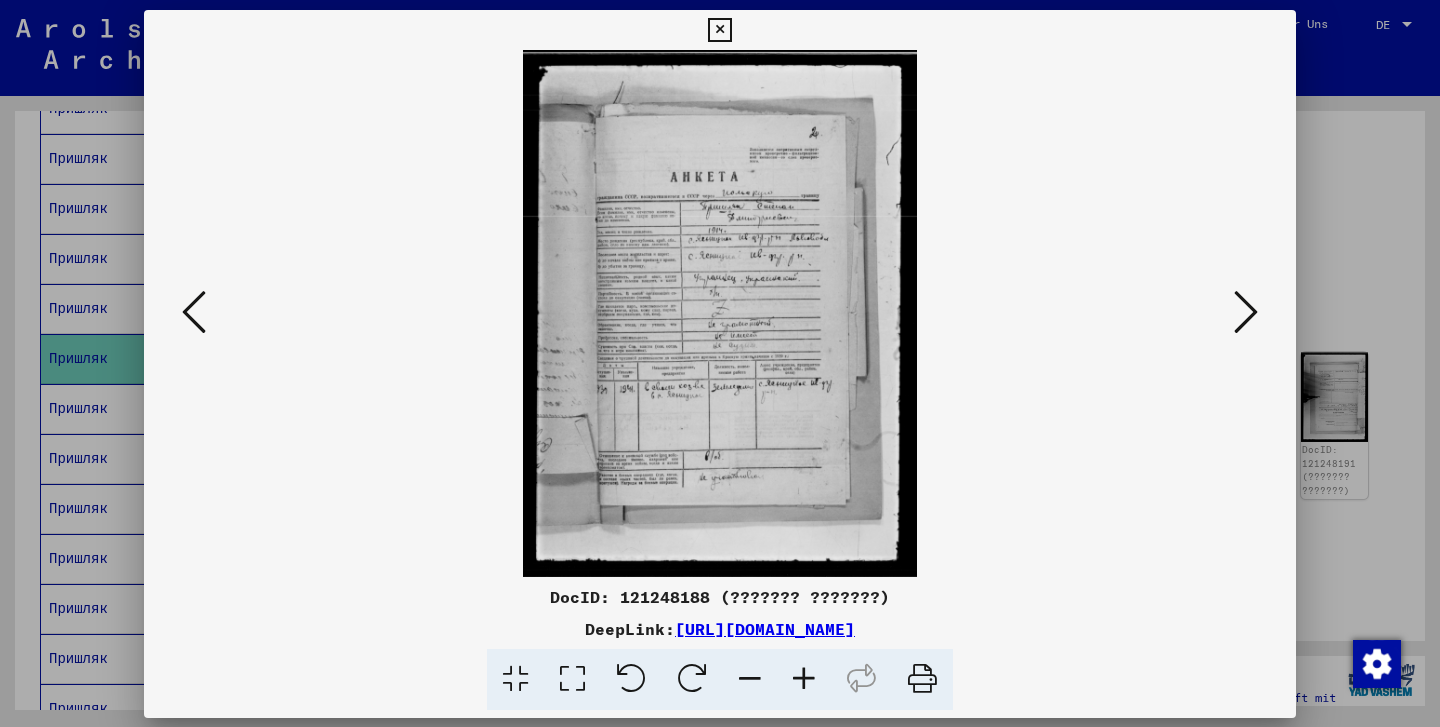 scroll, scrollTop: 0, scrollLeft: 0, axis: both 